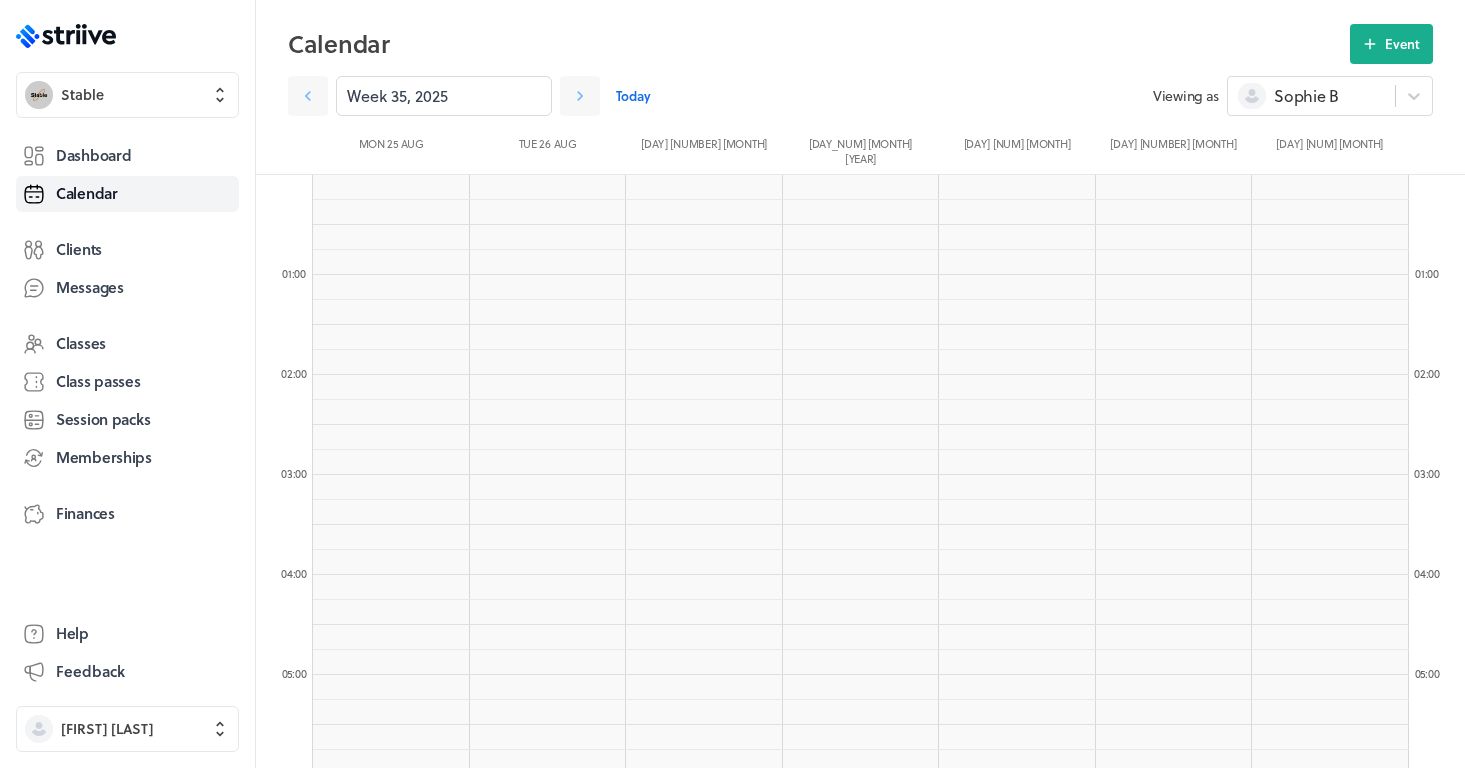 scroll, scrollTop: 908, scrollLeft: 0, axis: vertical 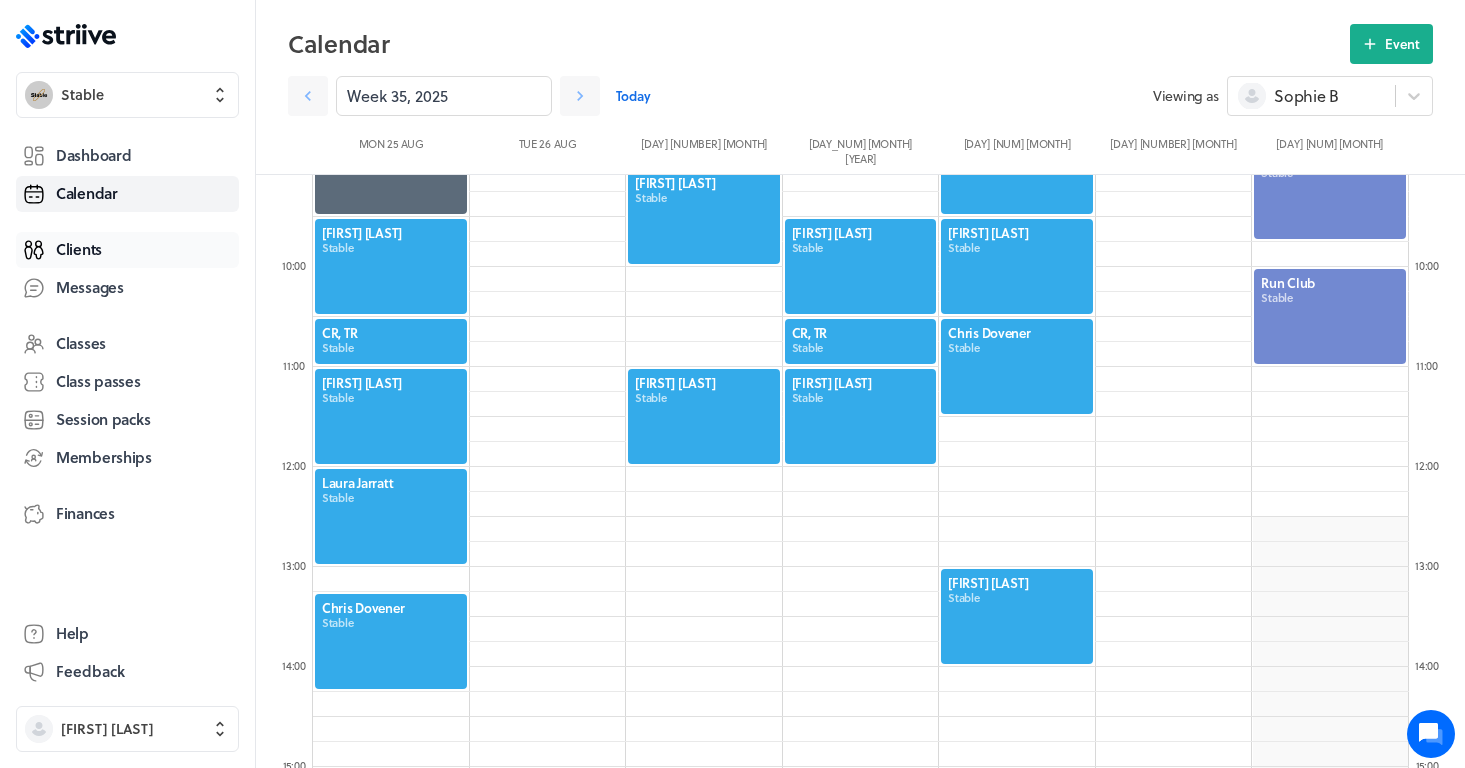 click on "Clients" at bounding box center (127, 250) 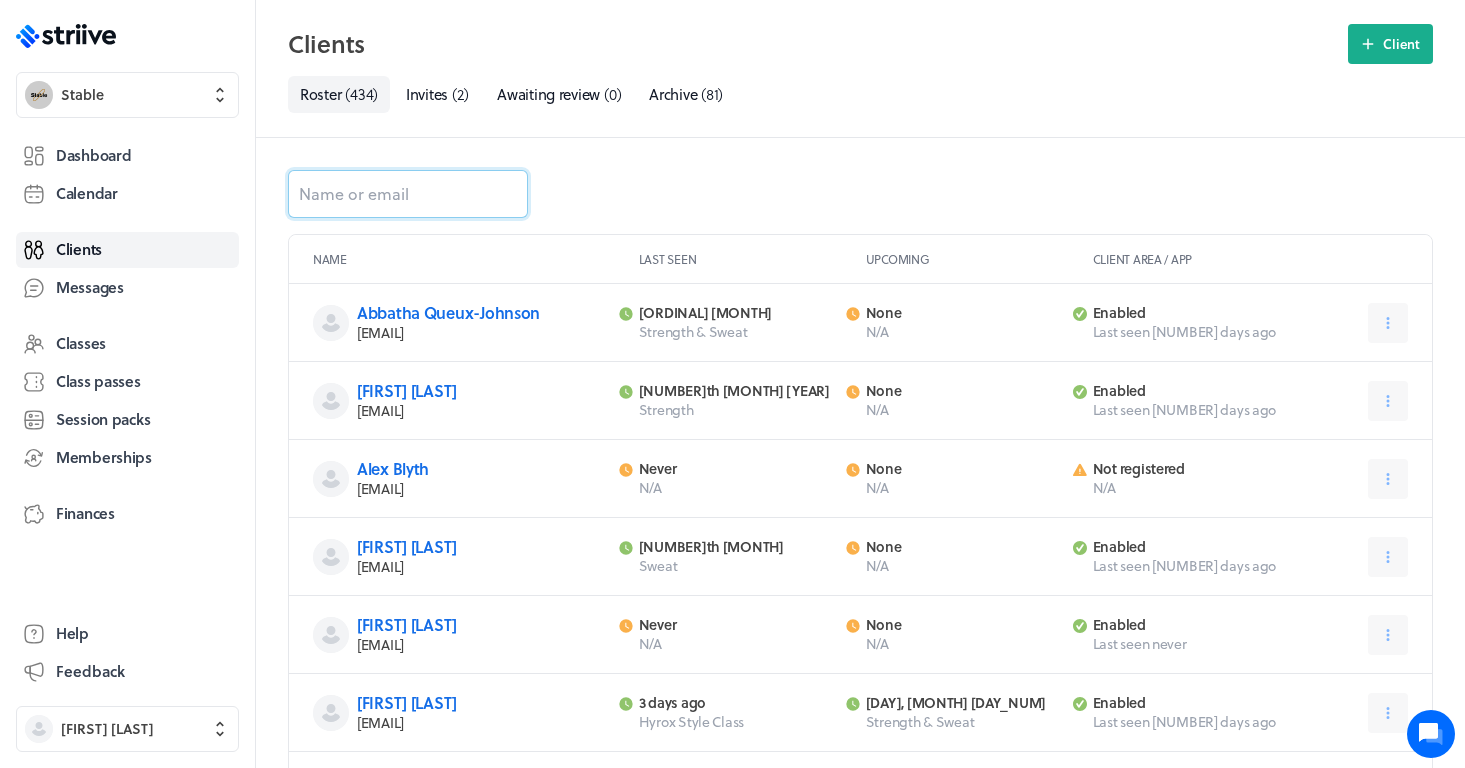 click at bounding box center [408, 194] 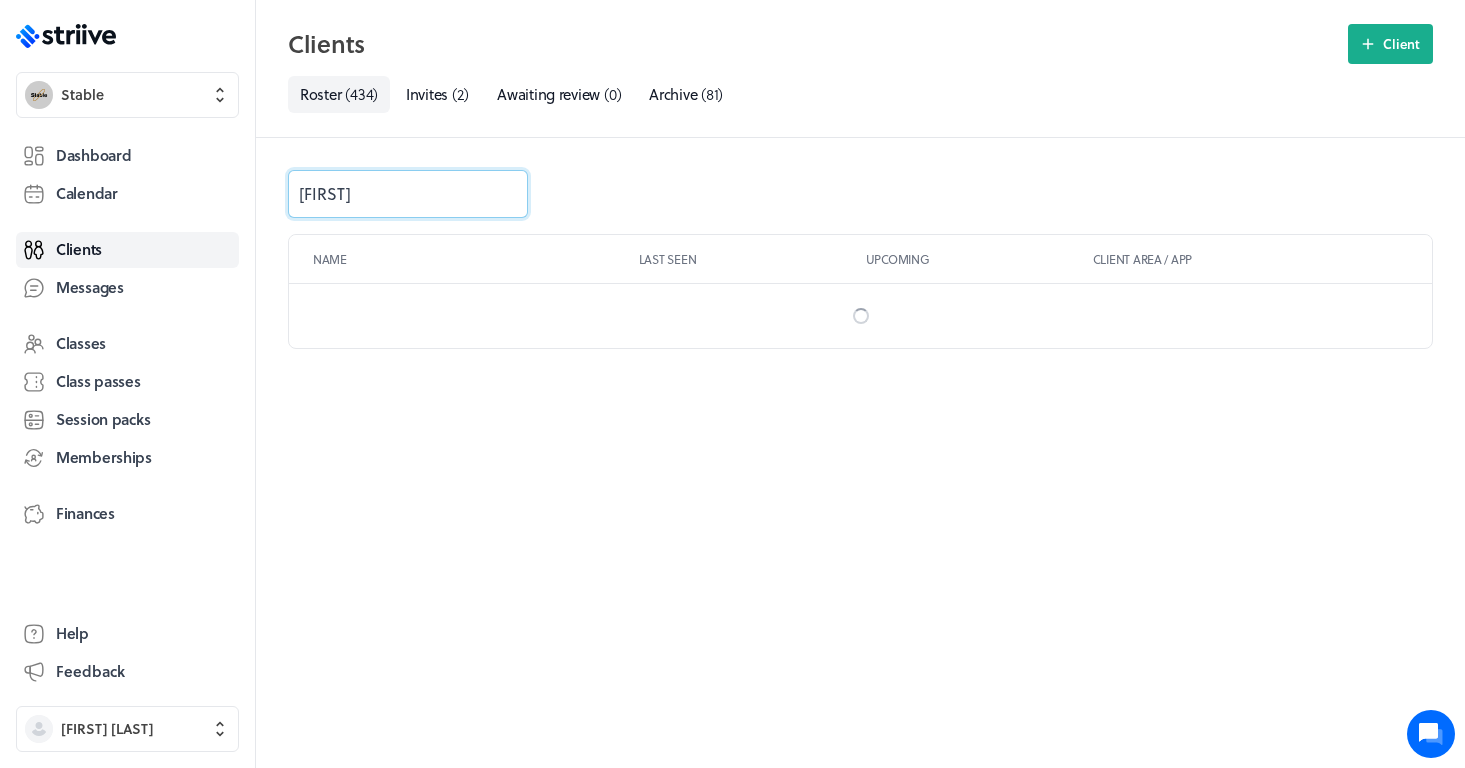 type on "[FIRST]" 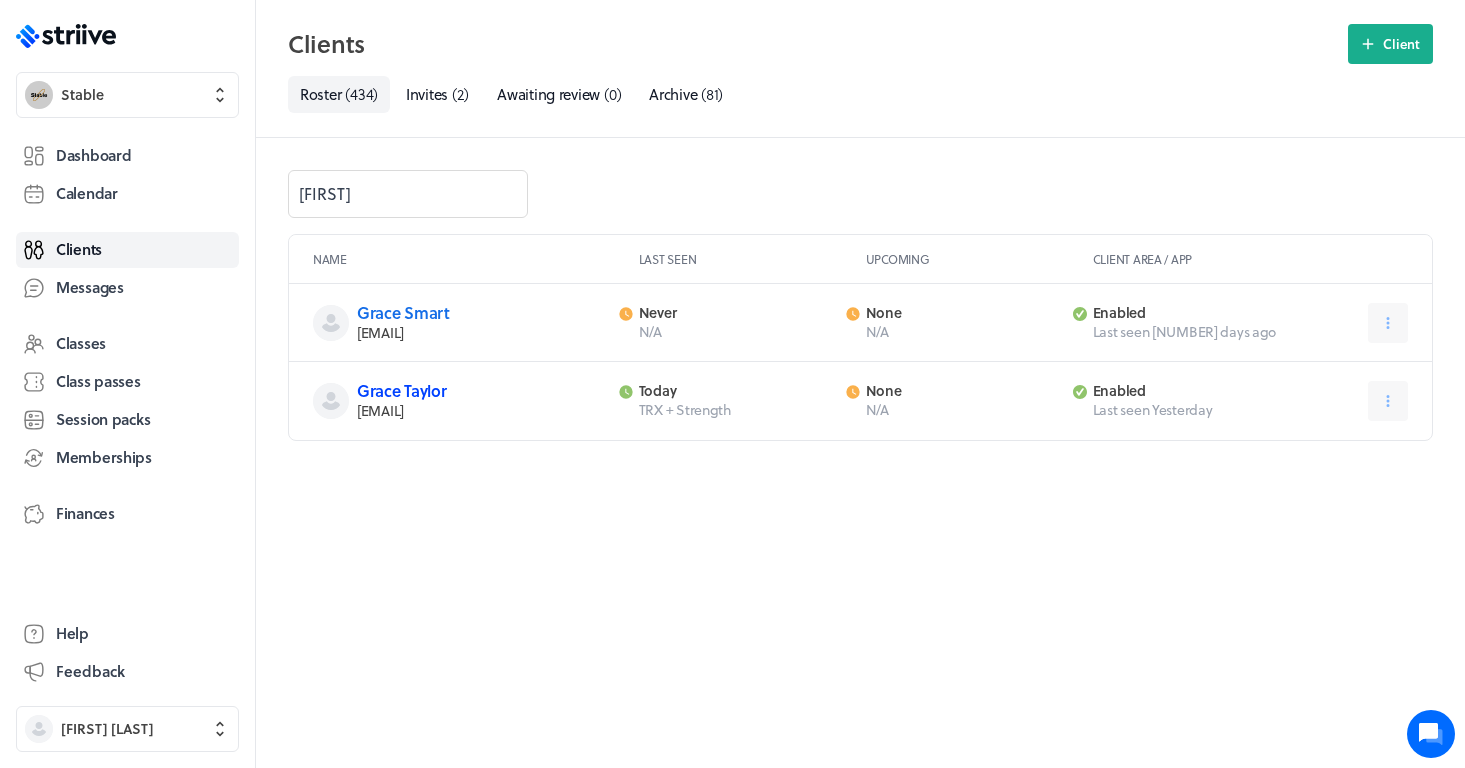 click on "Grace Taylor" at bounding box center [402, 390] 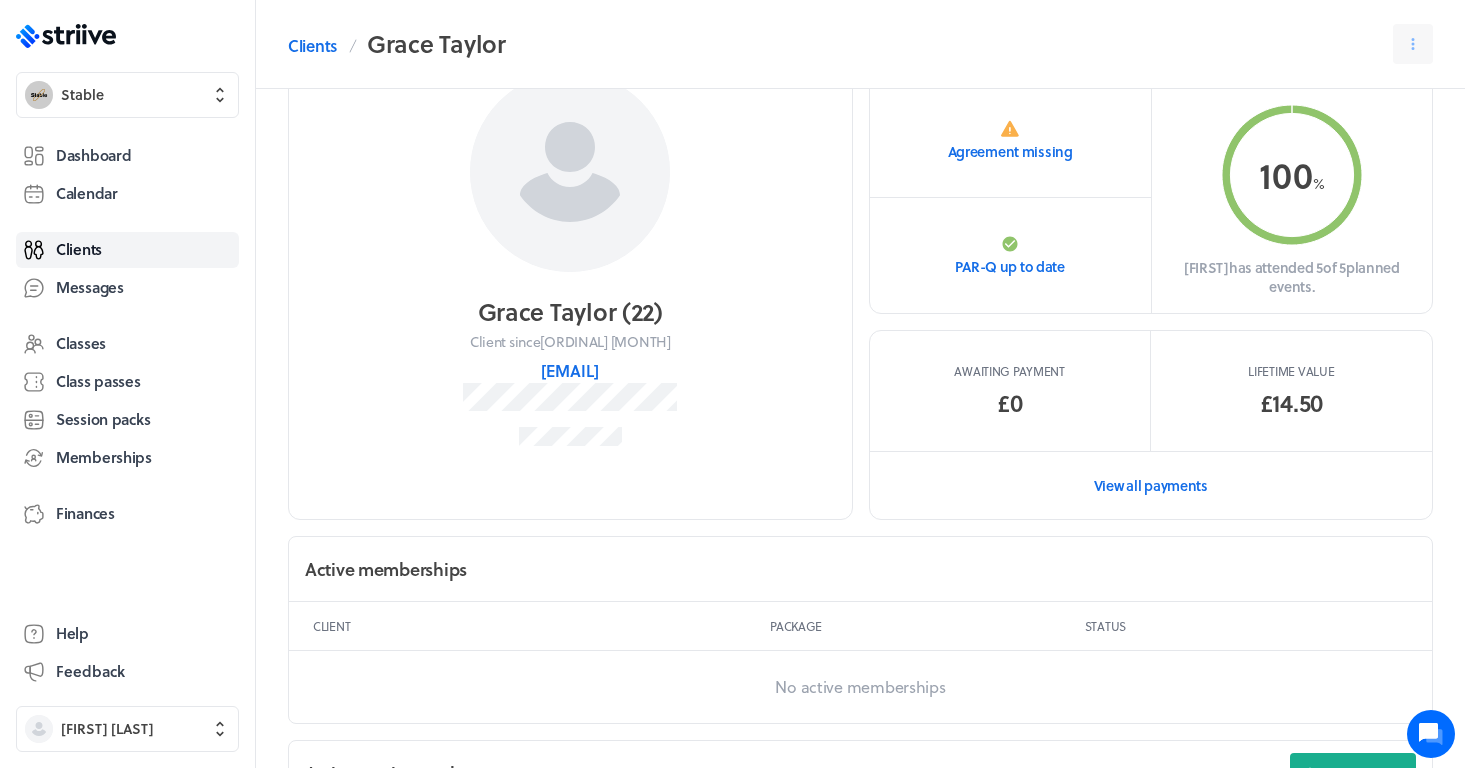 scroll, scrollTop: 119, scrollLeft: 0, axis: vertical 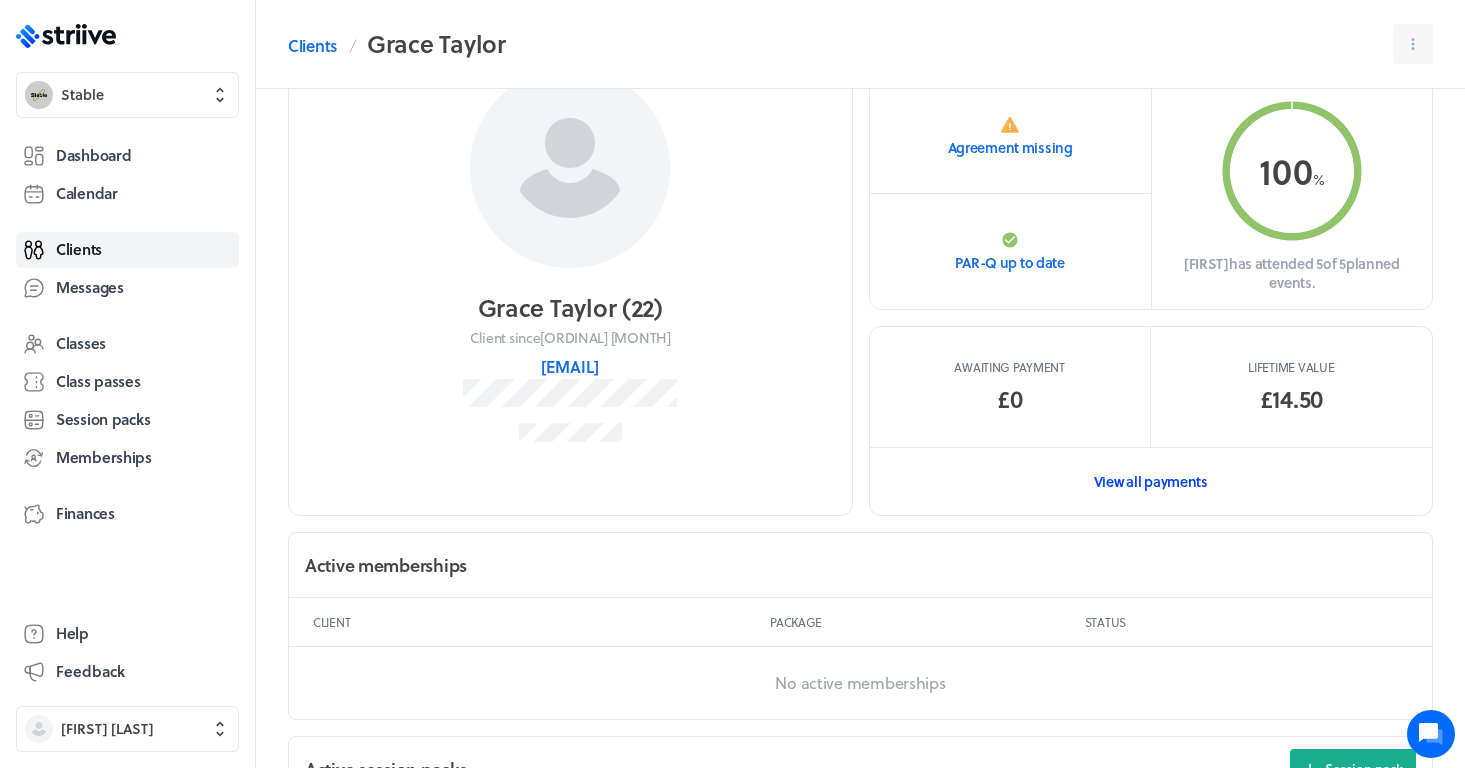 click on "View all payments" at bounding box center (1151, 481) 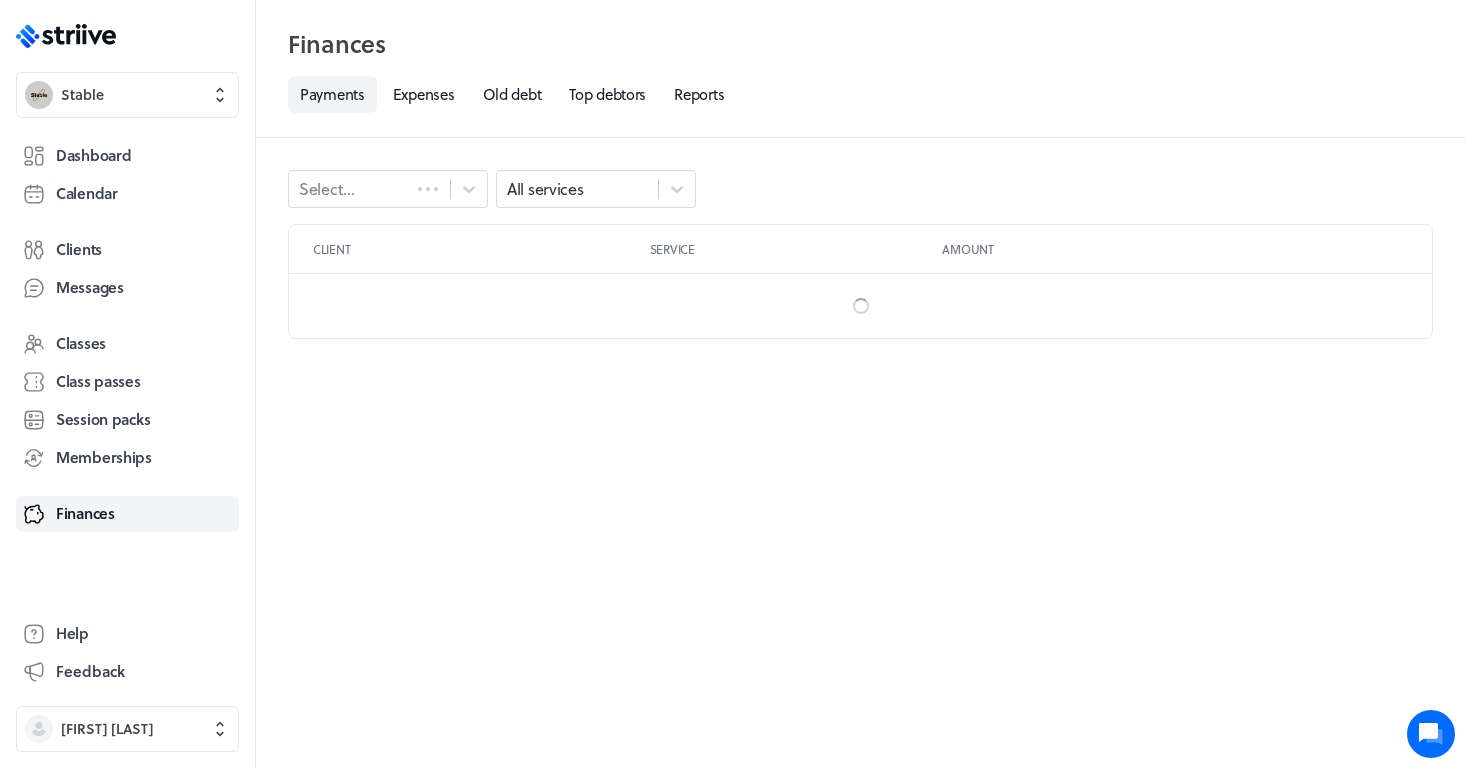 scroll, scrollTop: 0, scrollLeft: 0, axis: both 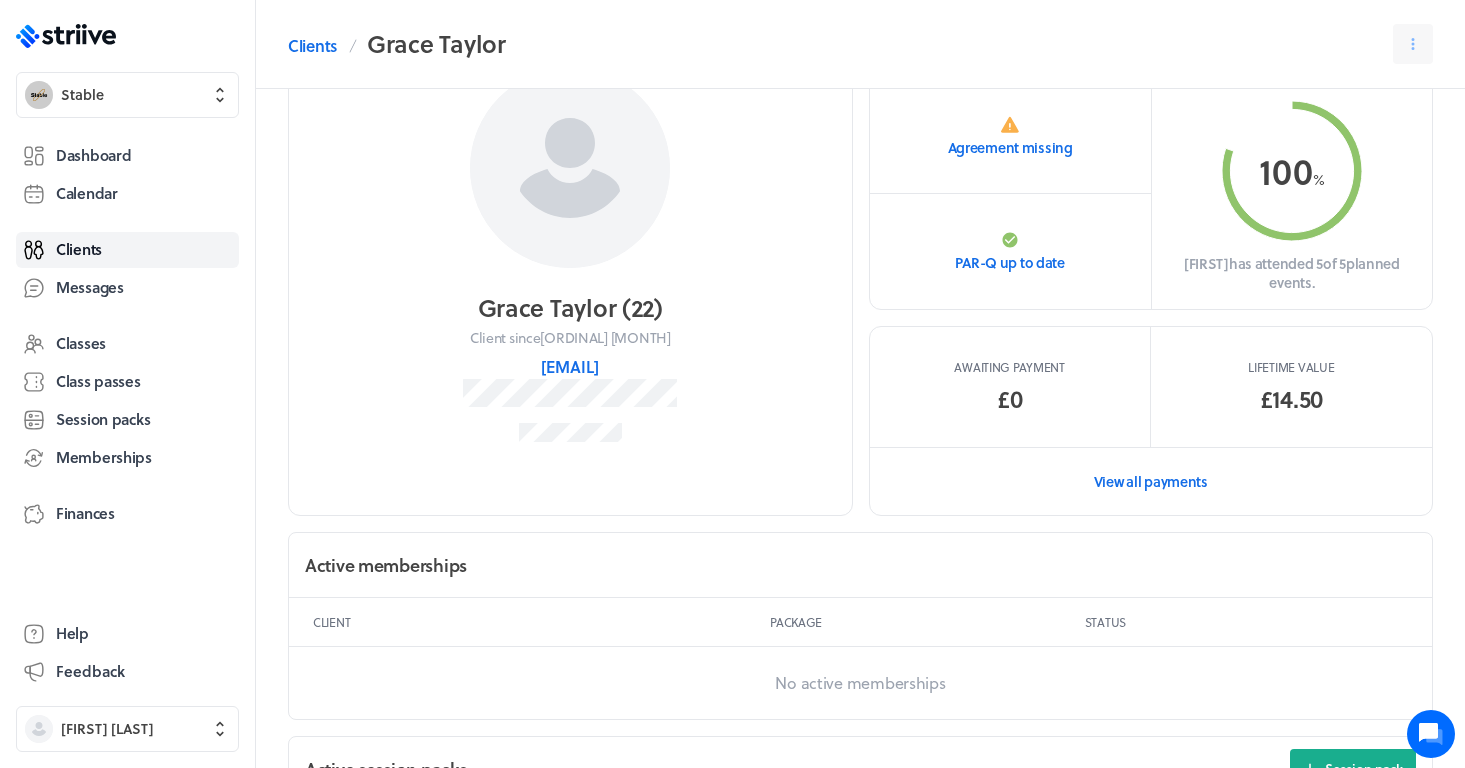 click on "100" at bounding box center [1285, 170] 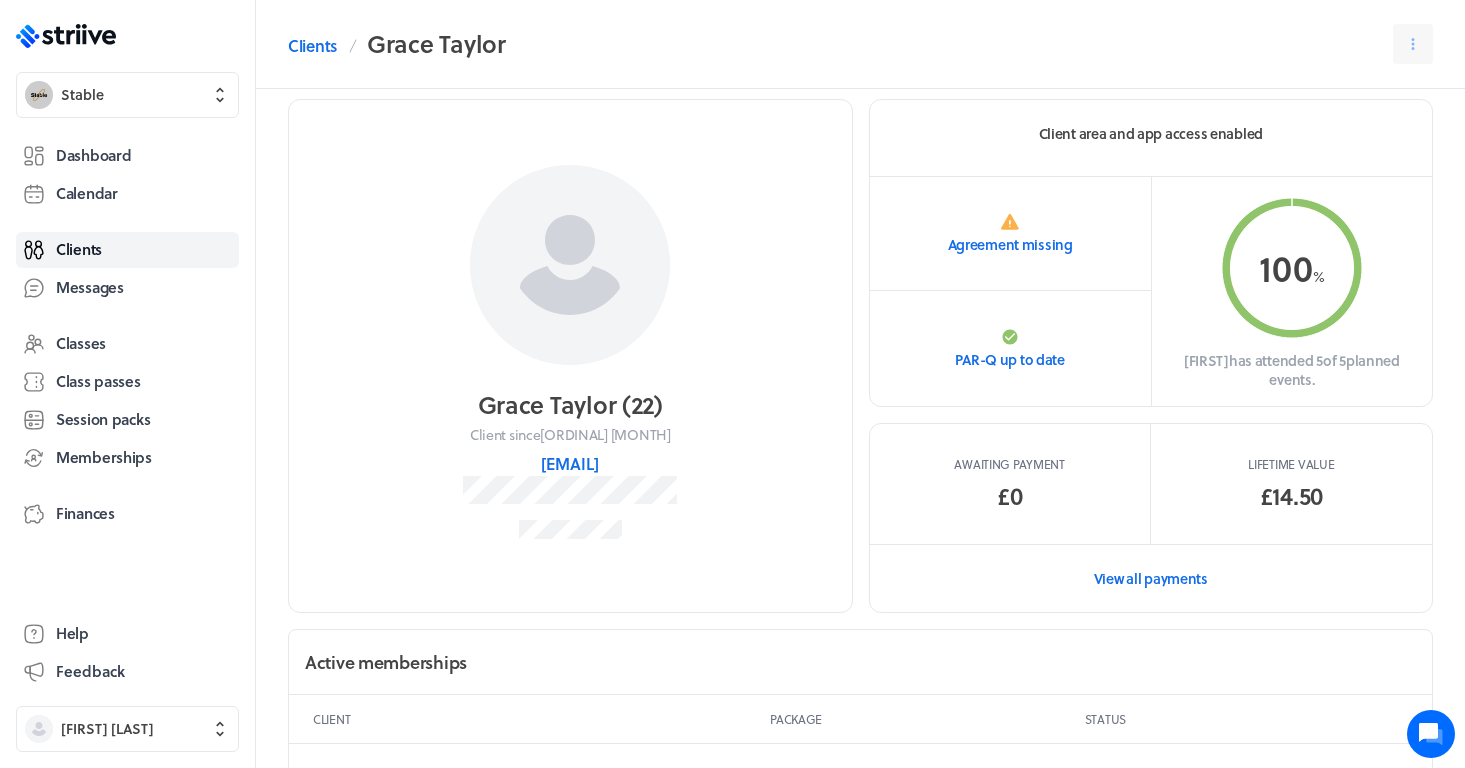 scroll, scrollTop: 18, scrollLeft: 0, axis: vertical 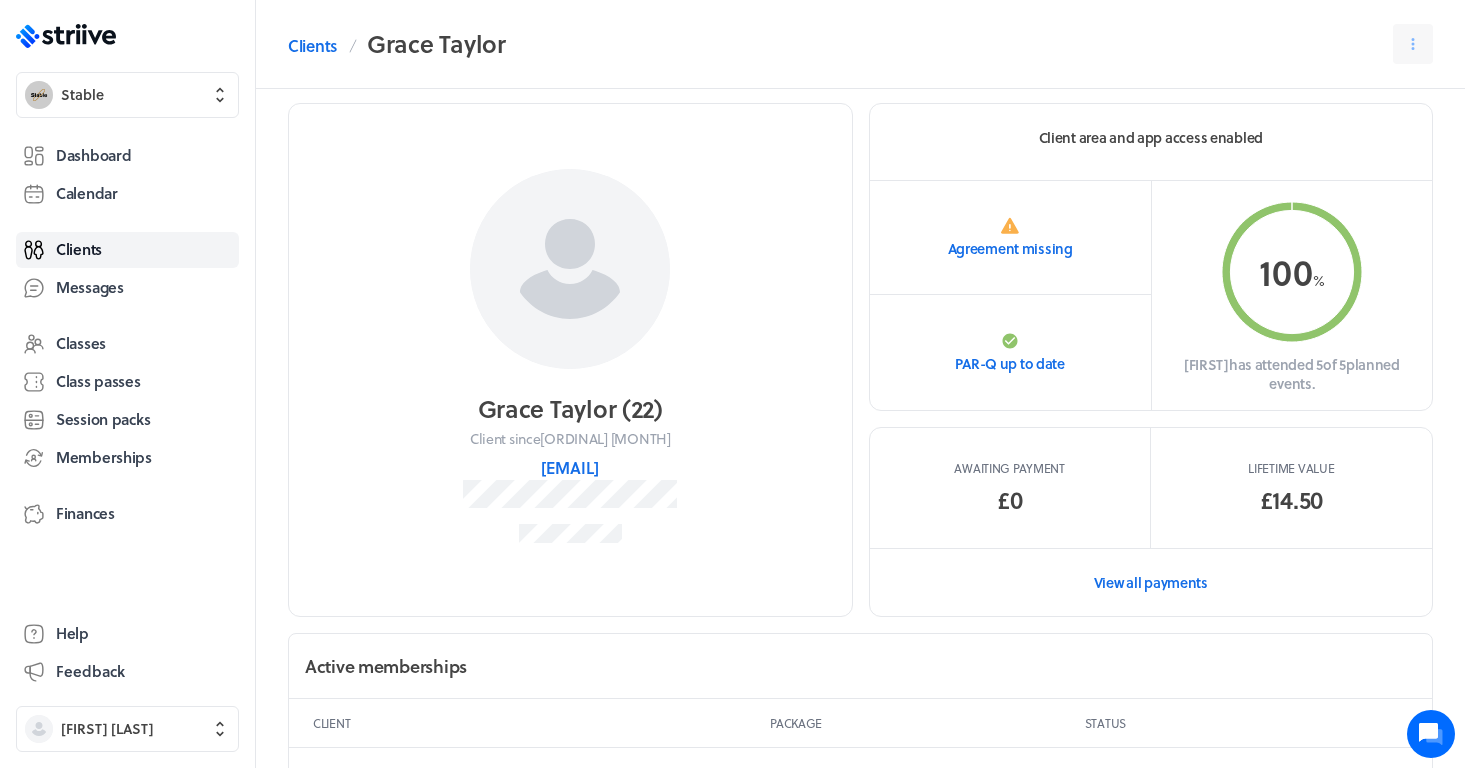 click on "100" at bounding box center (1285, 271) 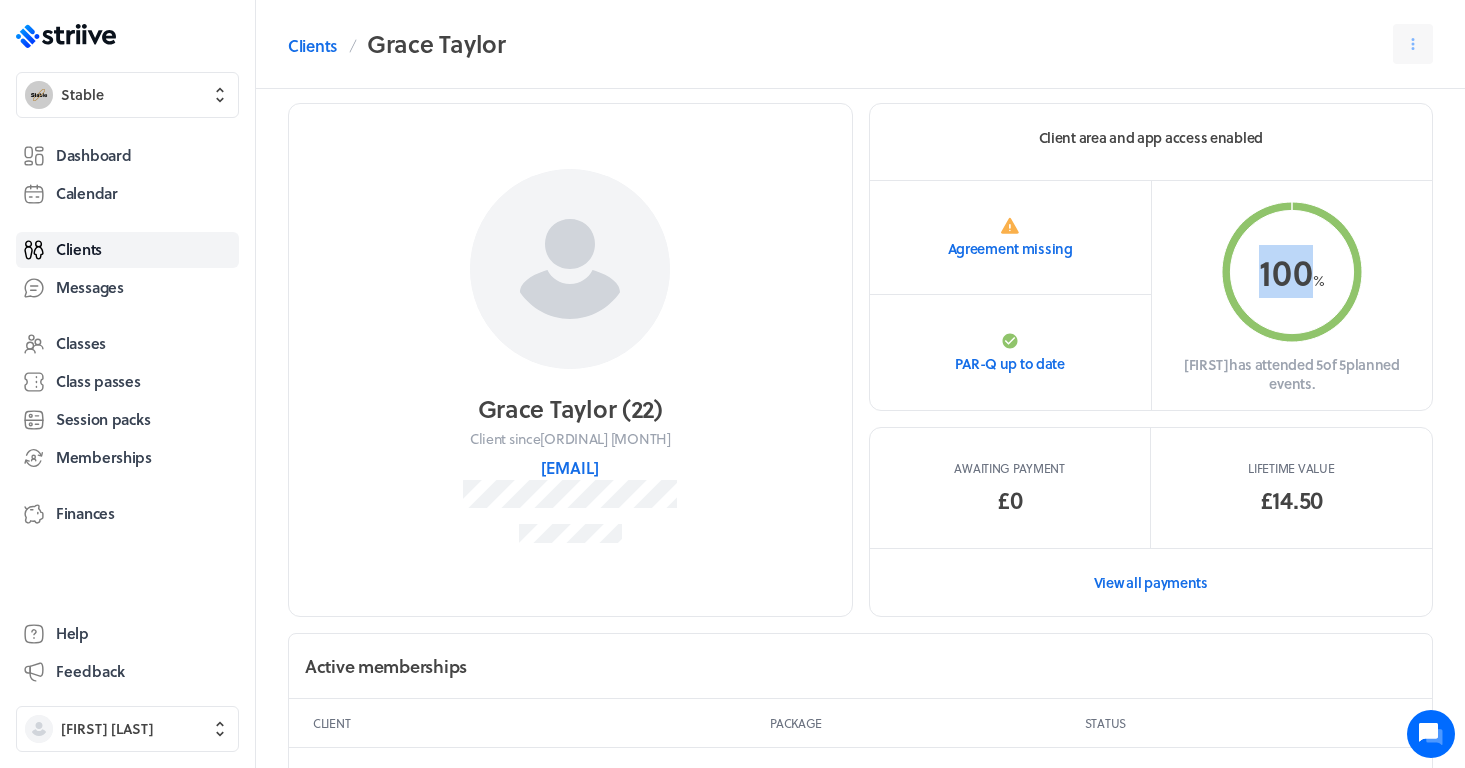 click on "100" at bounding box center (1285, 271) 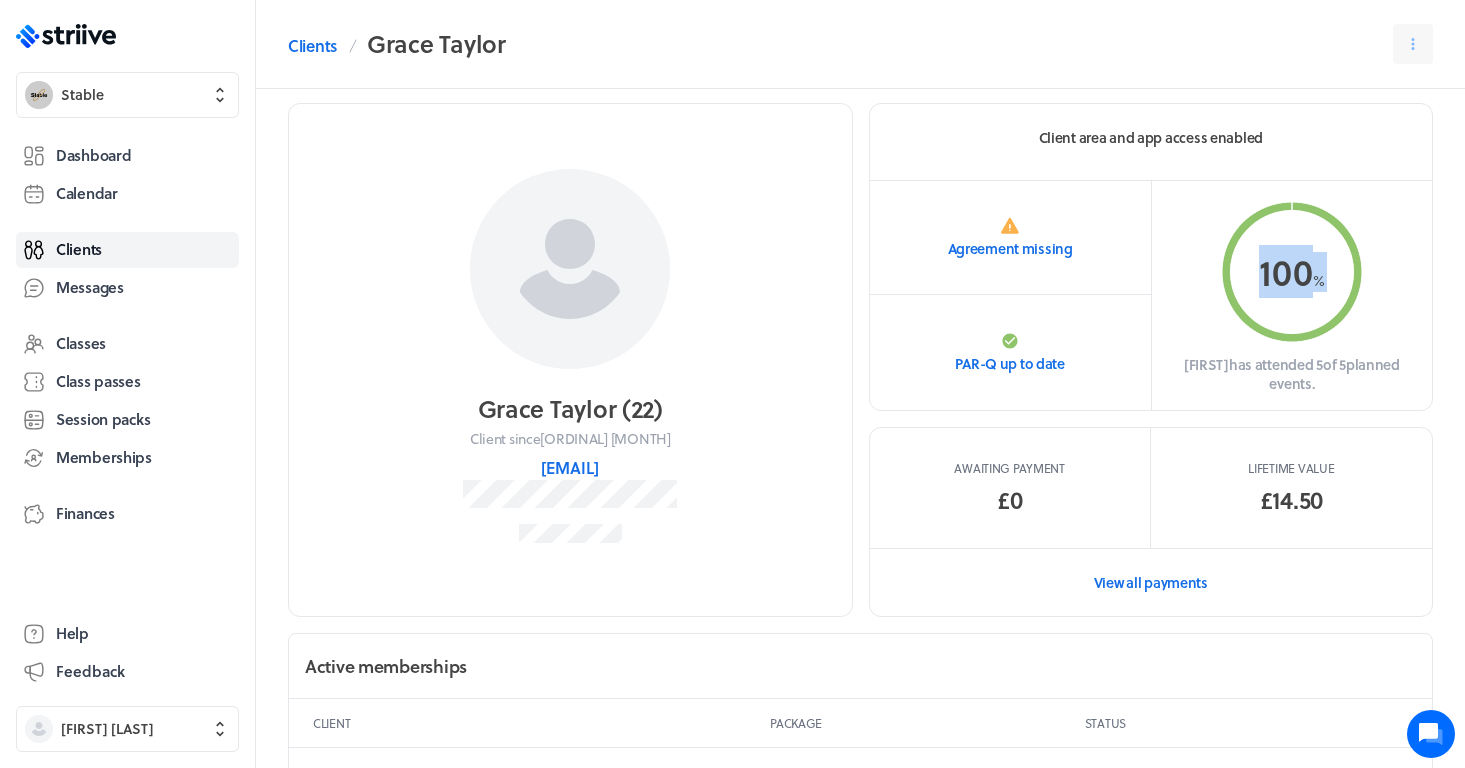 click on "100" at bounding box center (1285, 271) 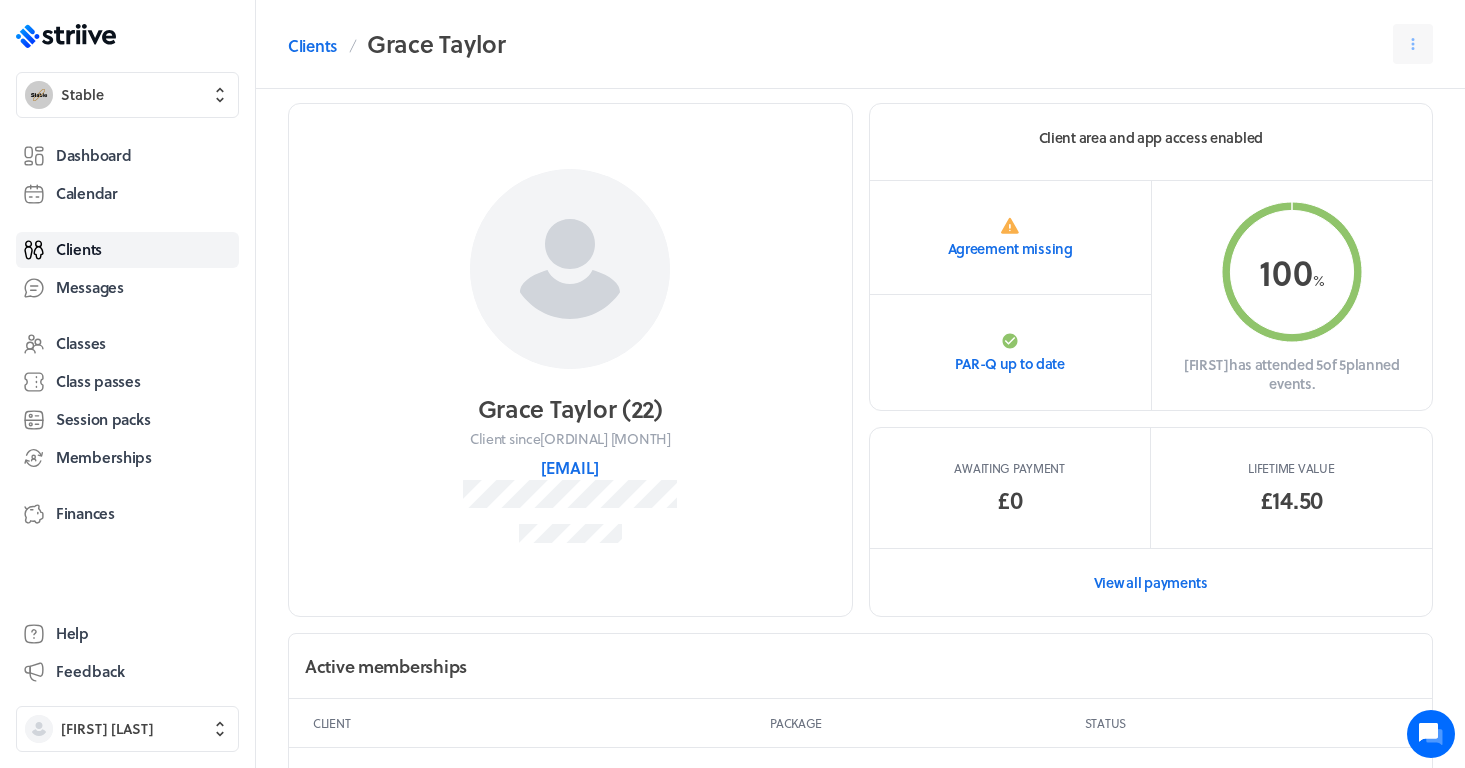 click on "[FIRST] [LAST]   ( [AGE] ) Client since  [NUMBER] [MONTH] [YEAR] [EMAIL] Client area and app access enabled Agreement missing PAR-Q up to date 100 % [FIRST]  has attended   [NUMBER]  of   [NUMBER]  planned events. Awaiting payment £0 Lifetime value £14.50 View all payments" at bounding box center [860, 360] 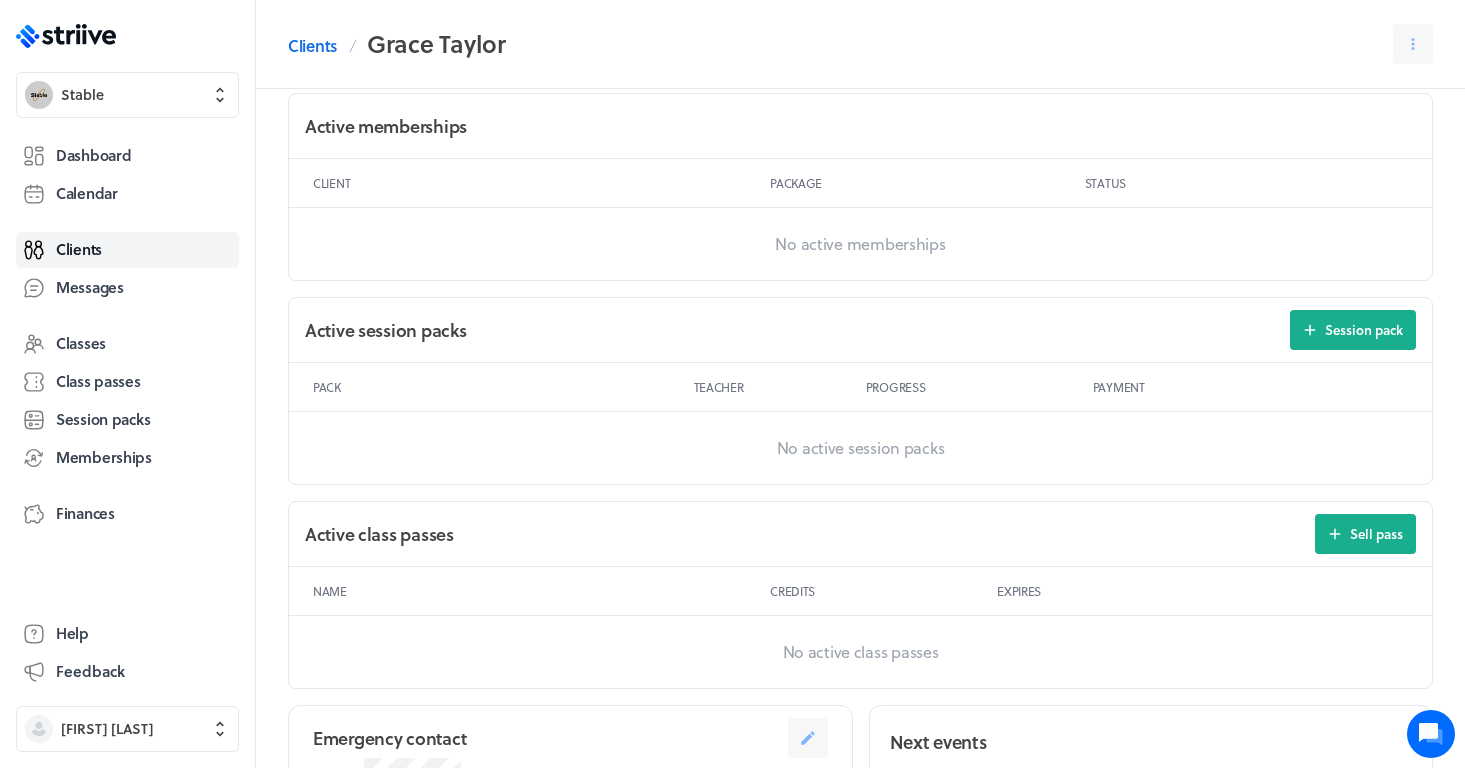 scroll, scrollTop: 557, scrollLeft: 0, axis: vertical 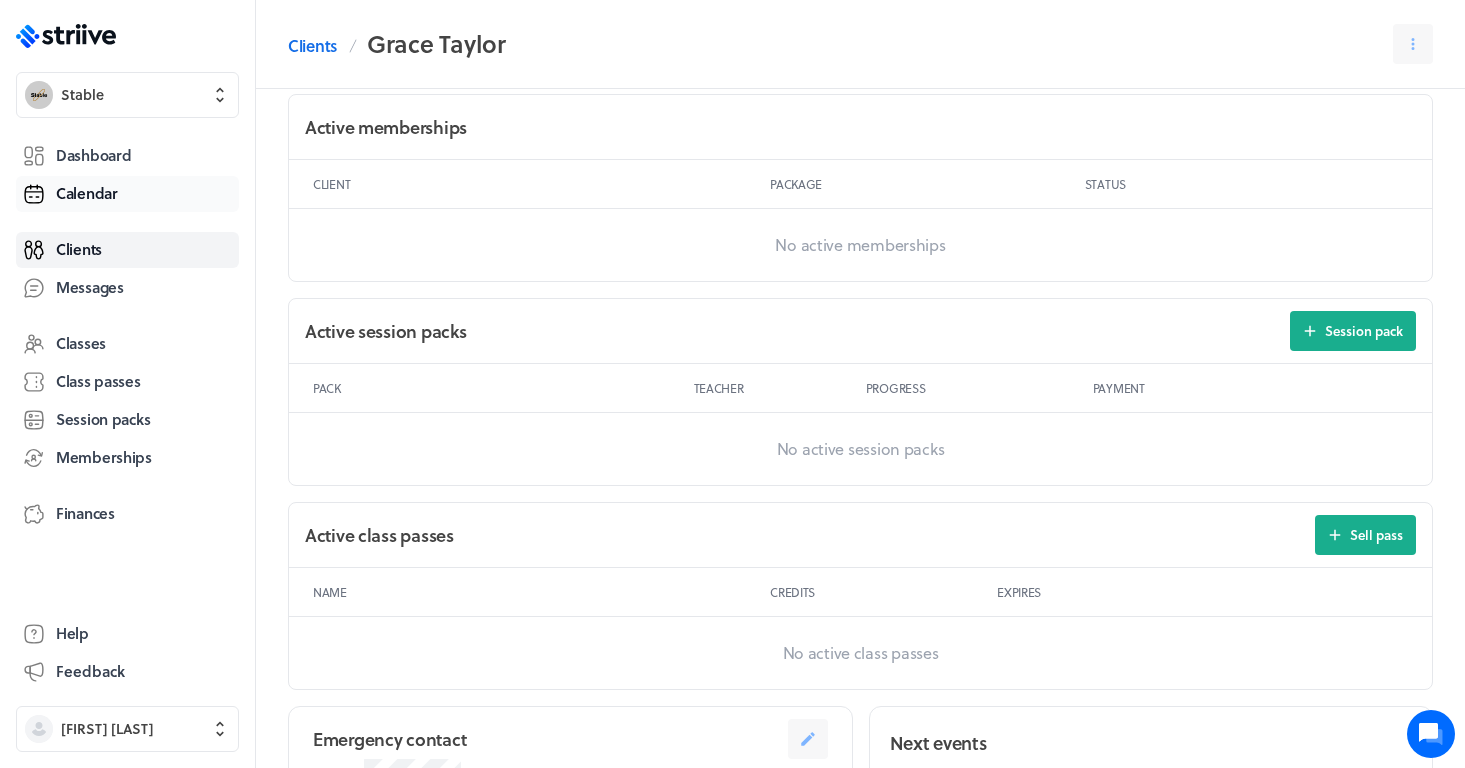click on "Calendar" at bounding box center (87, 193) 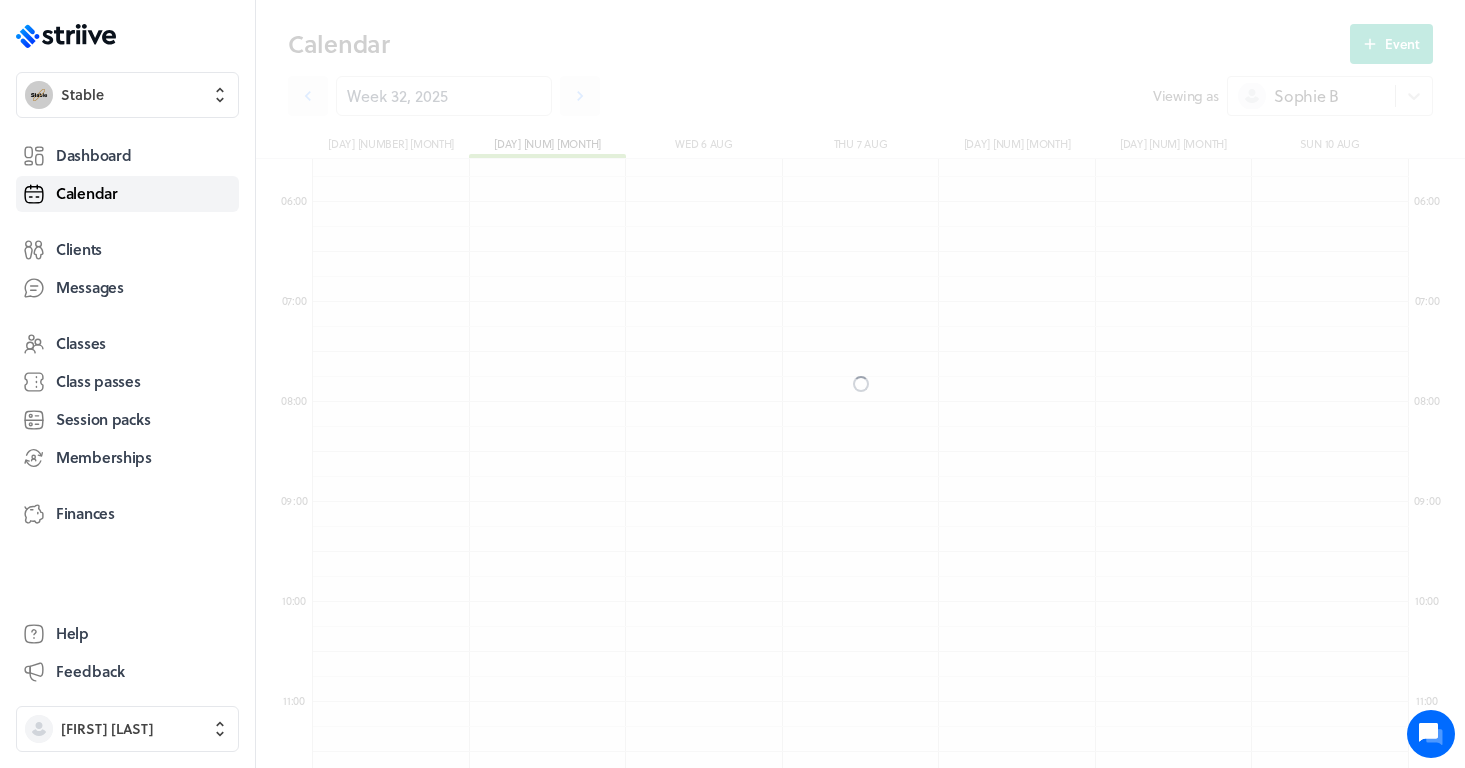 scroll, scrollTop: 600, scrollLeft: 0, axis: vertical 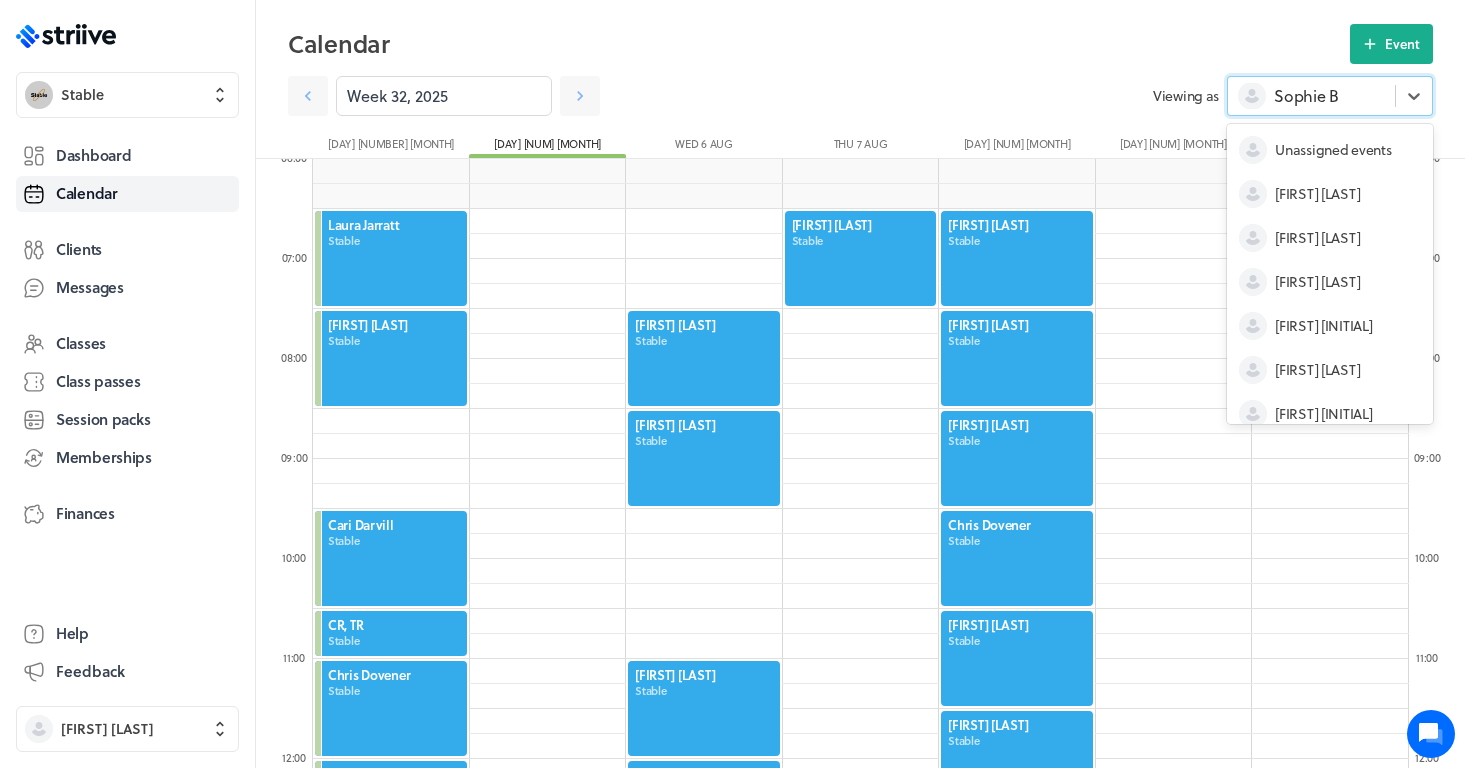 click on "Sophie B" at bounding box center (1330, 96) 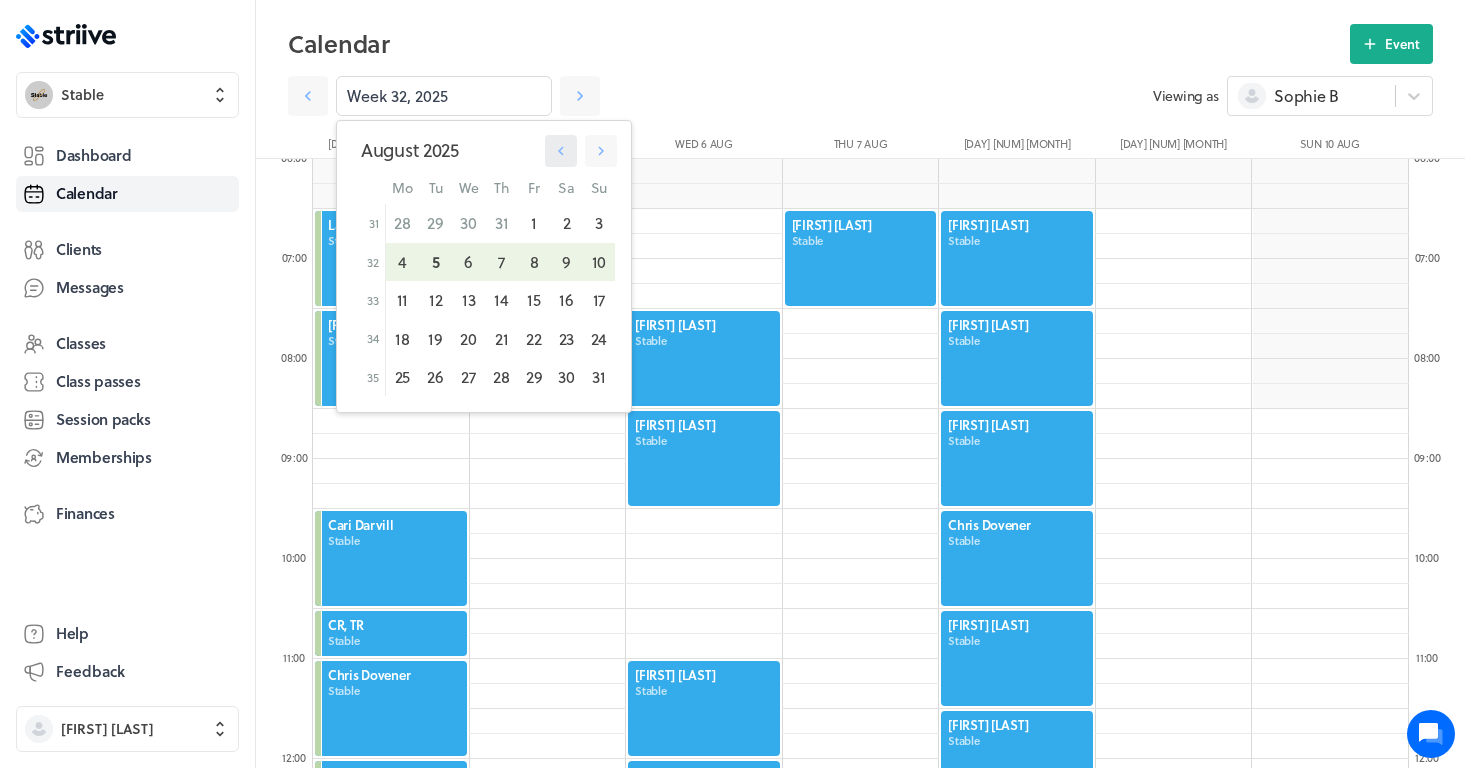 click 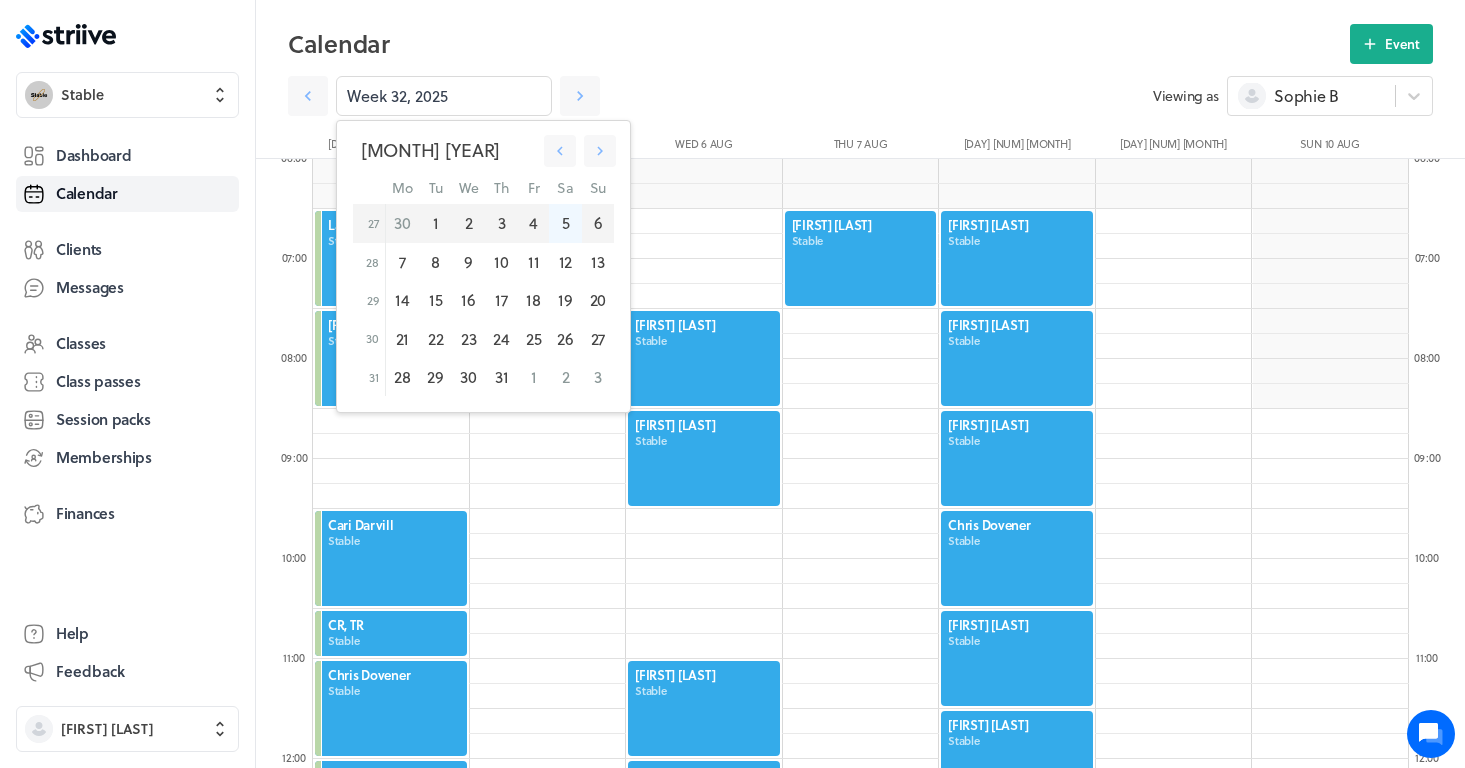 click on "5" at bounding box center [565, 223] 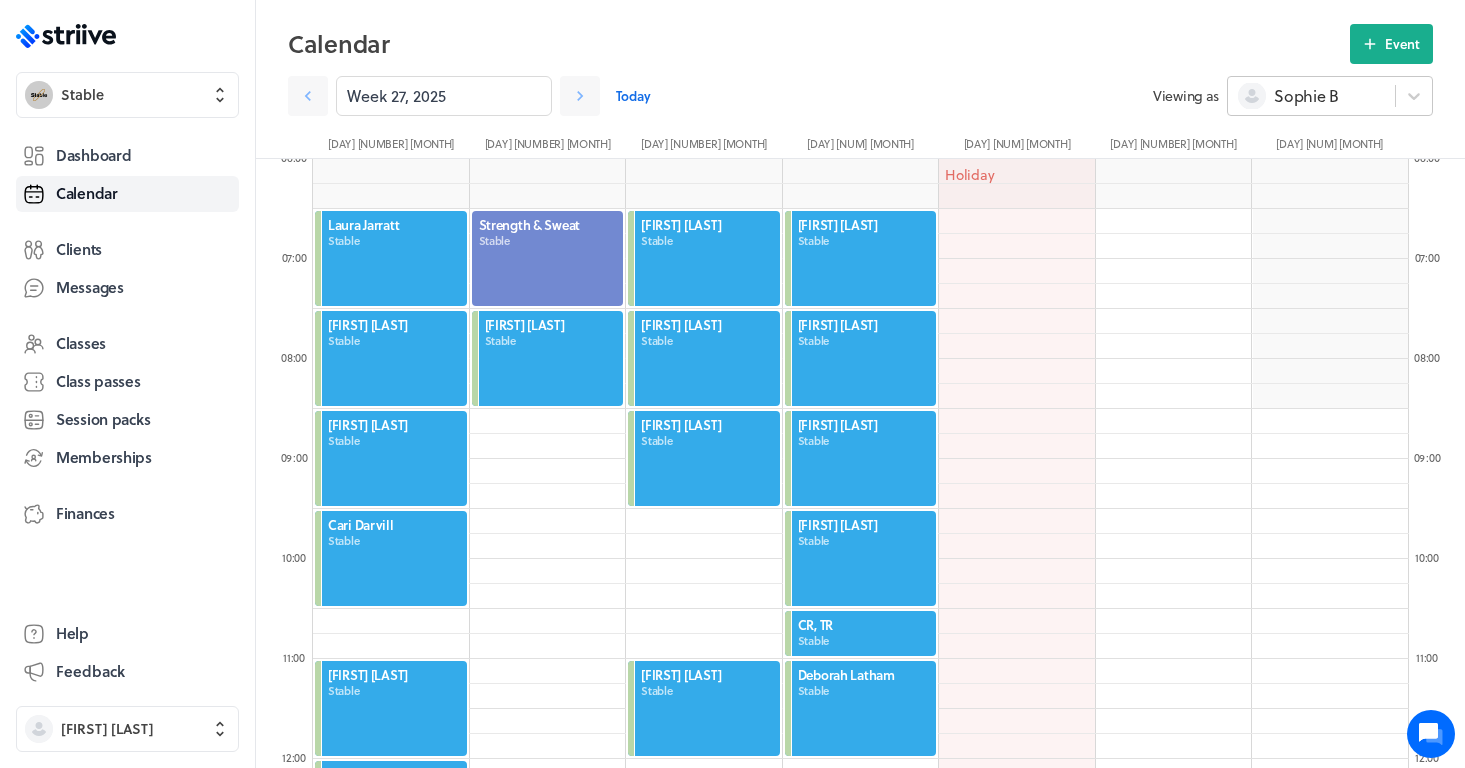 click on "Sophie B" at bounding box center (1306, 96) 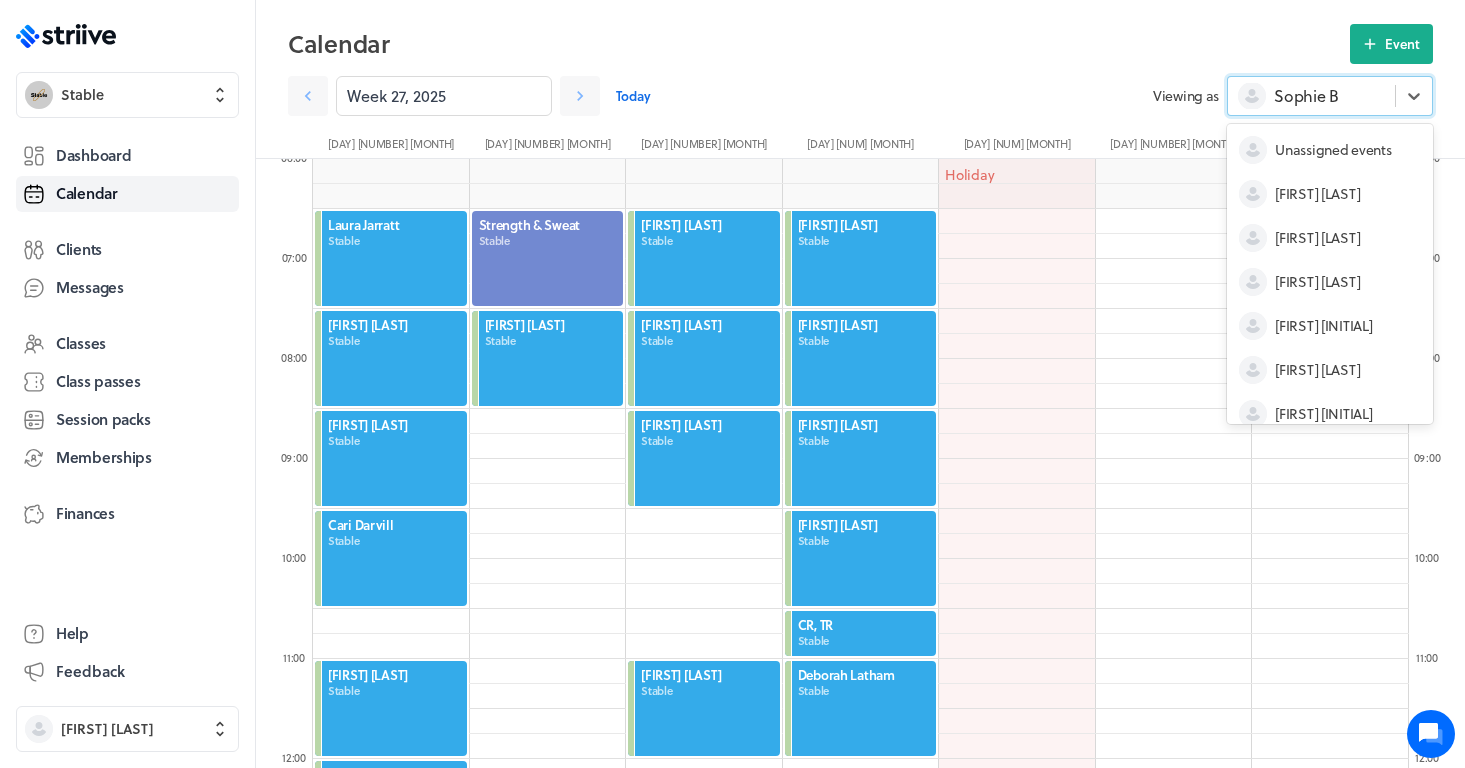 scroll, scrollTop: 104, scrollLeft: 0, axis: vertical 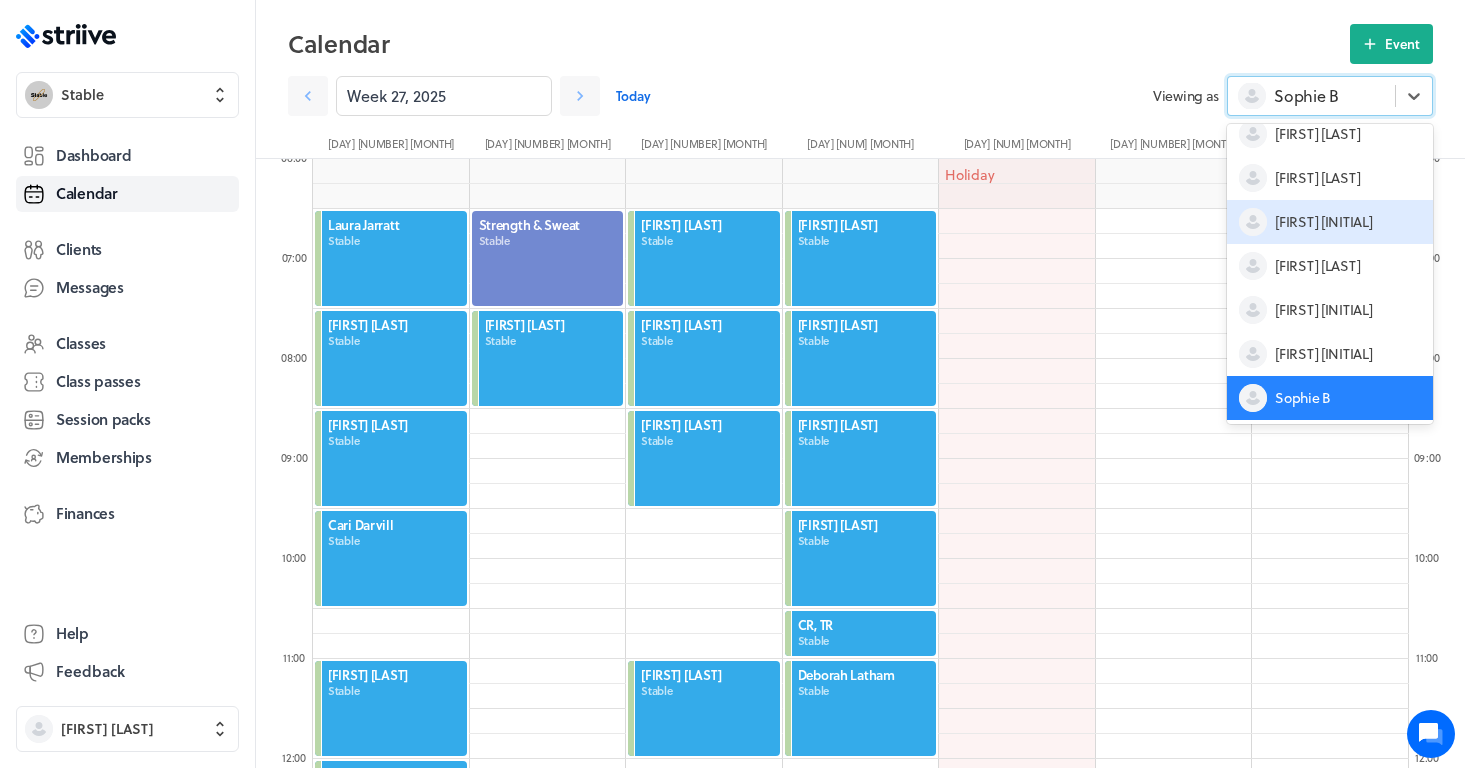 click on "[FIRST] [INITIAL]" at bounding box center [1323, 222] 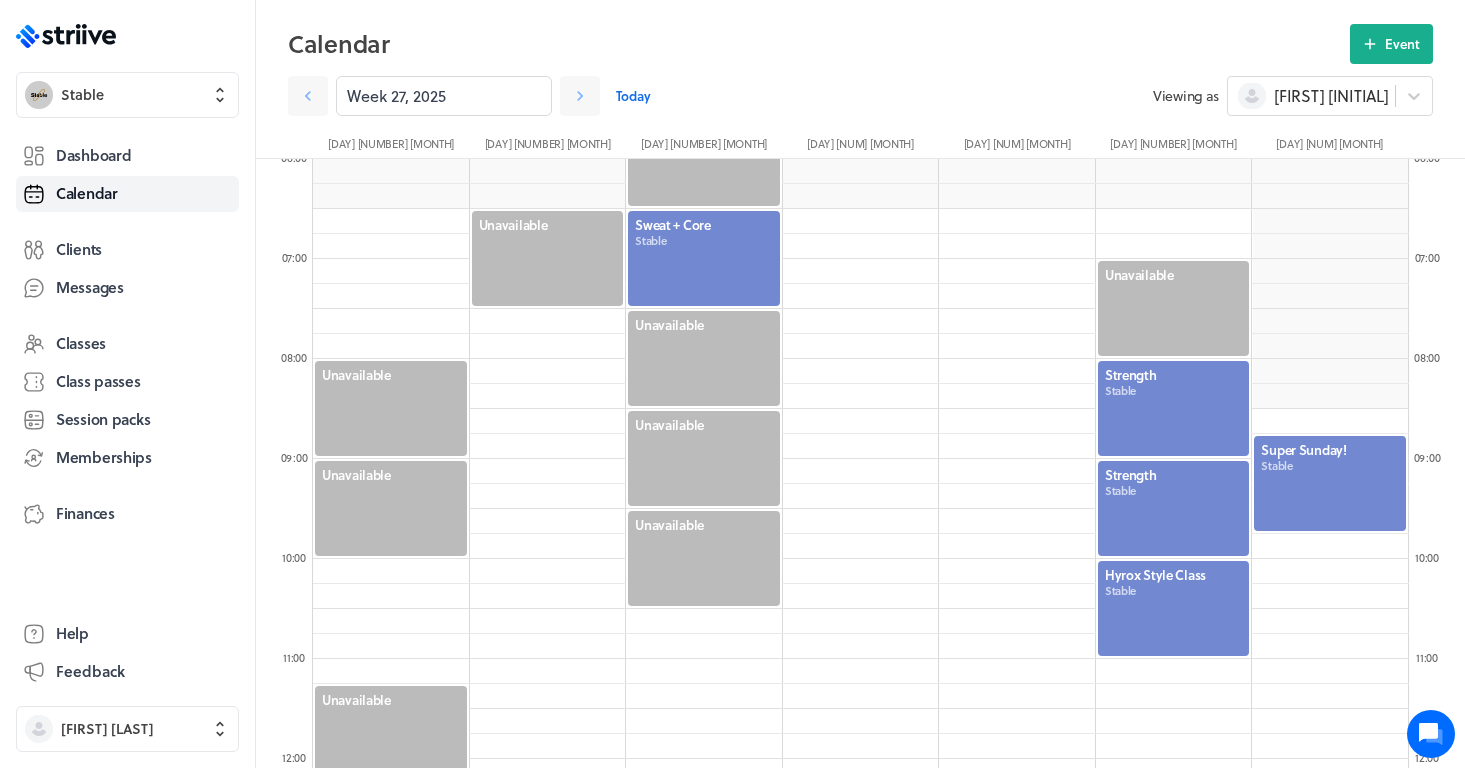 click at bounding box center (1174, 408) 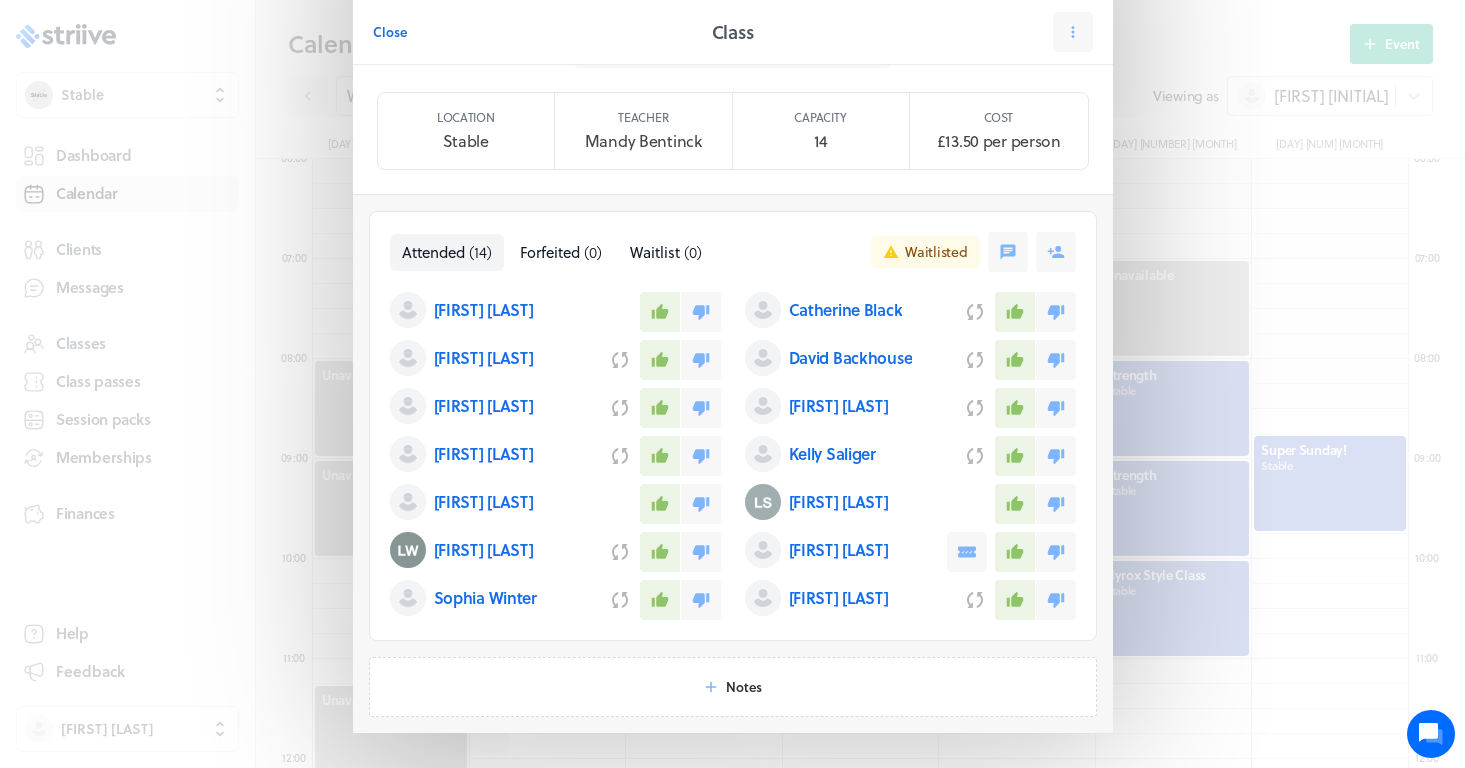 scroll, scrollTop: 149, scrollLeft: 0, axis: vertical 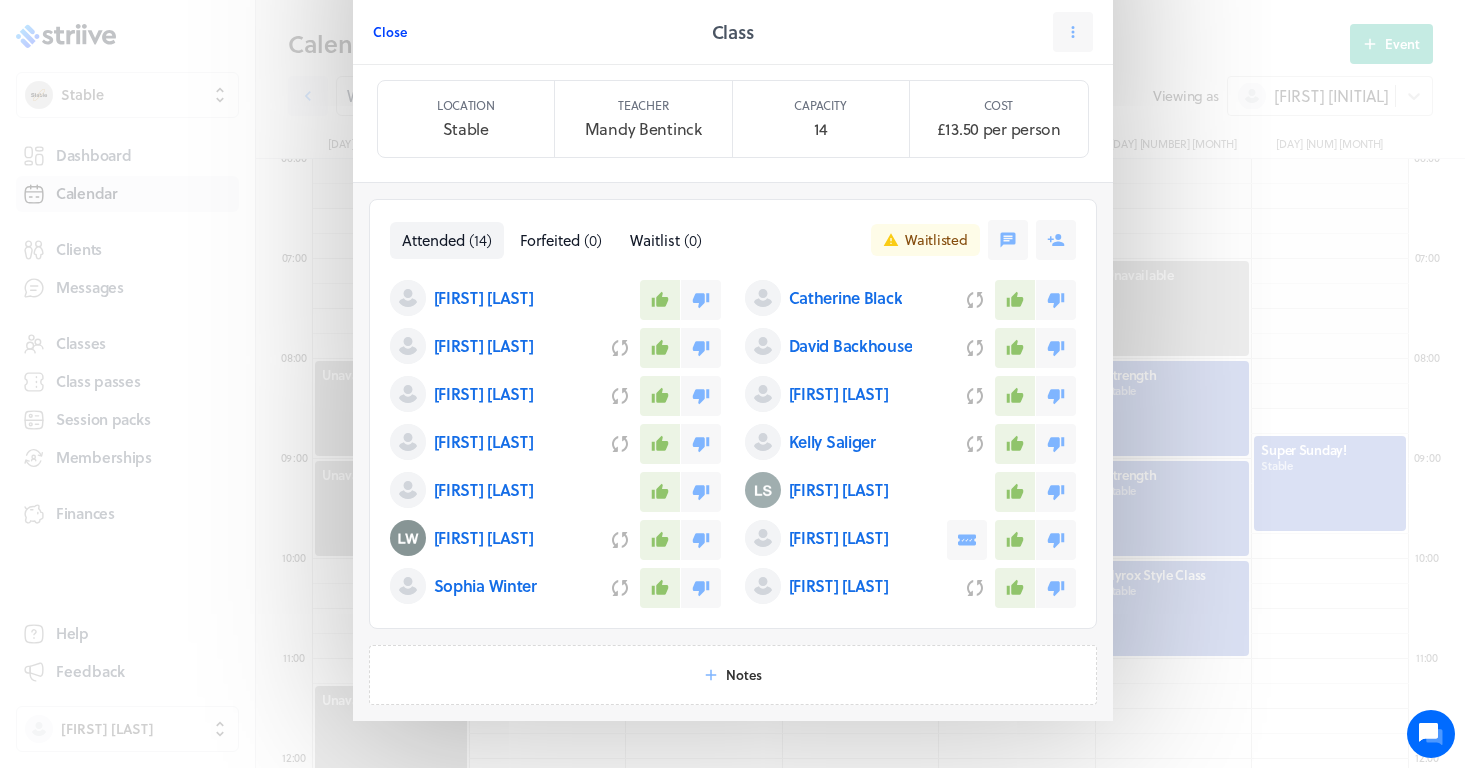 click on "Close" at bounding box center [390, 32] 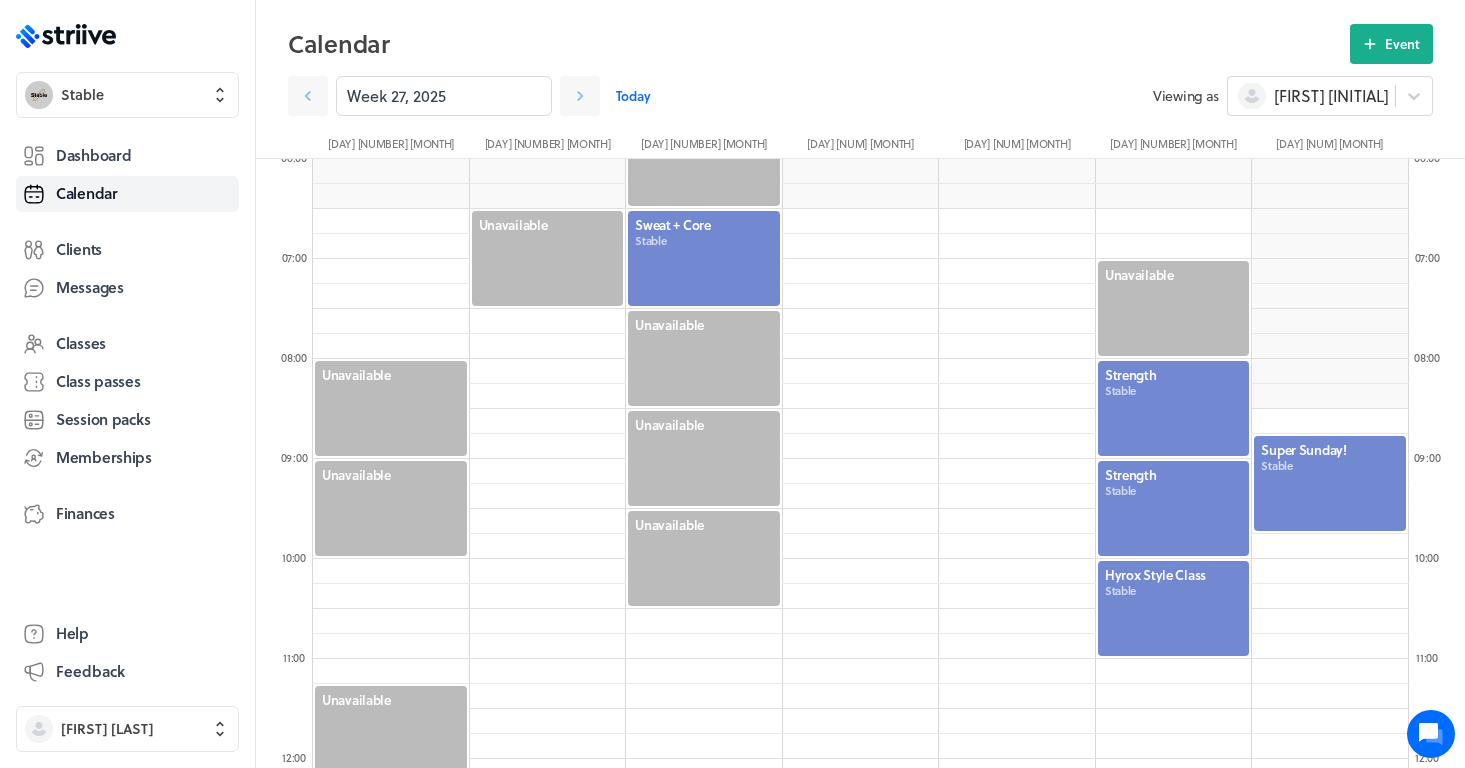 click at bounding box center (1174, 508) 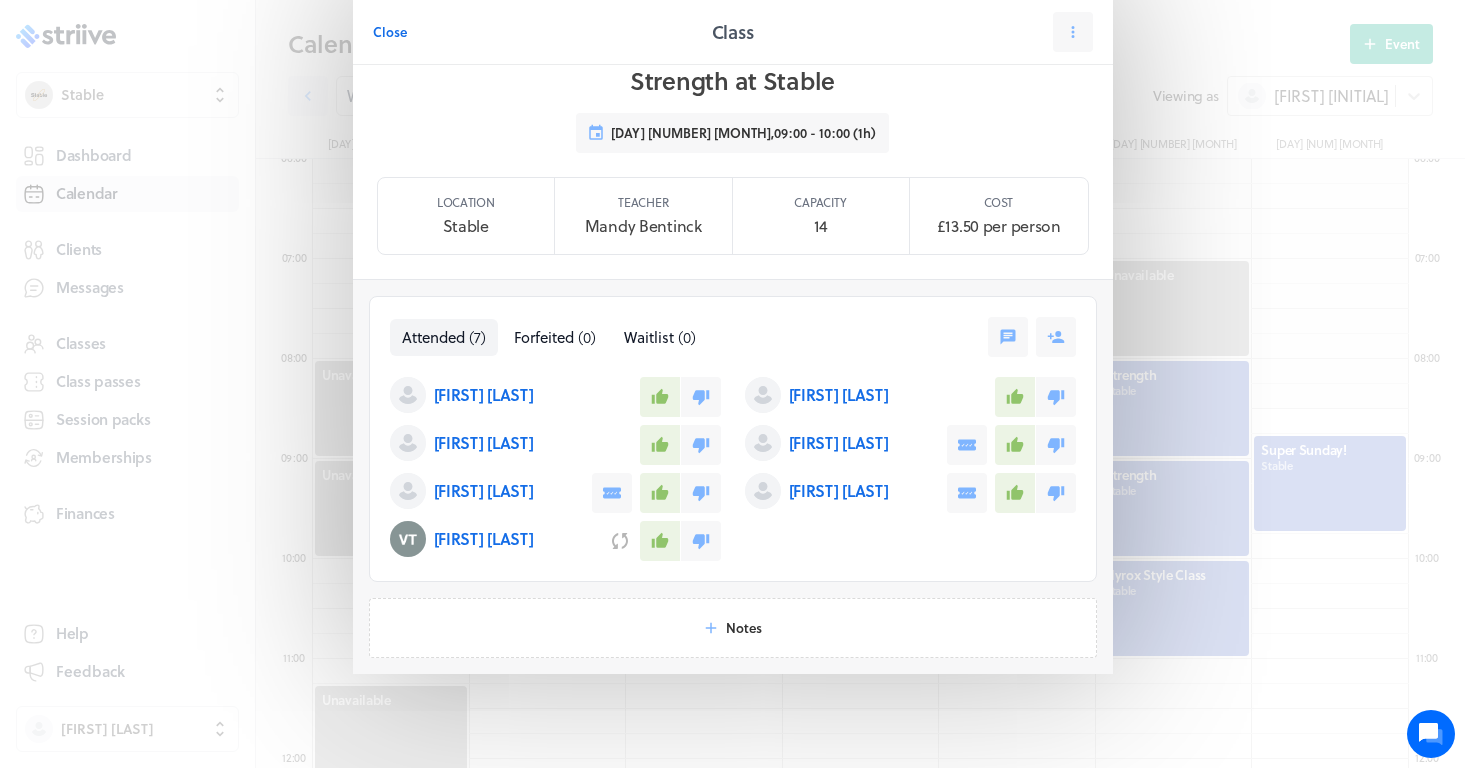 scroll, scrollTop: 56, scrollLeft: 0, axis: vertical 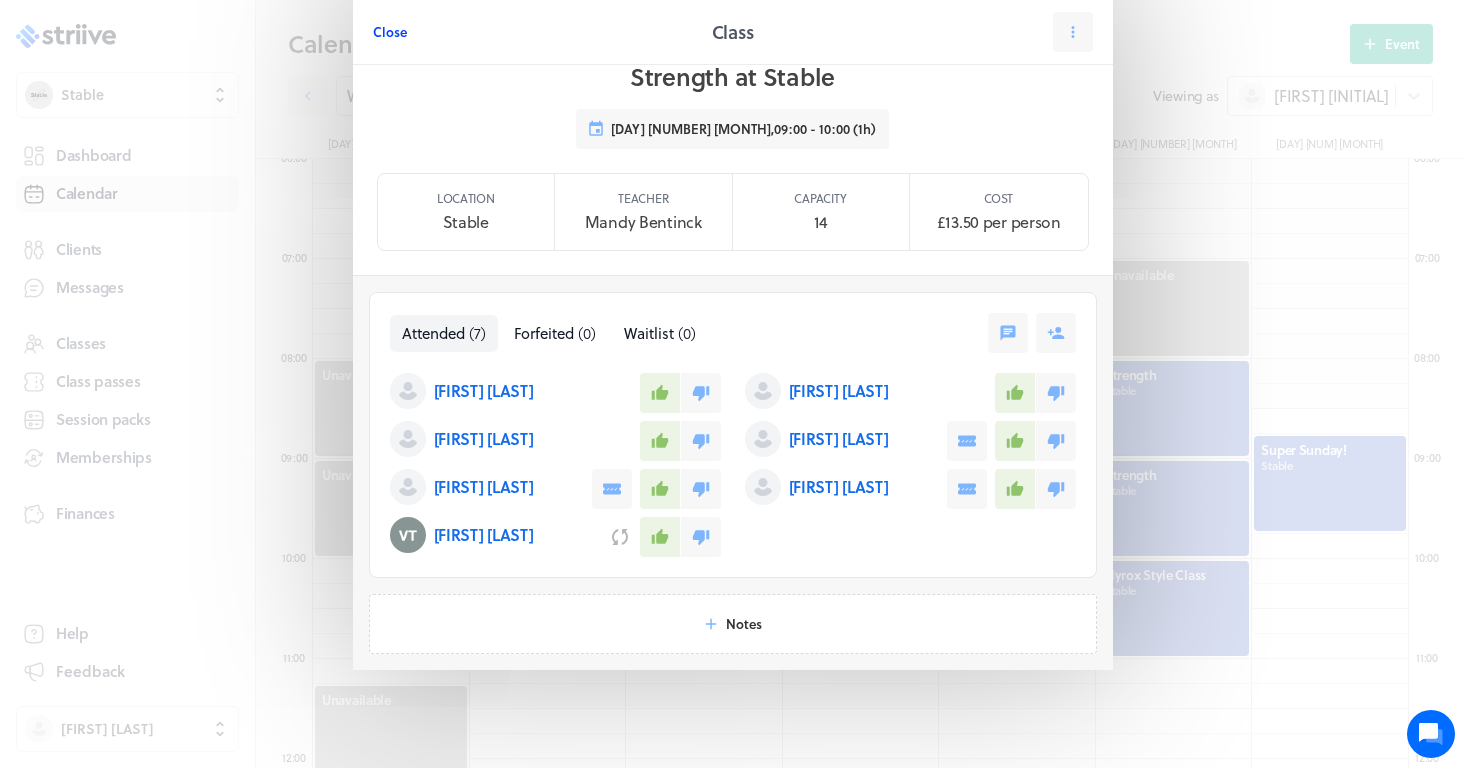 click on "Close" at bounding box center (390, 32) 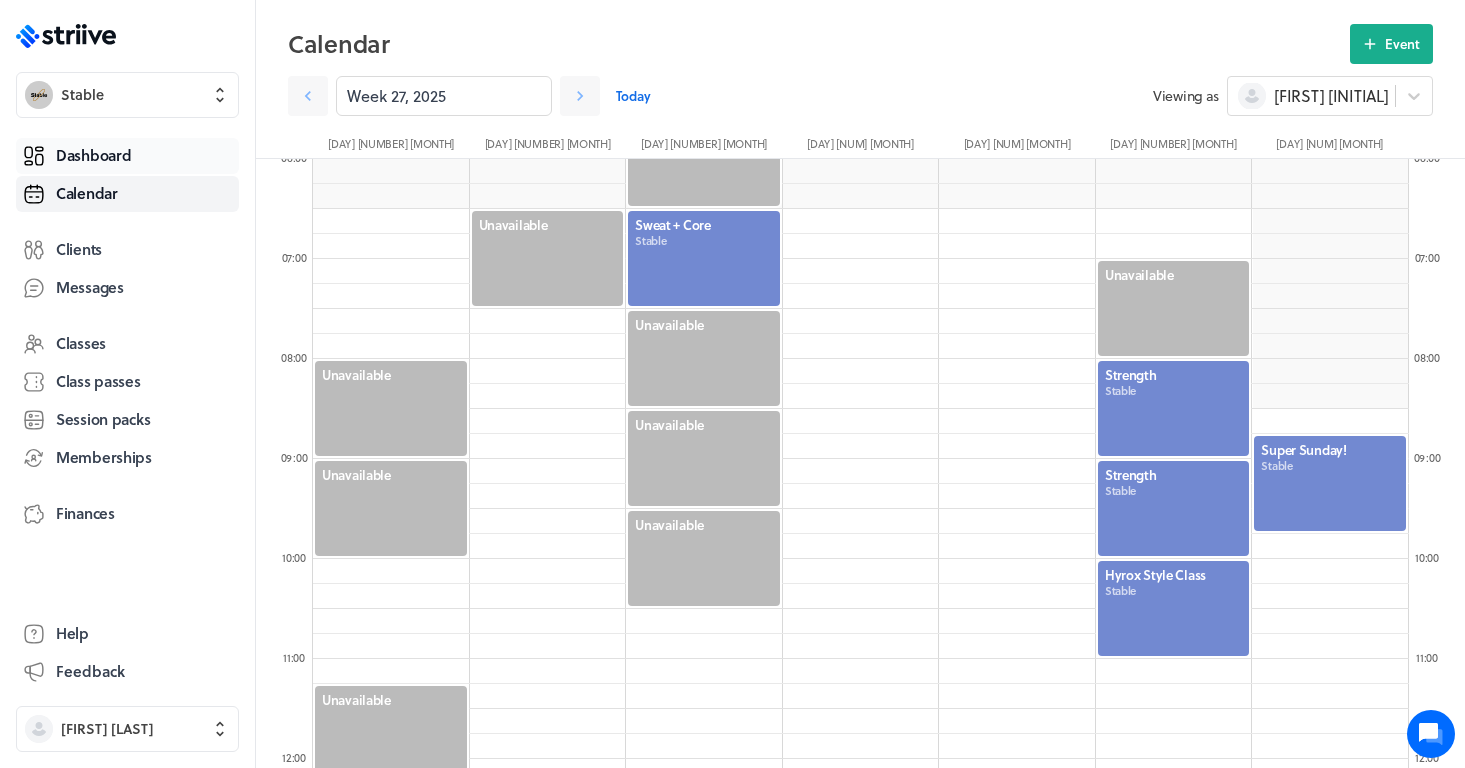 click on "Dashboard" at bounding box center (93, 155) 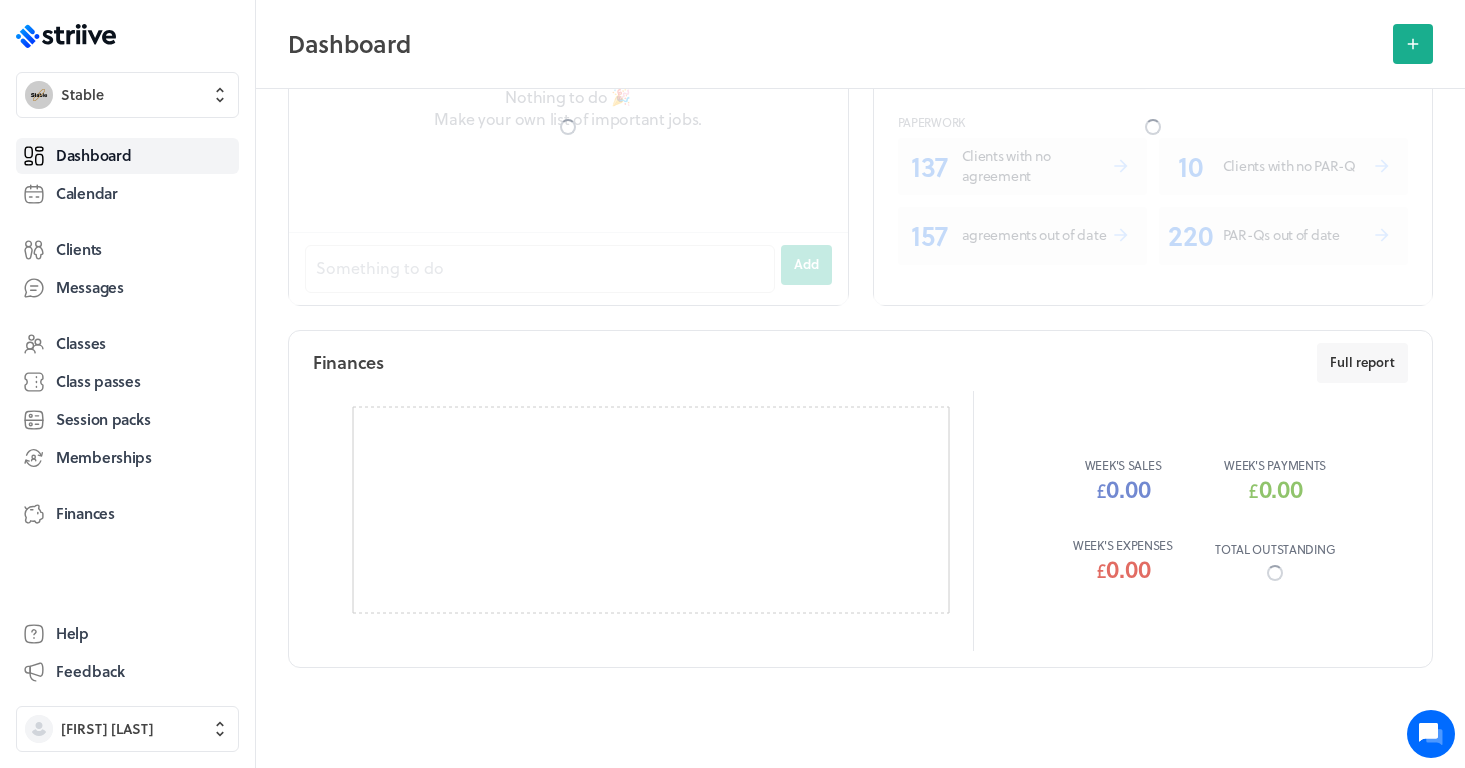 scroll, scrollTop: 0, scrollLeft: 0, axis: both 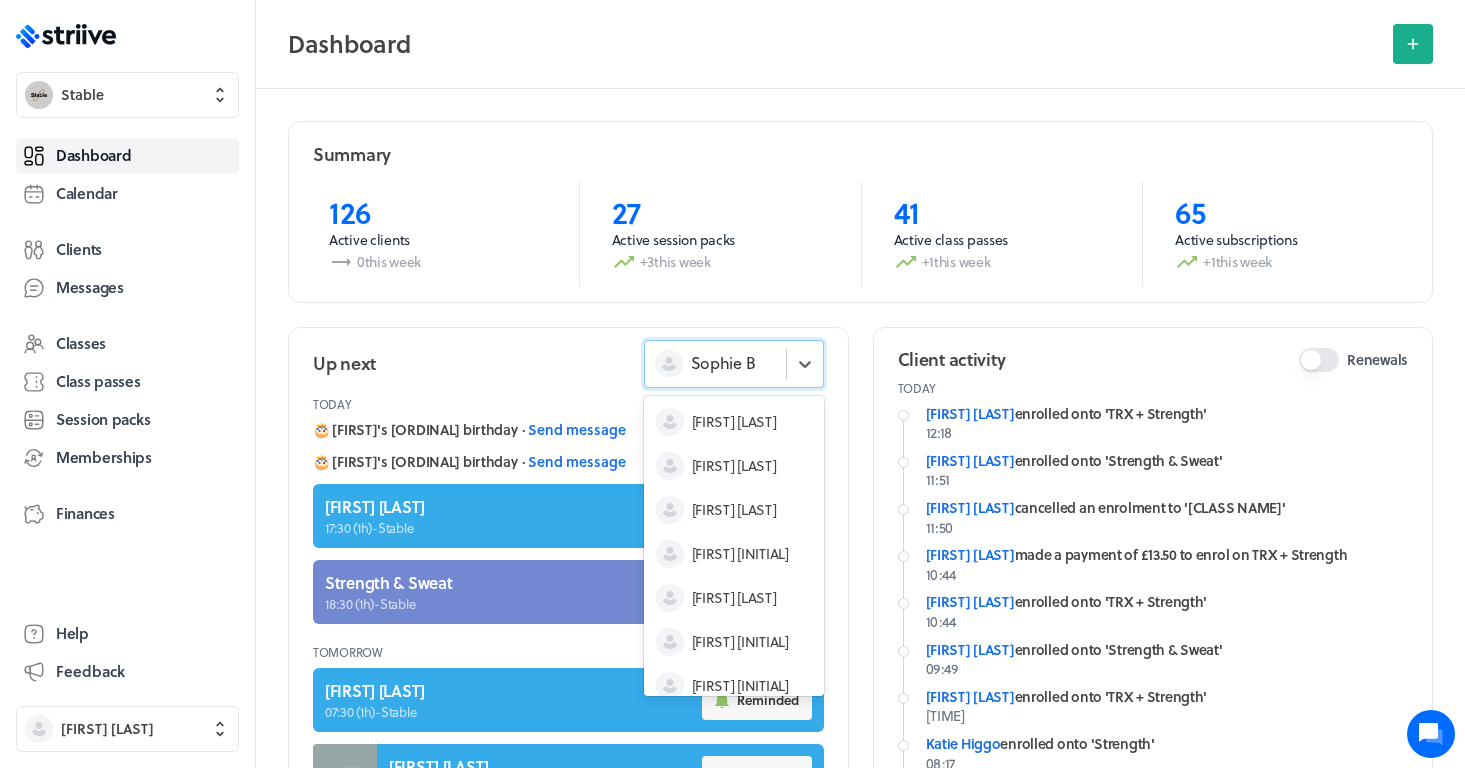 click on "Sophie B" at bounding box center [723, 363] 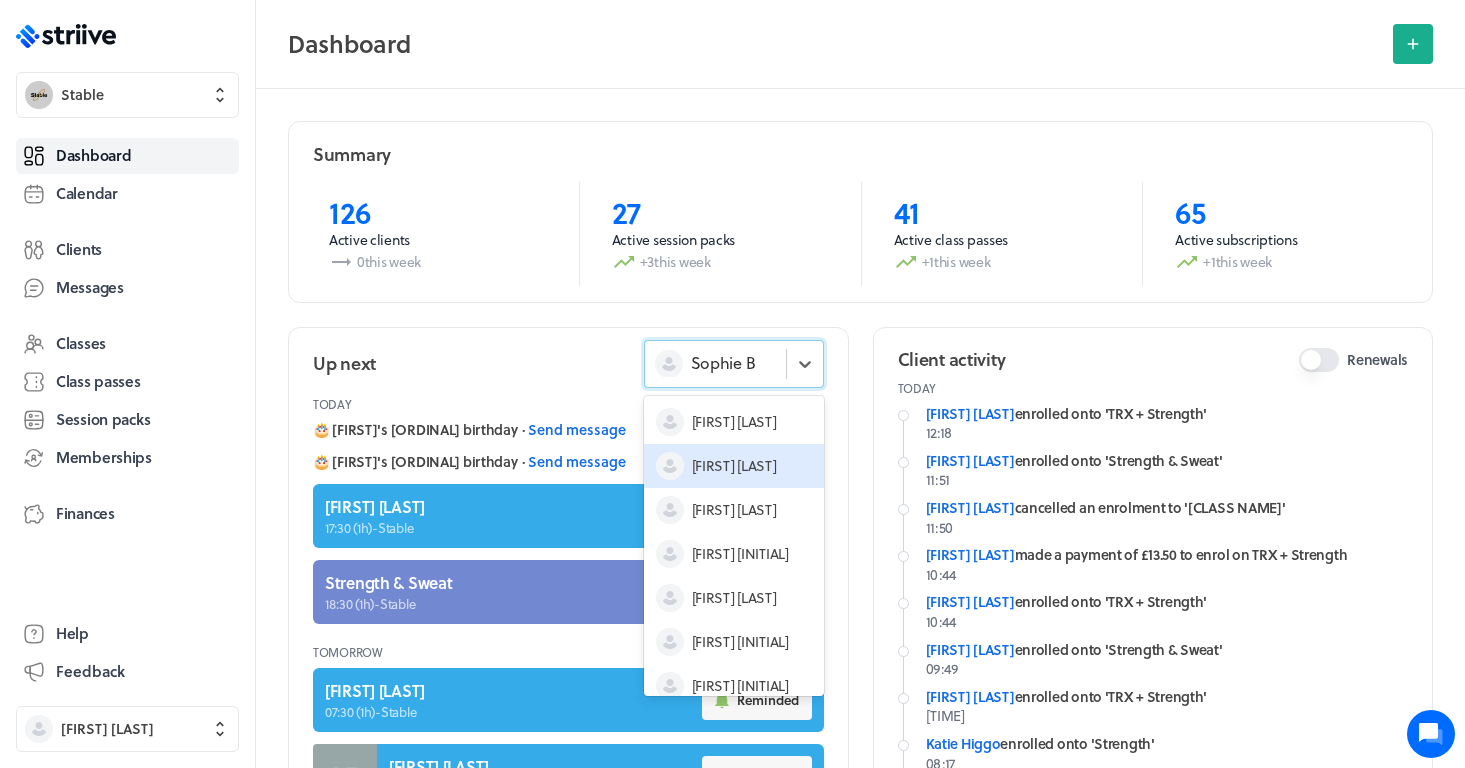 scroll, scrollTop: 0, scrollLeft: 0, axis: both 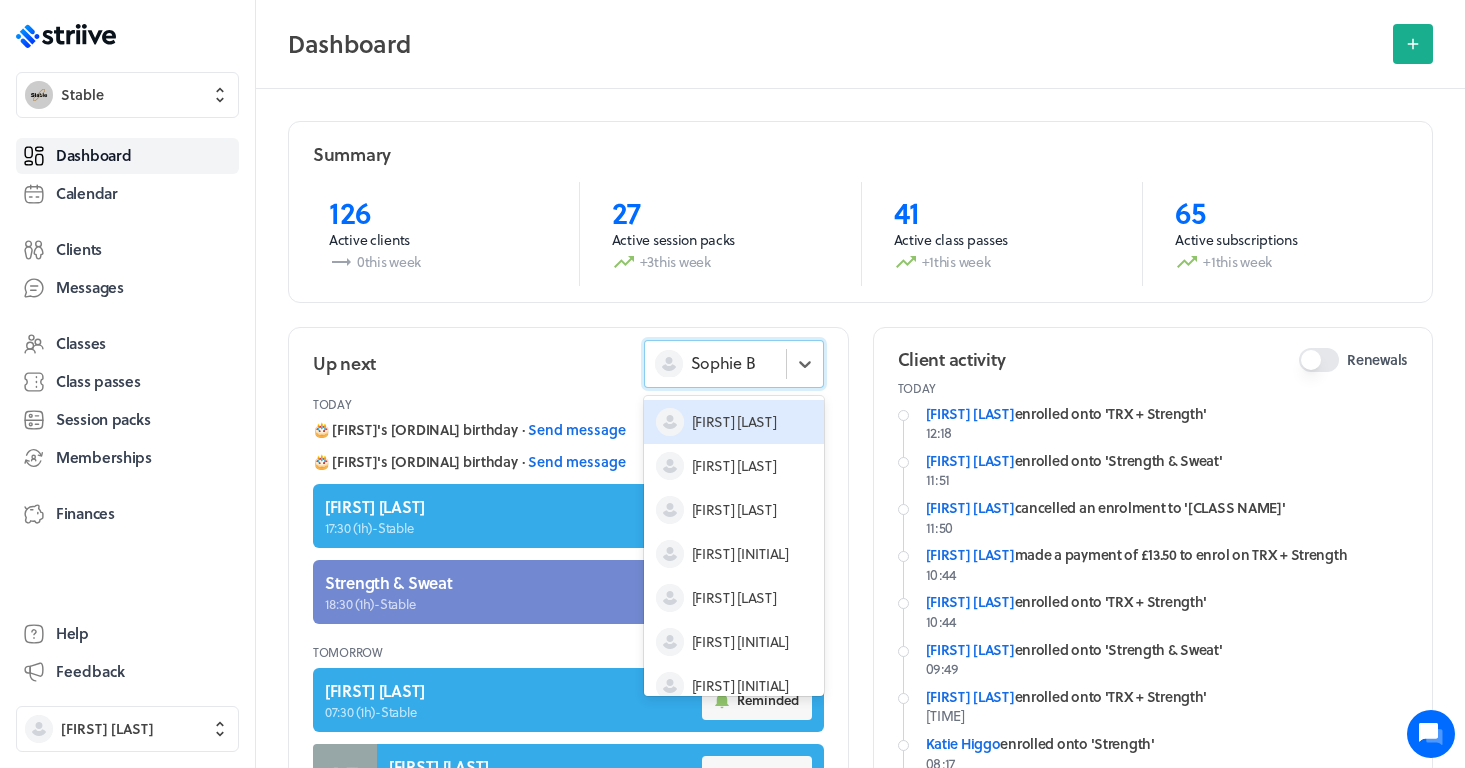 click on "[FIRST] [LAST]" at bounding box center (734, 422) 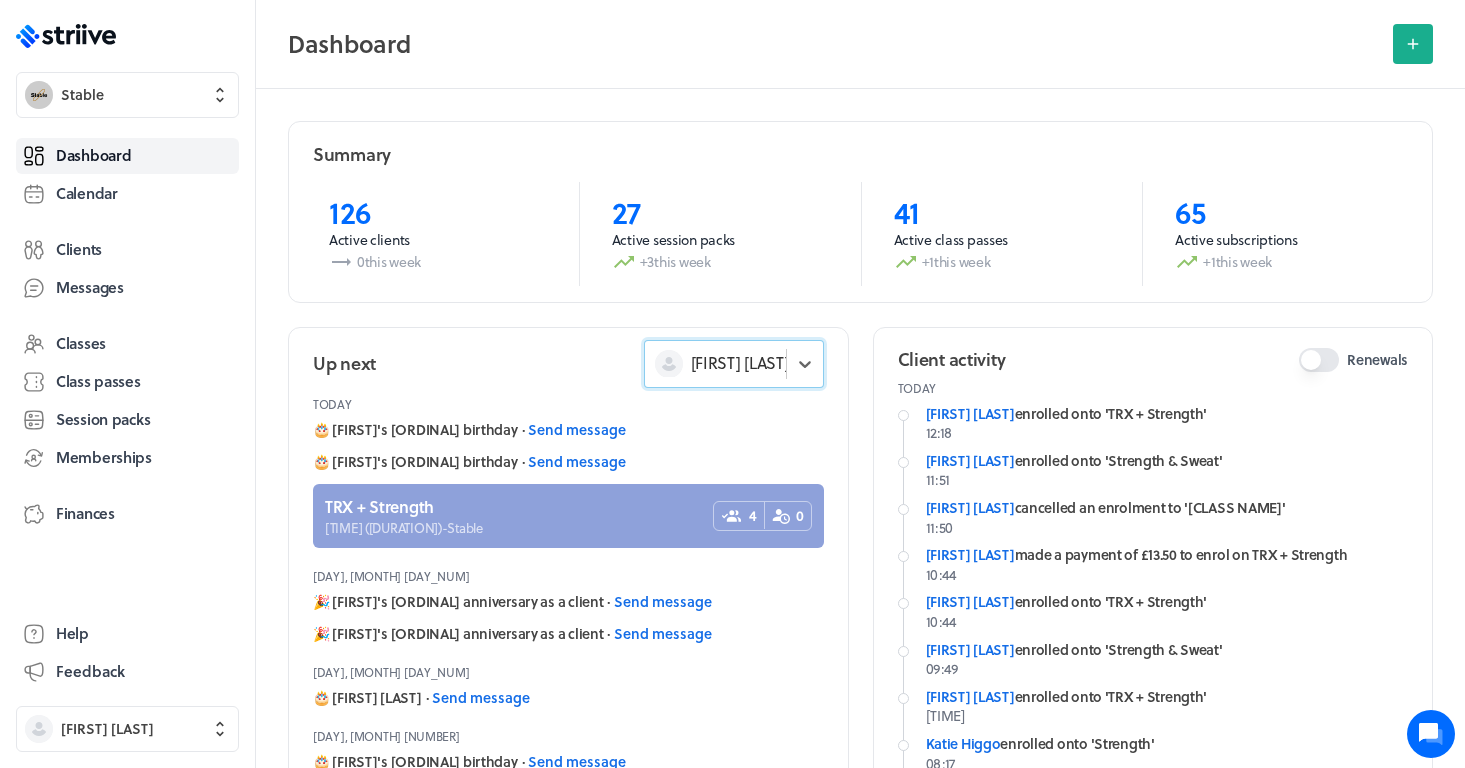 click at bounding box center (568, 516) 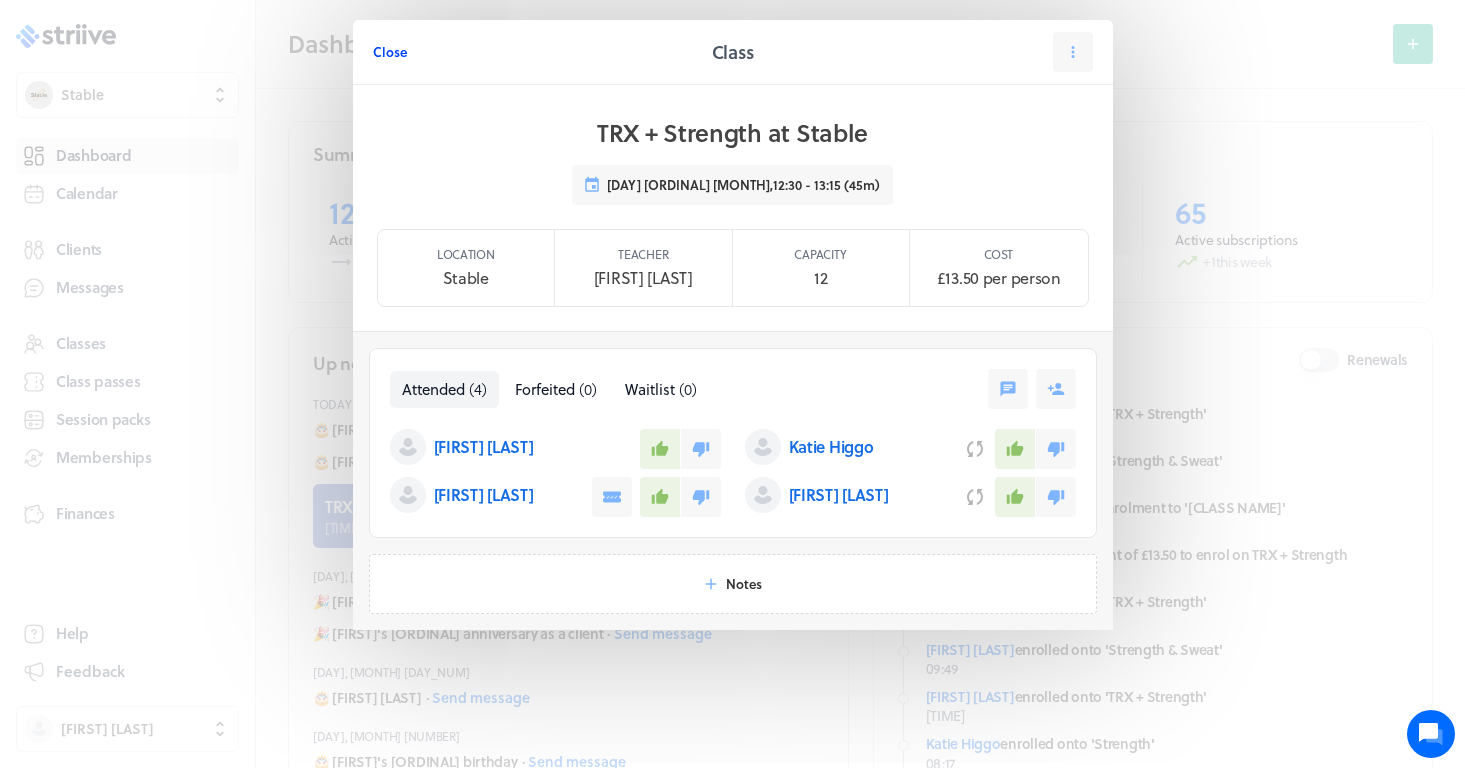 click on "Close" at bounding box center [390, 52] 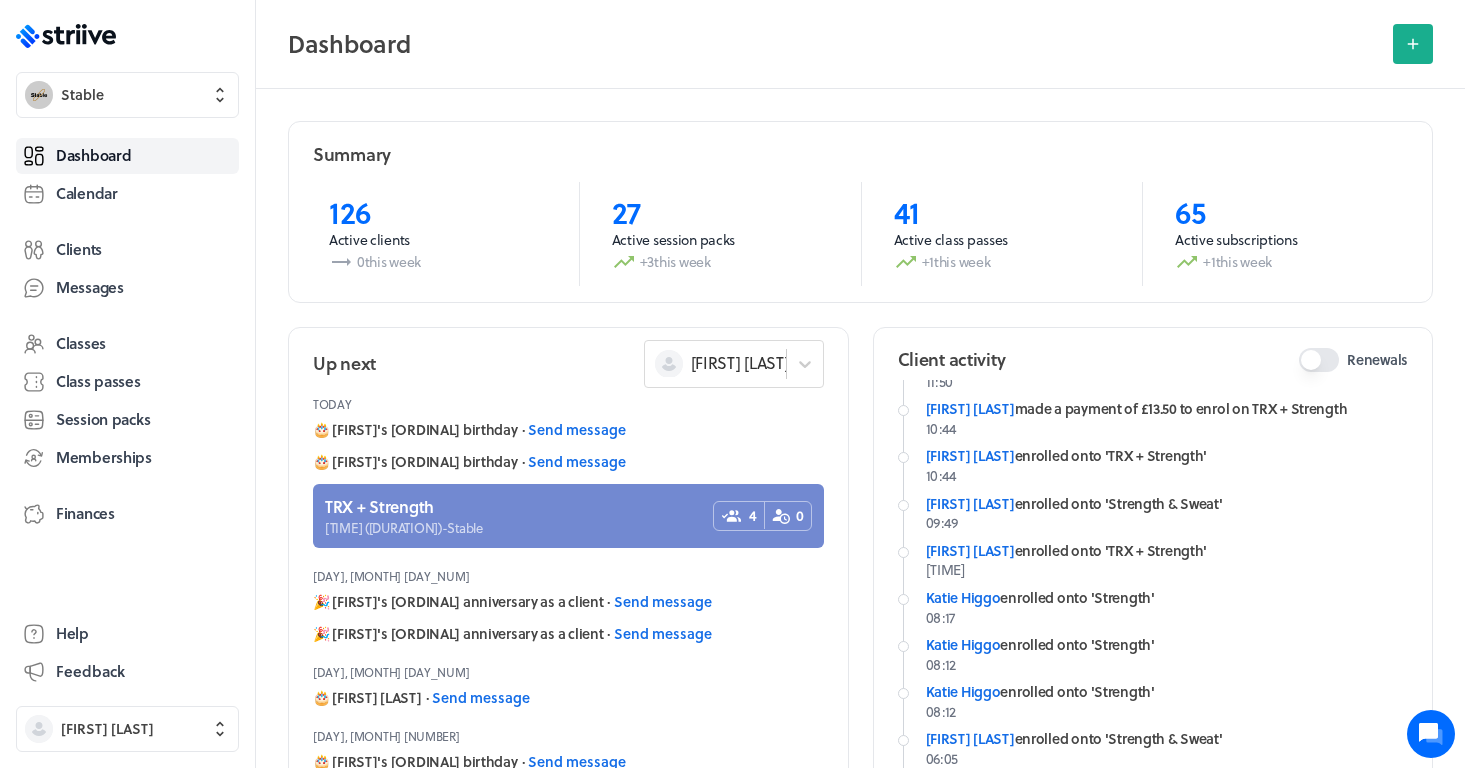 scroll, scrollTop: 147, scrollLeft: 0, axis: vertical 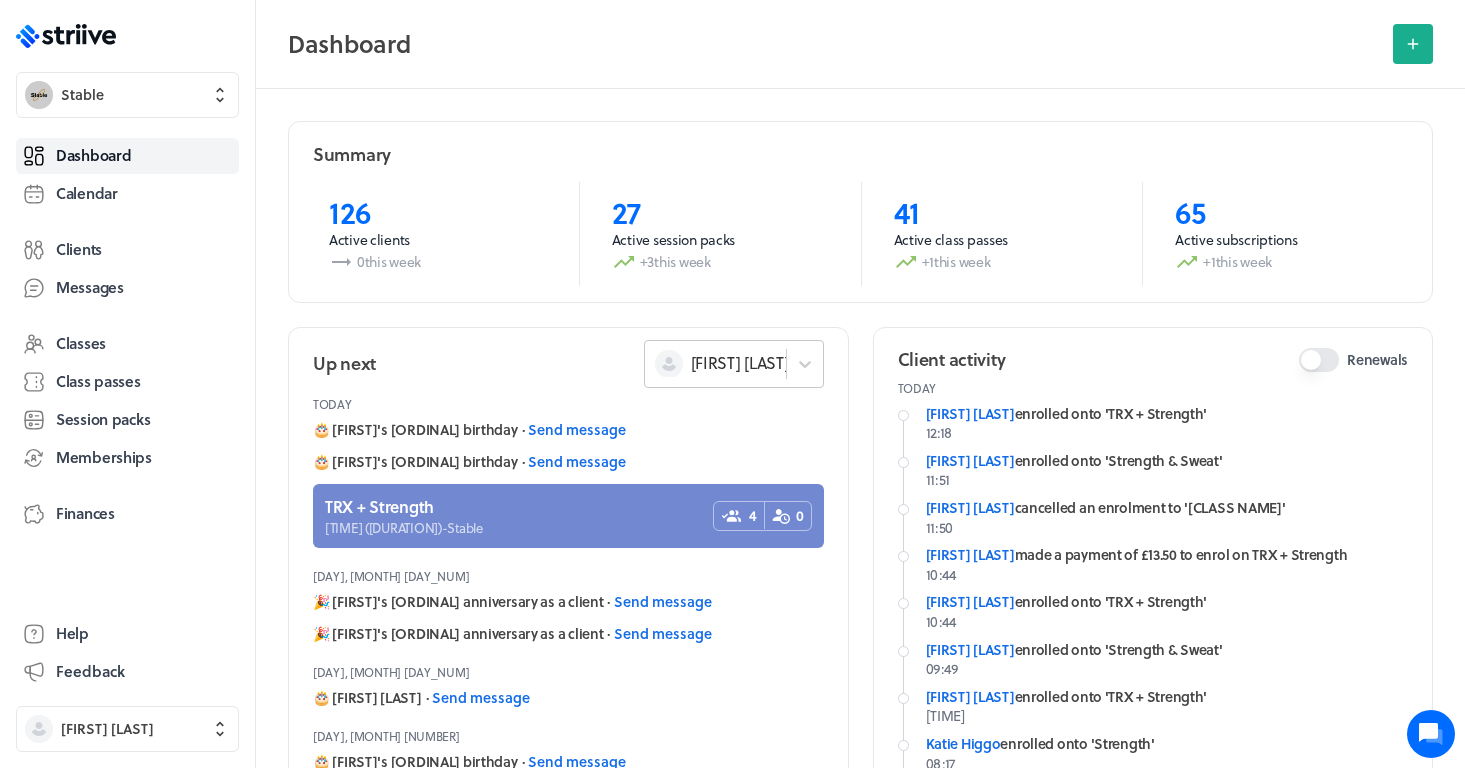 click on "[FIRST] [LAST]" at bounding box center [715, 363] 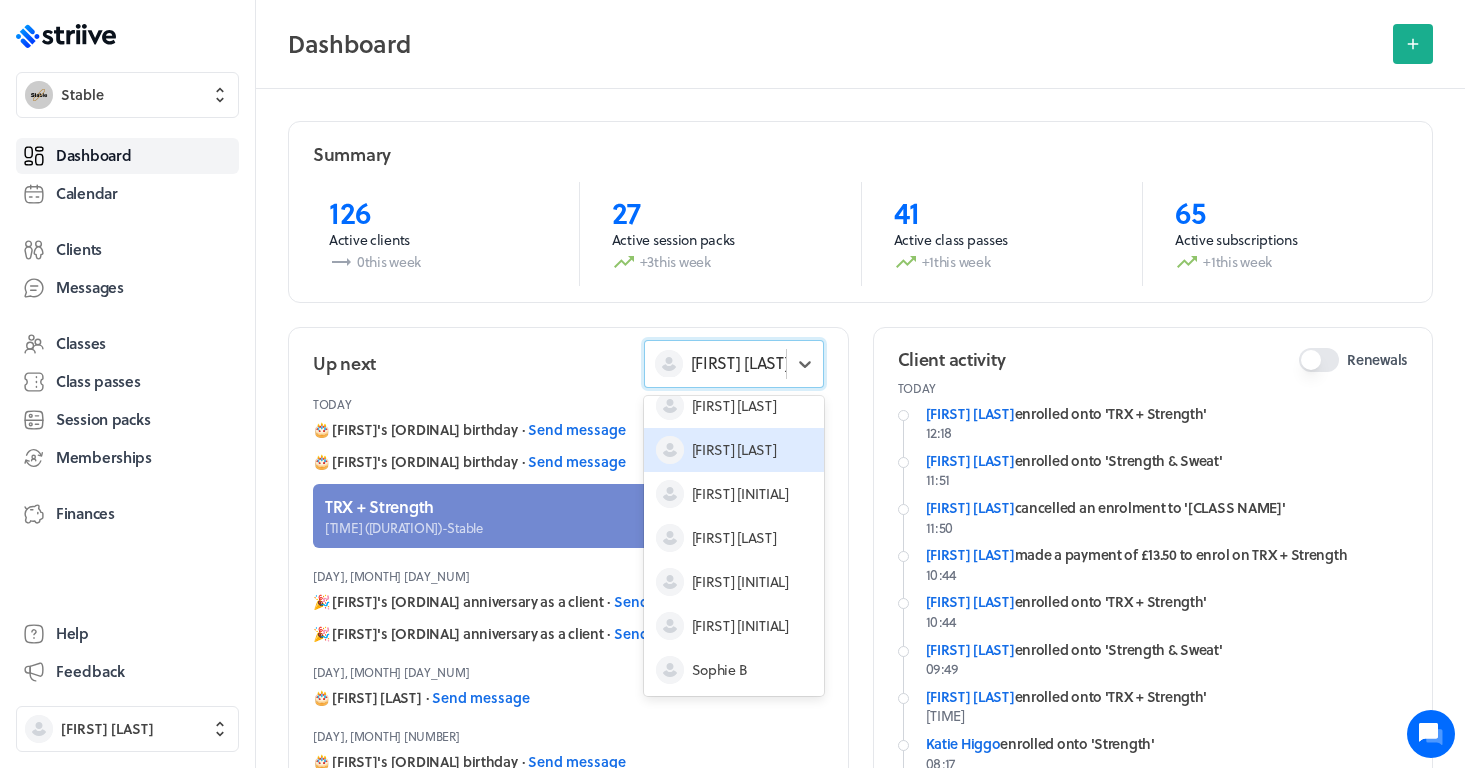 scroll, scrollTop: 60, scrollLeft: 0, axis: vertical 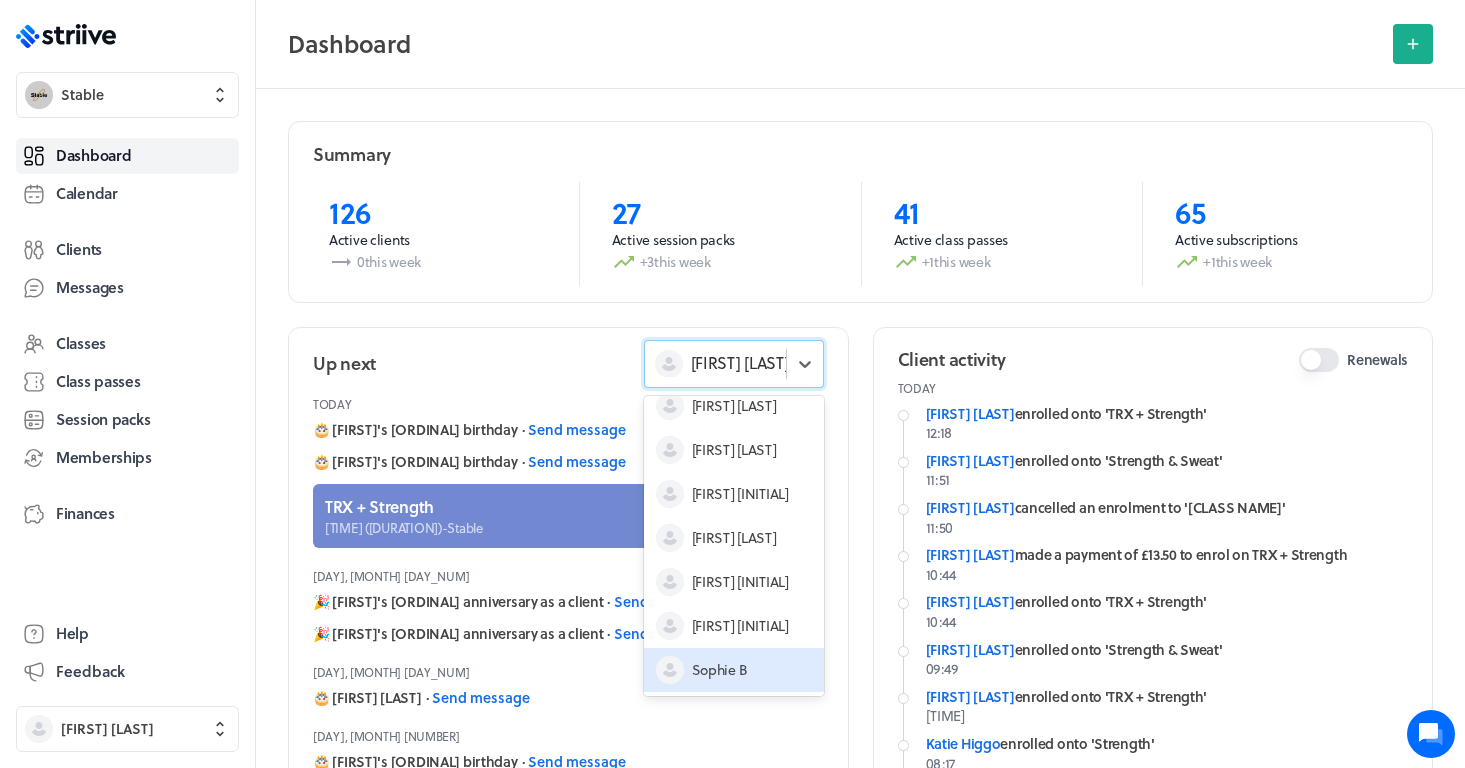 click on "Sophie B" at bounding box center (720, 670) 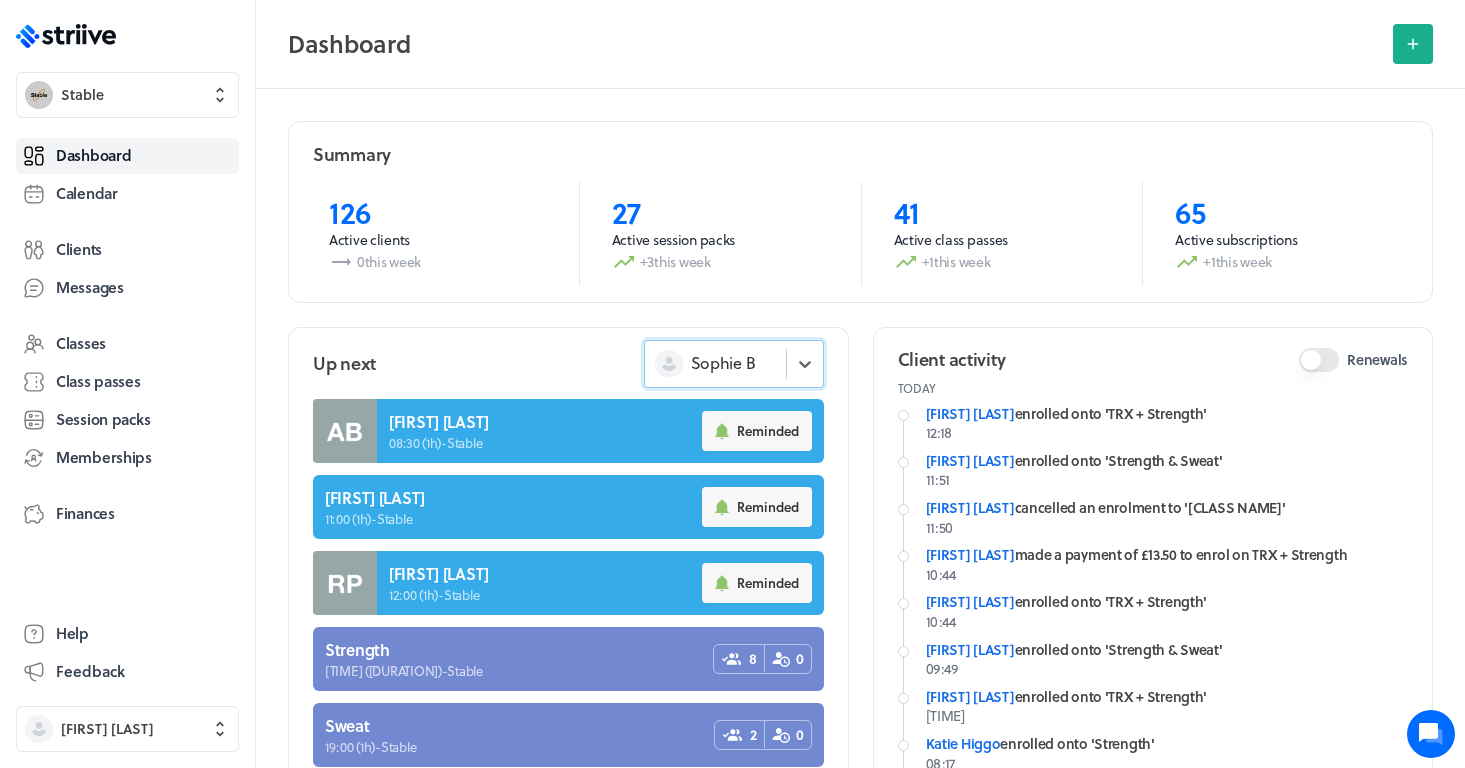 scroll, scrollTop: 347, scrollLeft: 0, axis: vertical 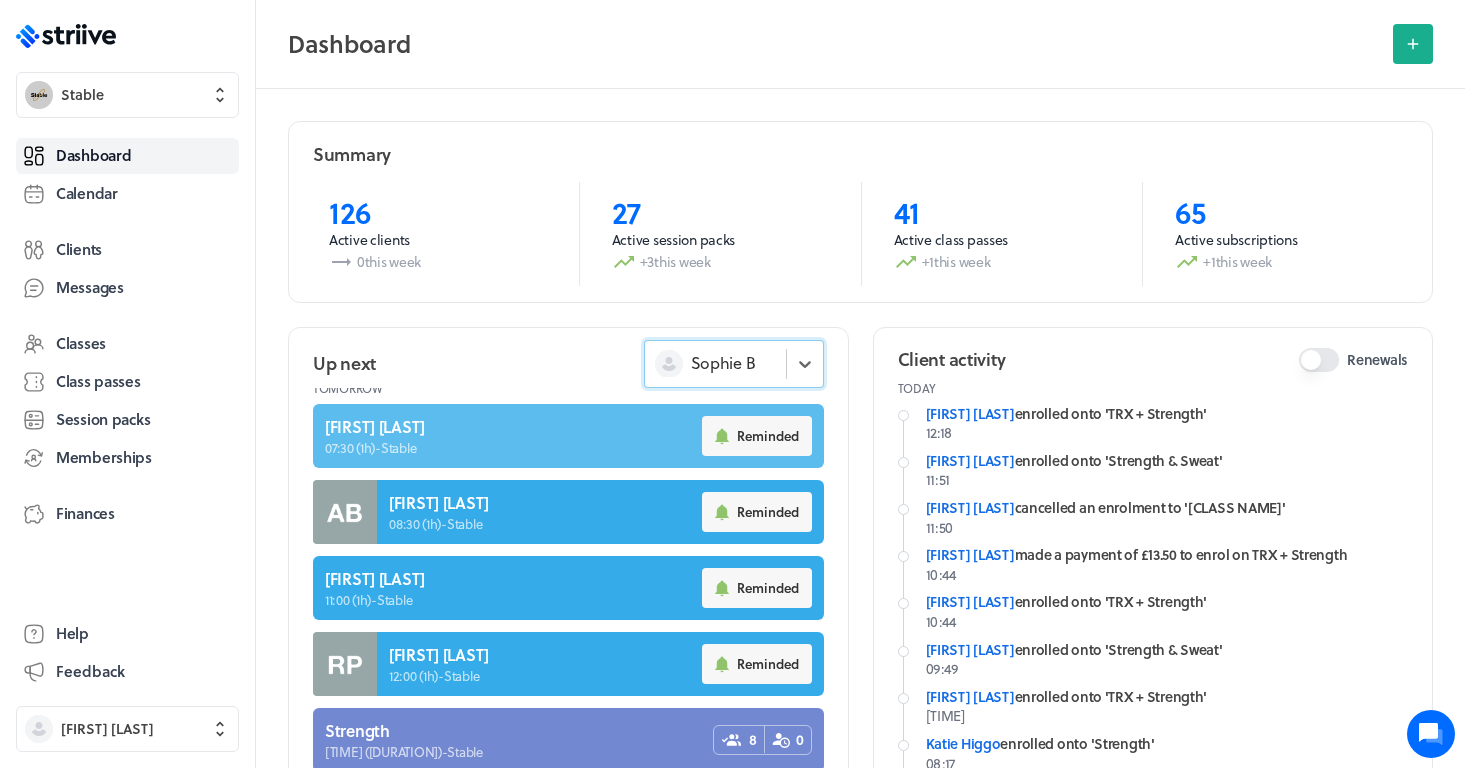 click at bounding box center [568, 436] 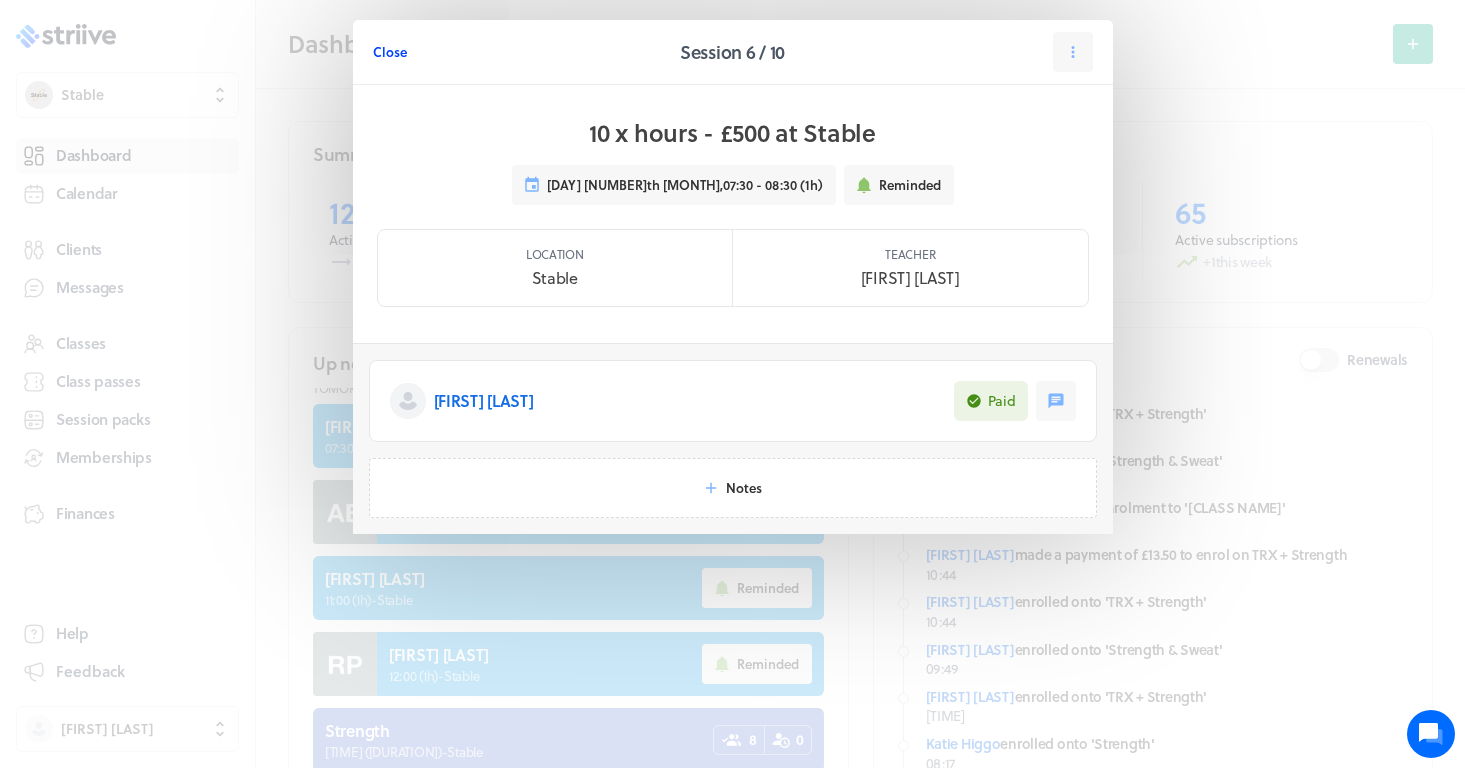 click on "Close" at bounding box center (390, 52) 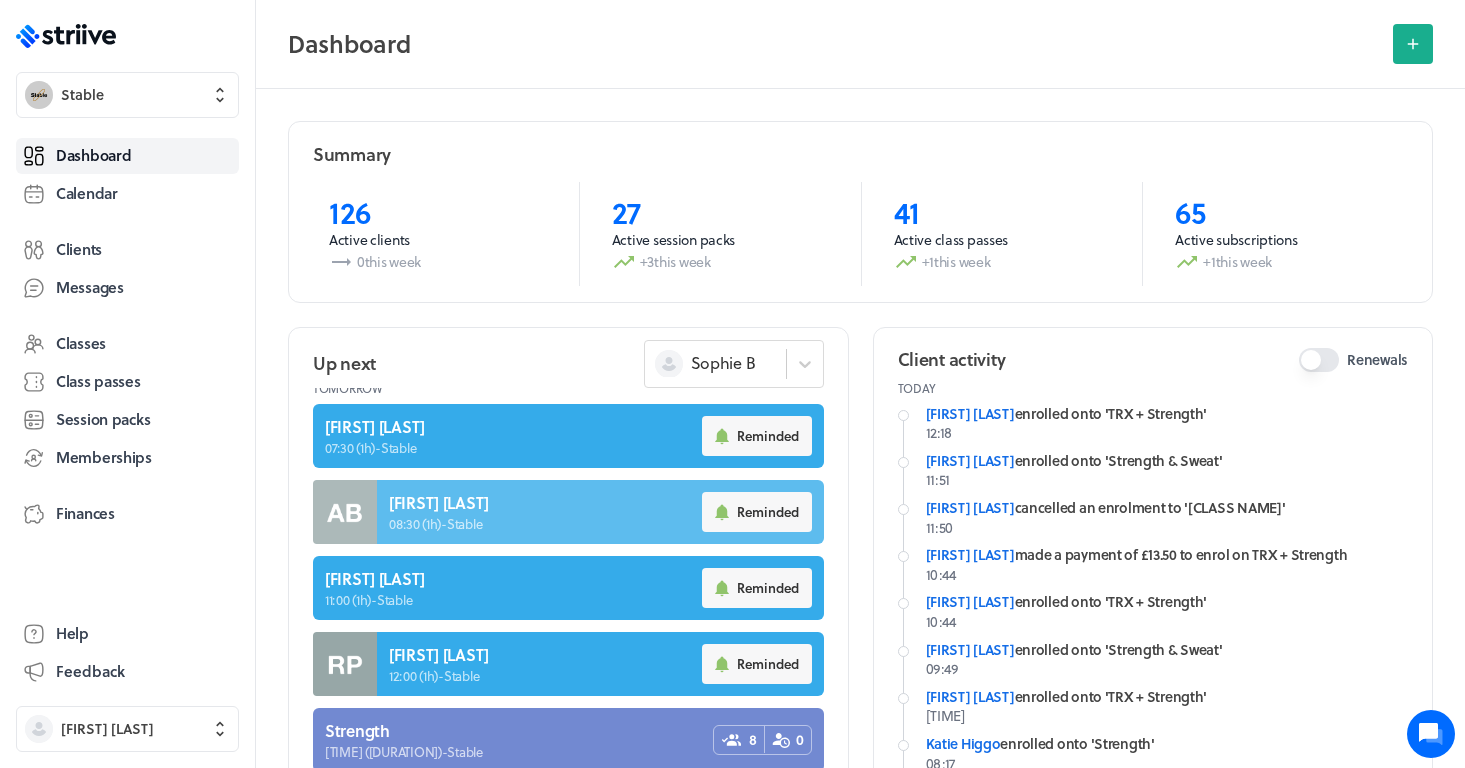 click at bounding box center [568, 512] 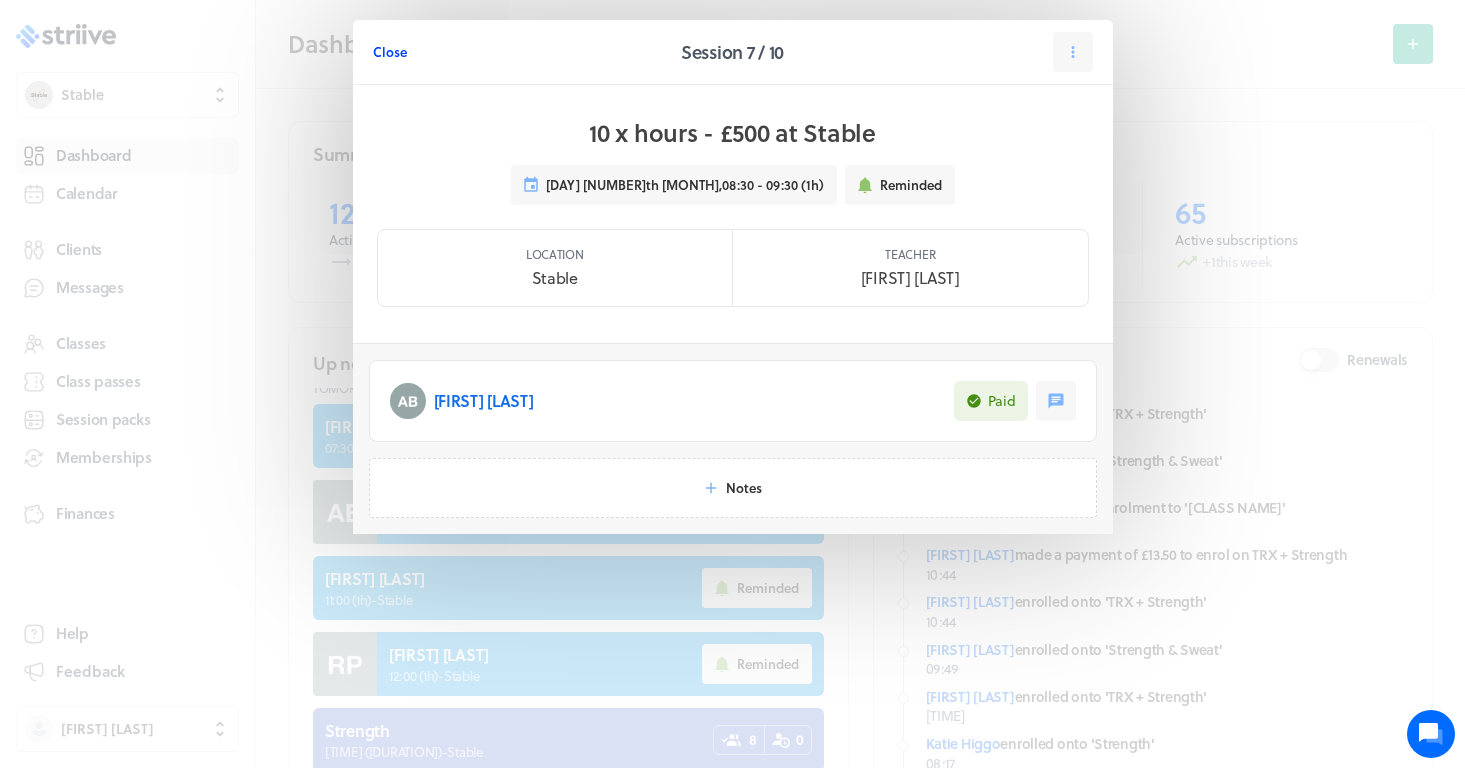 click on "Close" at bounding box center [390, 52] 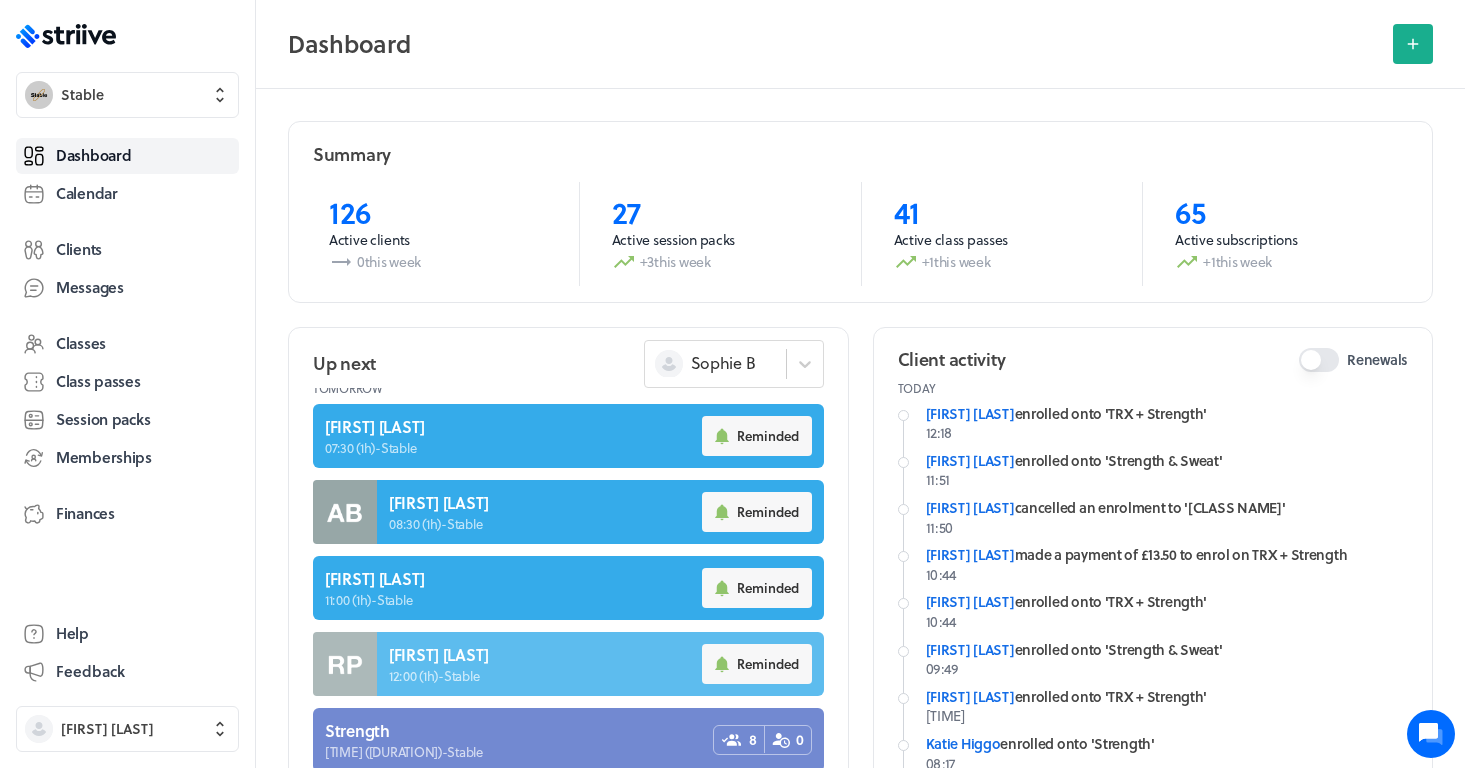 click at bounding box center (568, 664) 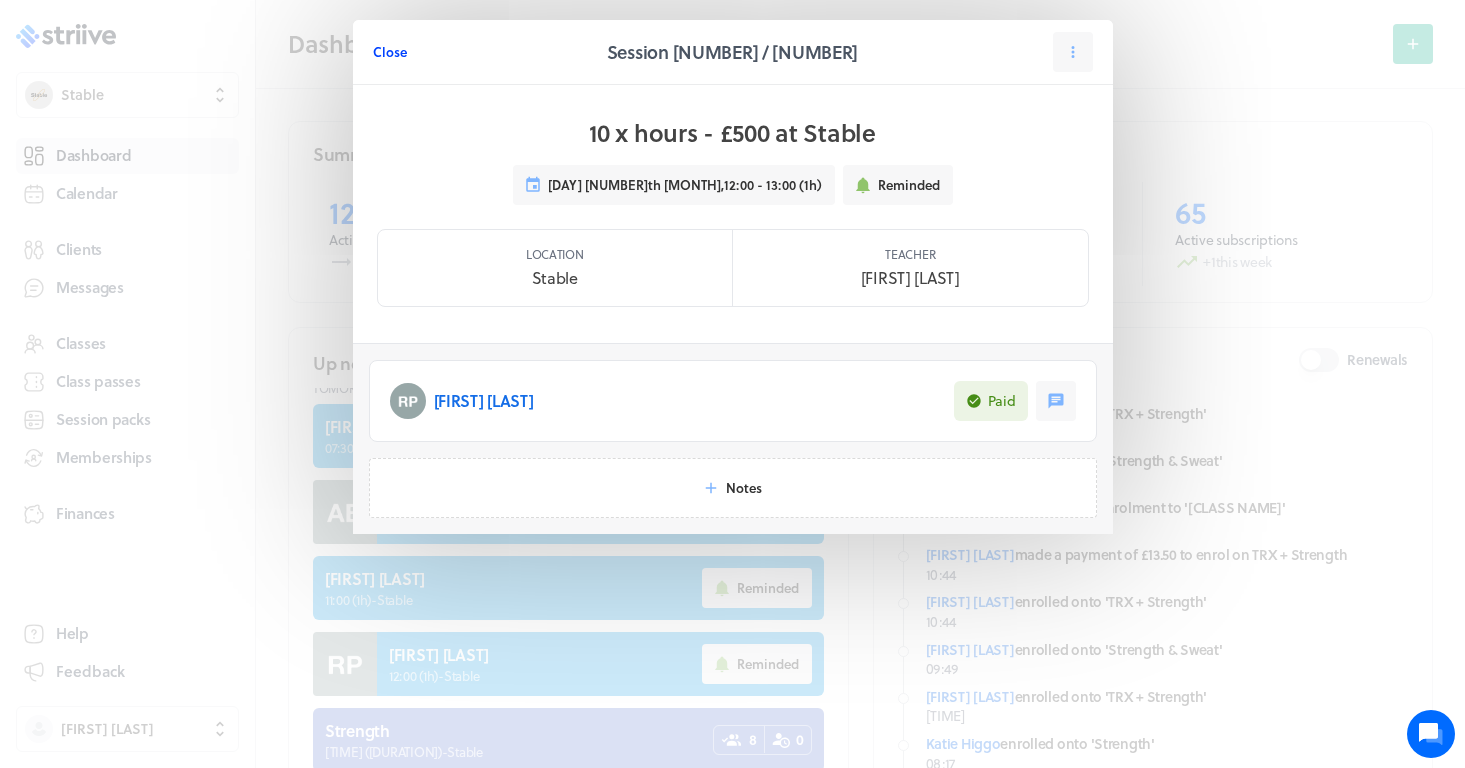 click on "Close" at bounding box center (390, 52) 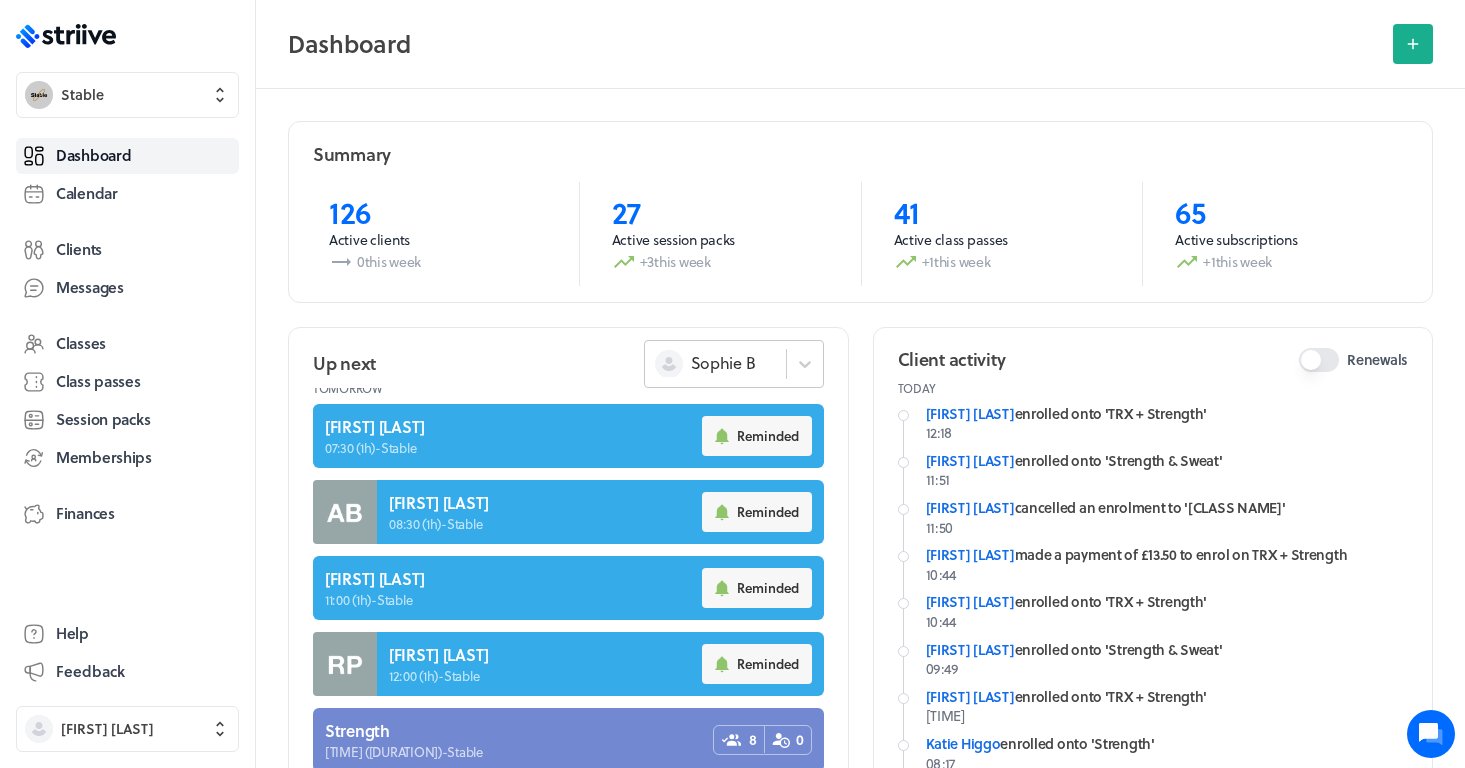 click on "Sophie B" at bounding box center (723, 363) 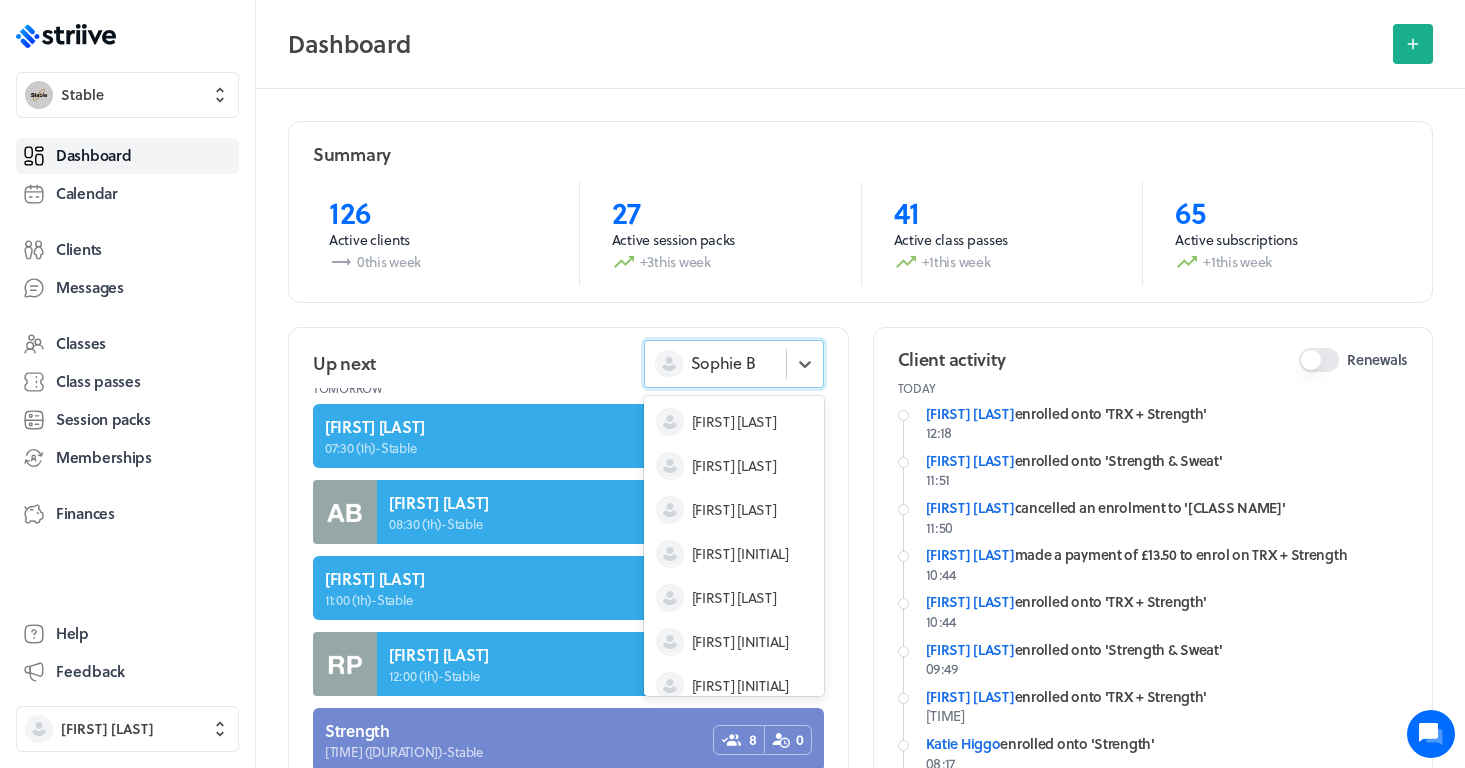 scroll, scrollTop: 60, scrollLeft: 0, axis: vertical 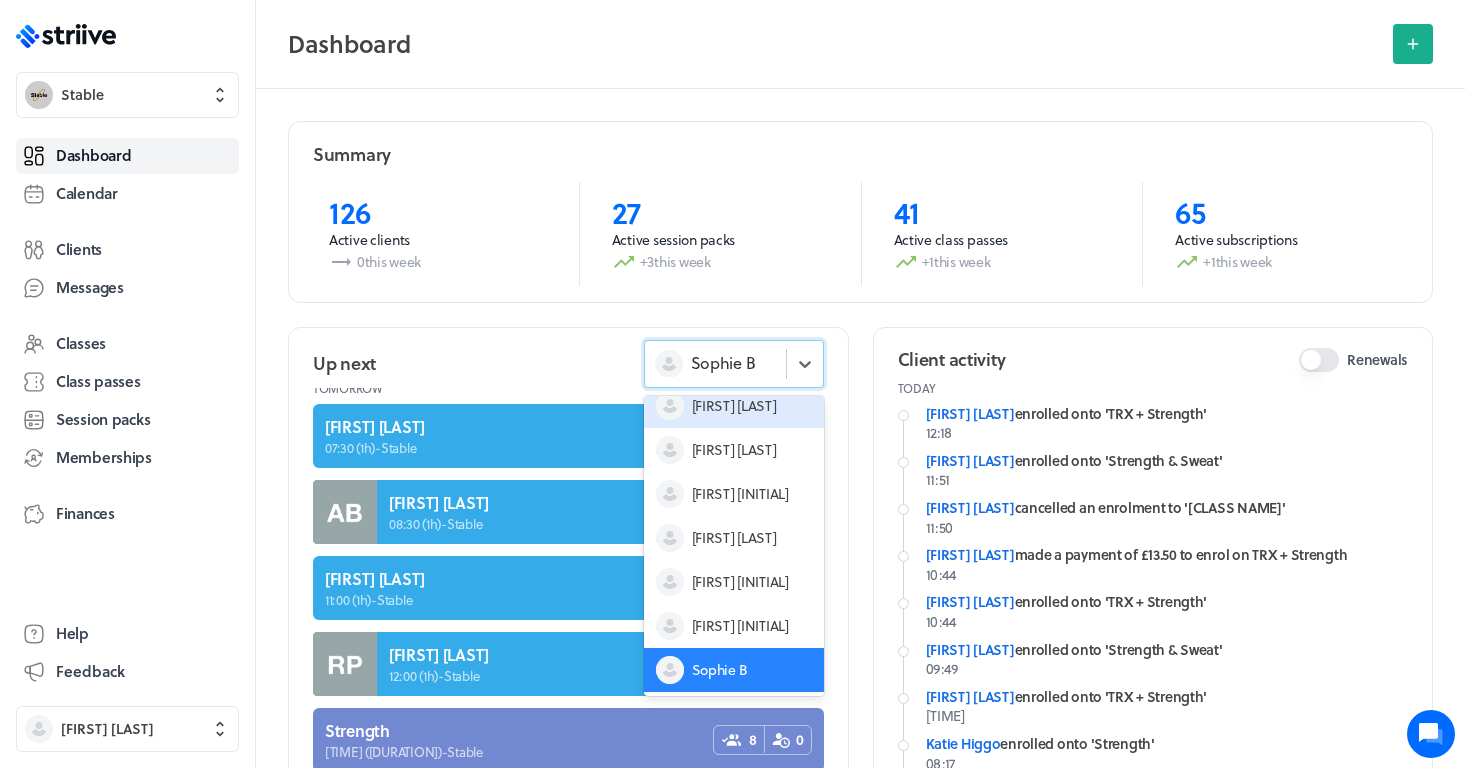 click on "[FIRST] [LAST]" at bounding box center (734, 406) 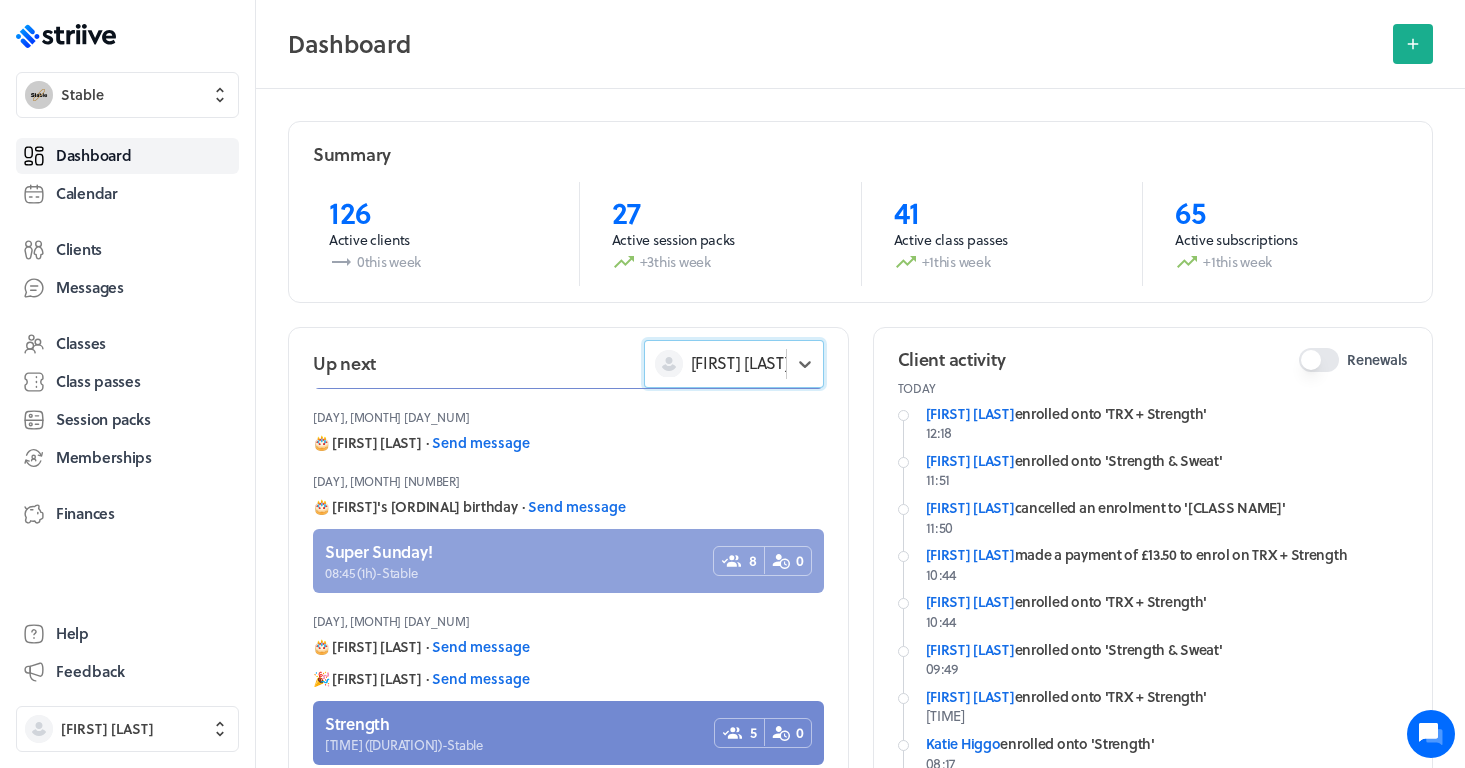 scroll, scrollTop: 294, scrollLeft: 0, axis: vertical 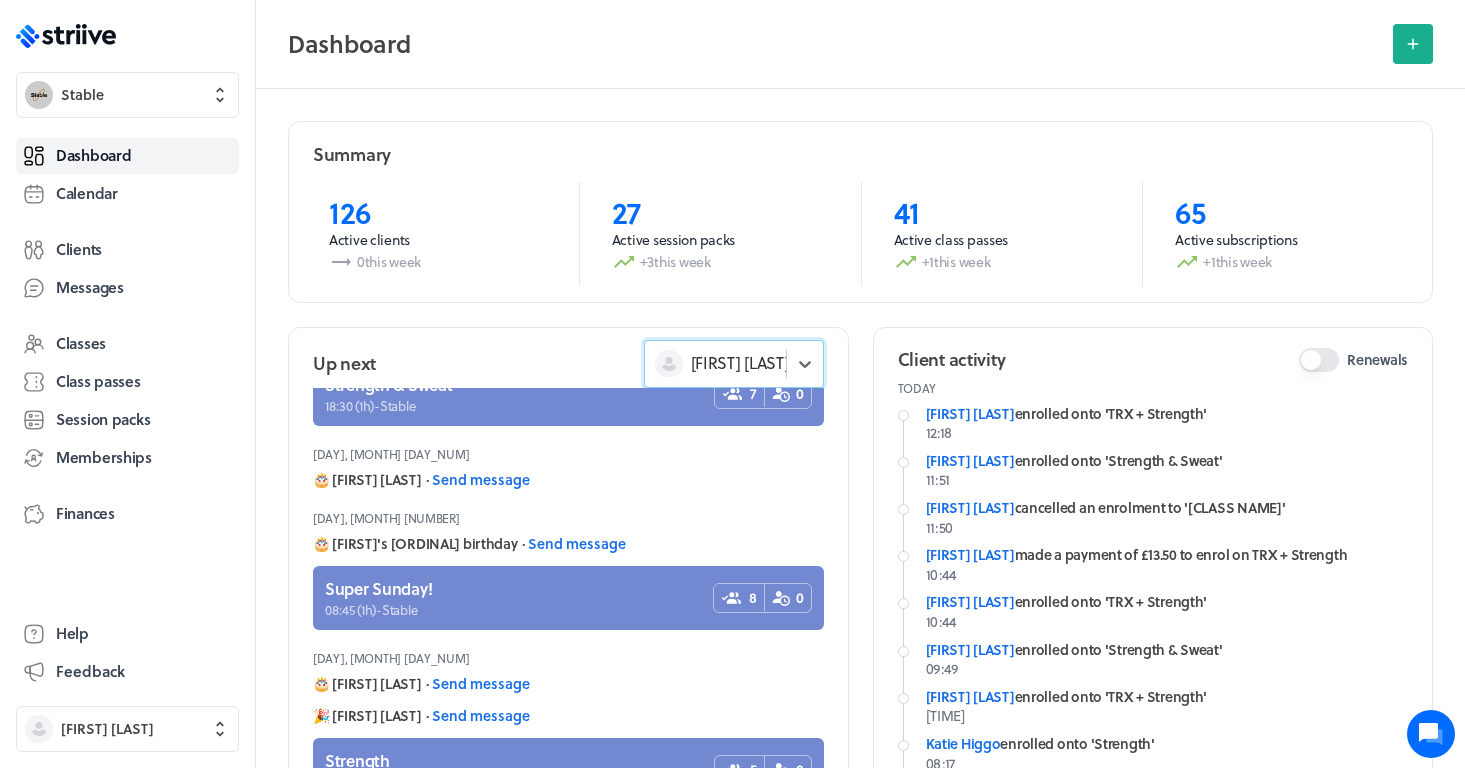 click on "Send message" at bounding box center [577, 544] 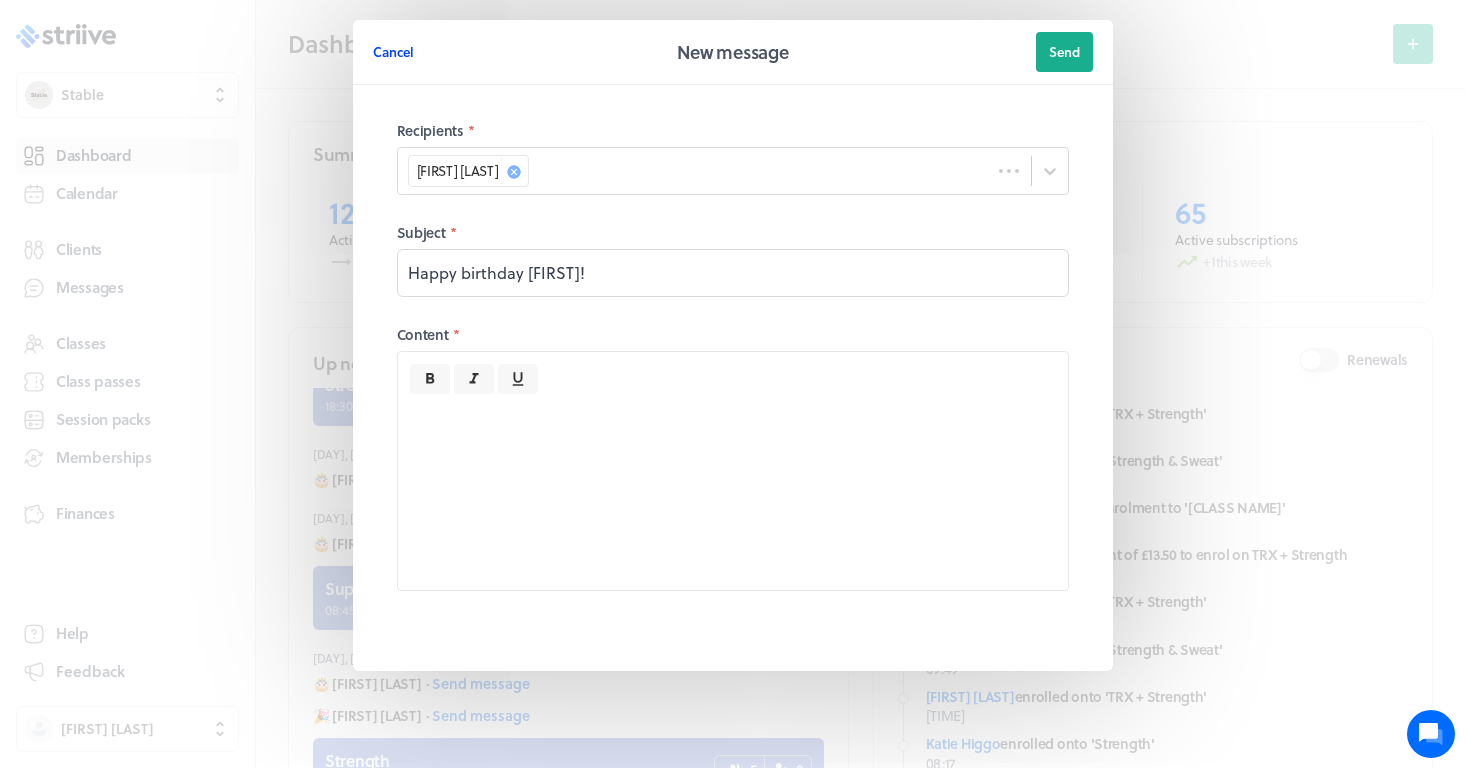 click on "Cancel" at bounding box center (393, 52) 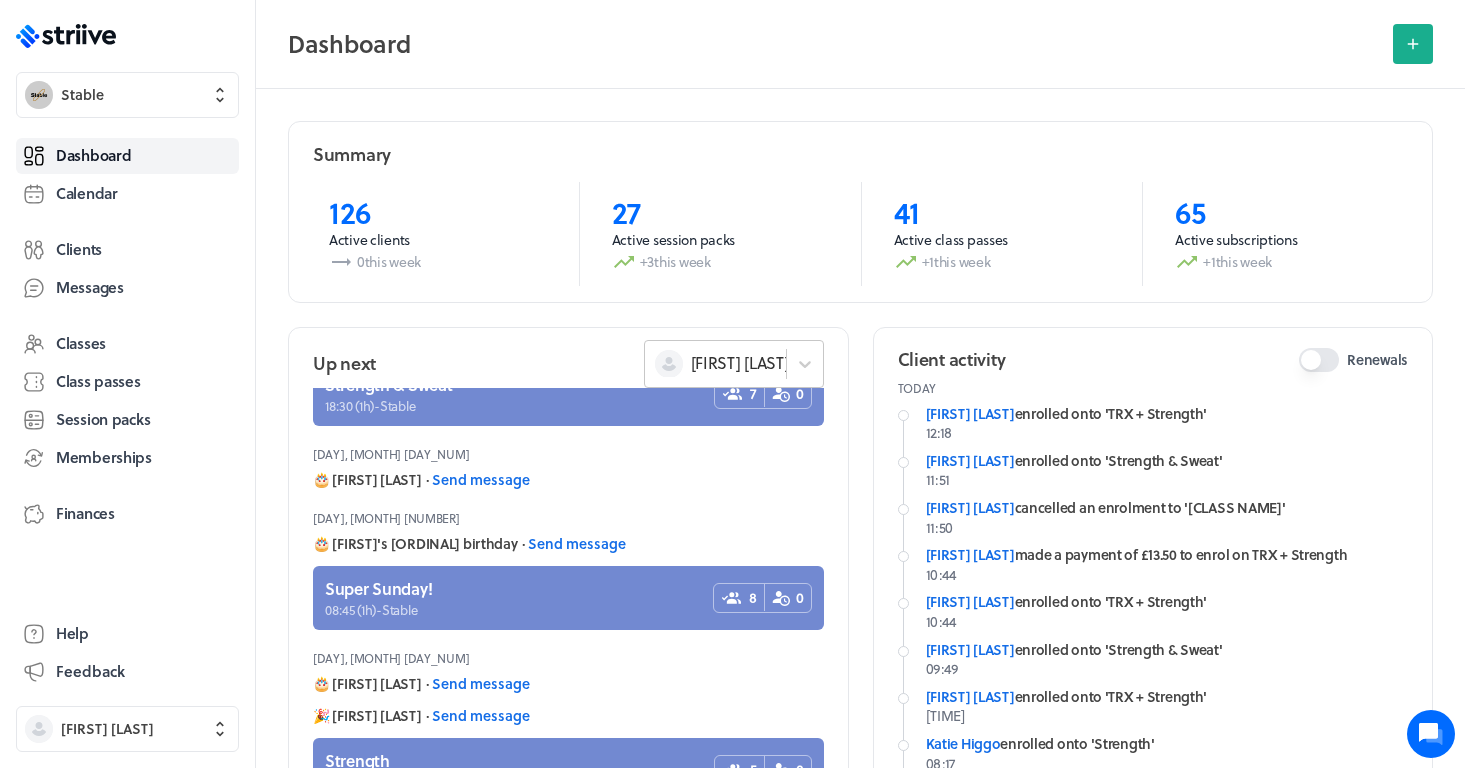 click on "[FIRST] [LAST]" at bounding box center [740, 363] 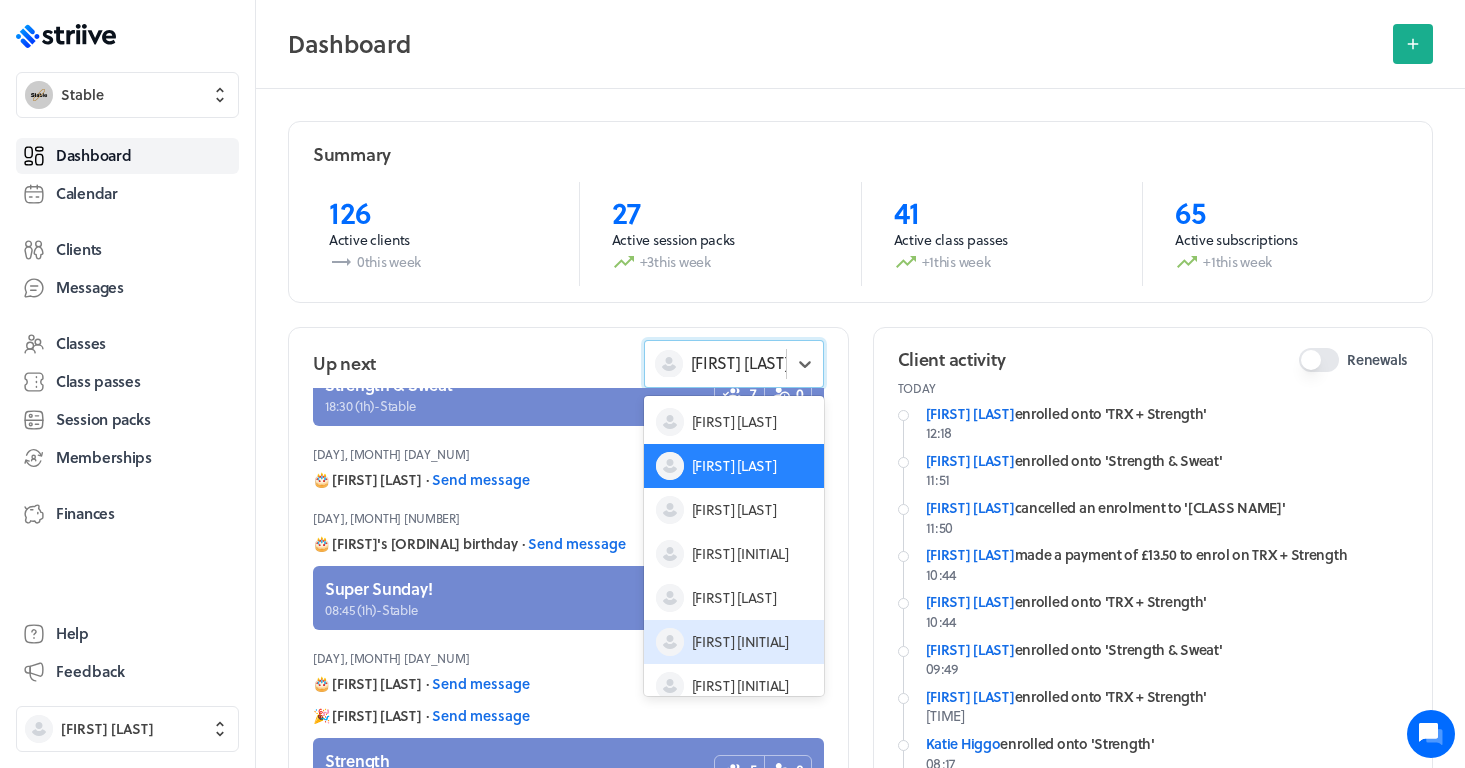 scroll, scrollTop: 60, scrollLeft: 0, axis: vertical 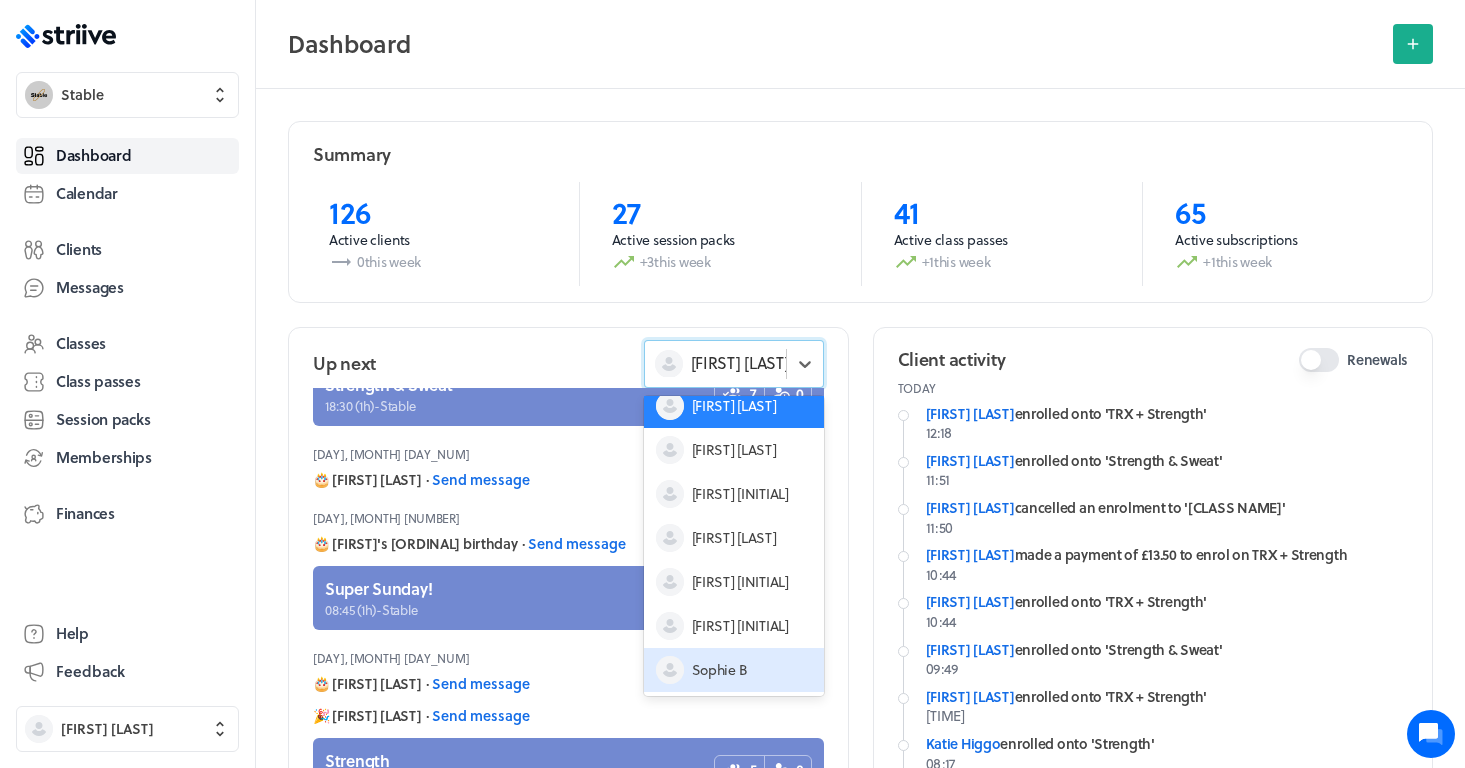 click on "Sophie B" at bounding box center (720, 670) 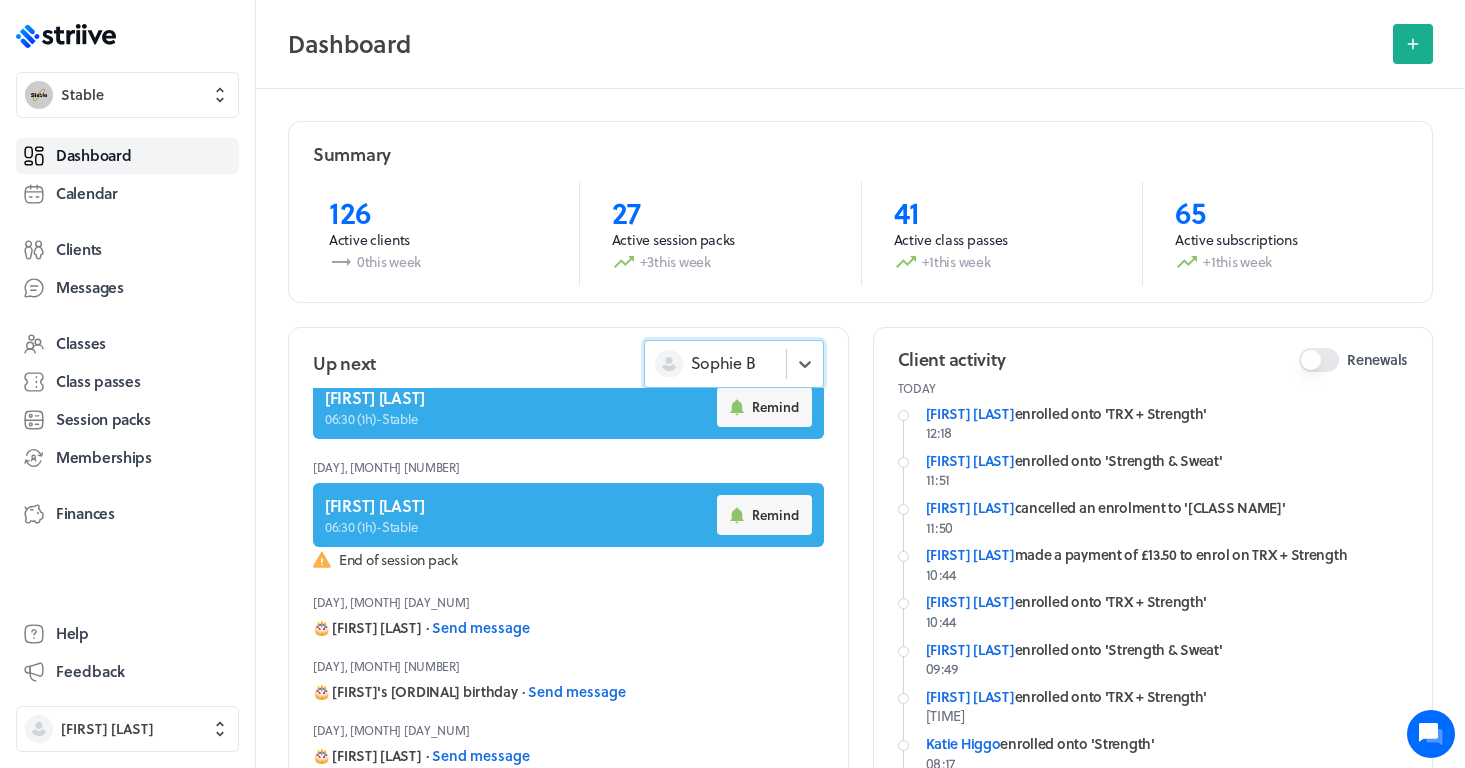 scroll, scrollTop: 601, scrollLeft: 0, axis: vertical 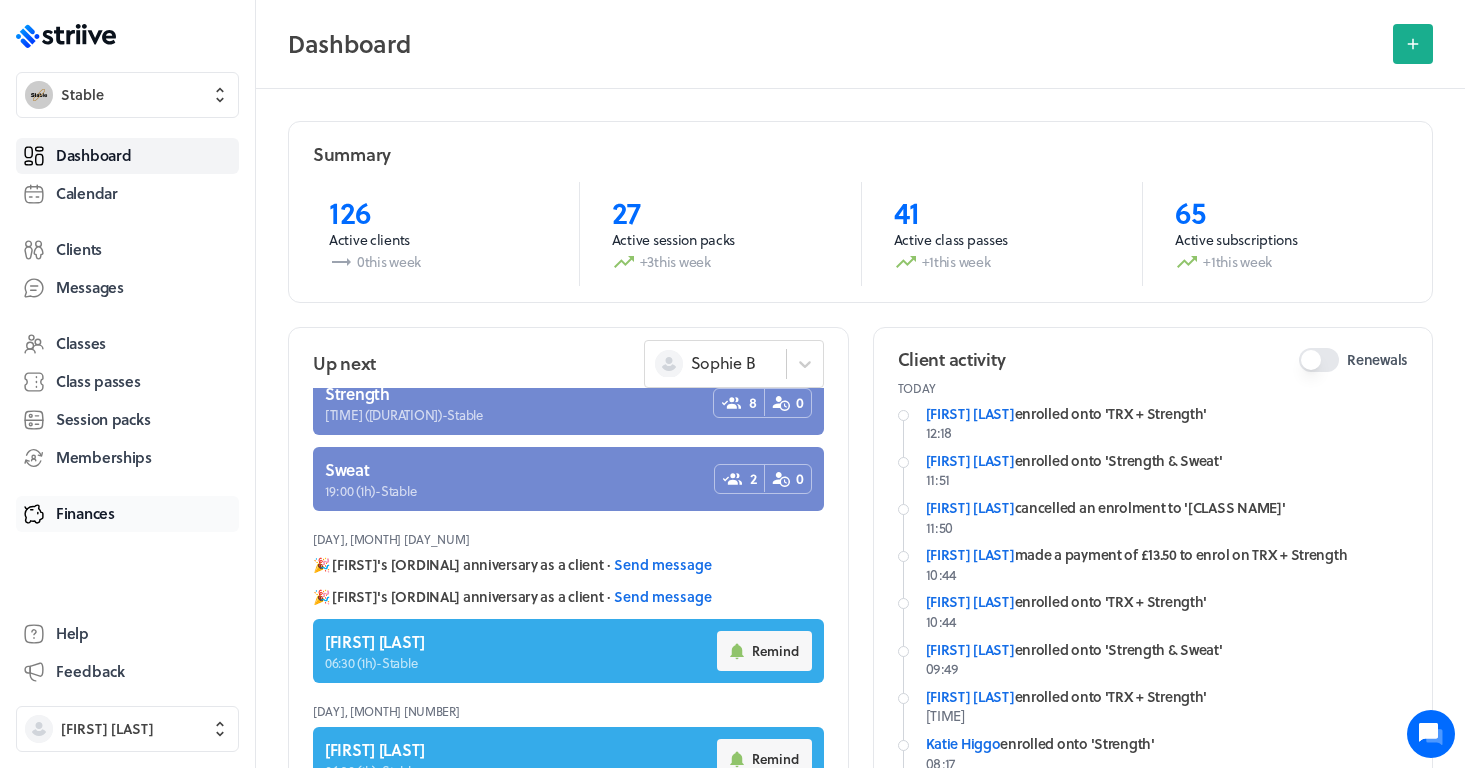 click on "Finances" at bounding box center [127, 514] 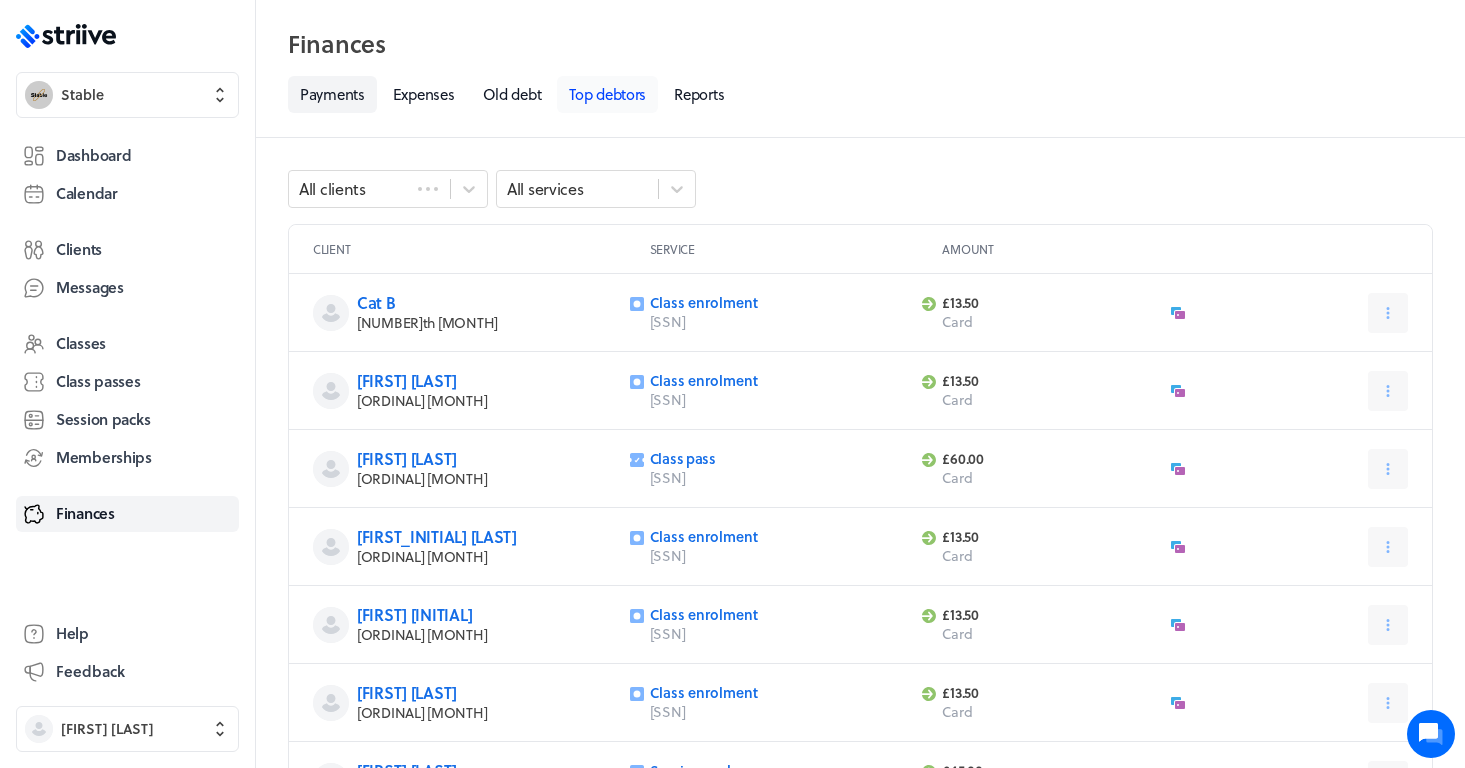 click on "Top debtors" at bounding box center [607, 94] 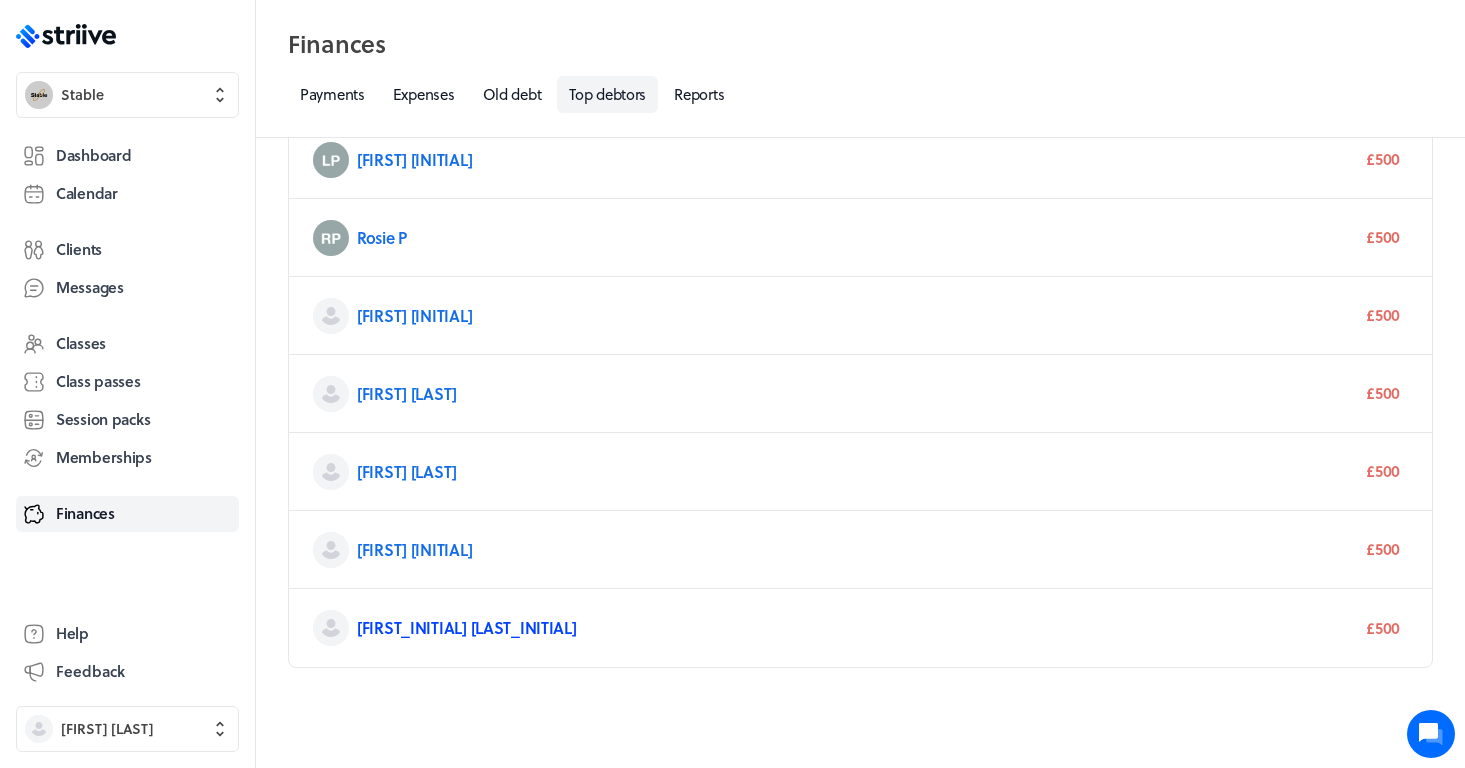 scroll, scrollTop: 99, scrollLeft: 0, axis: vertical 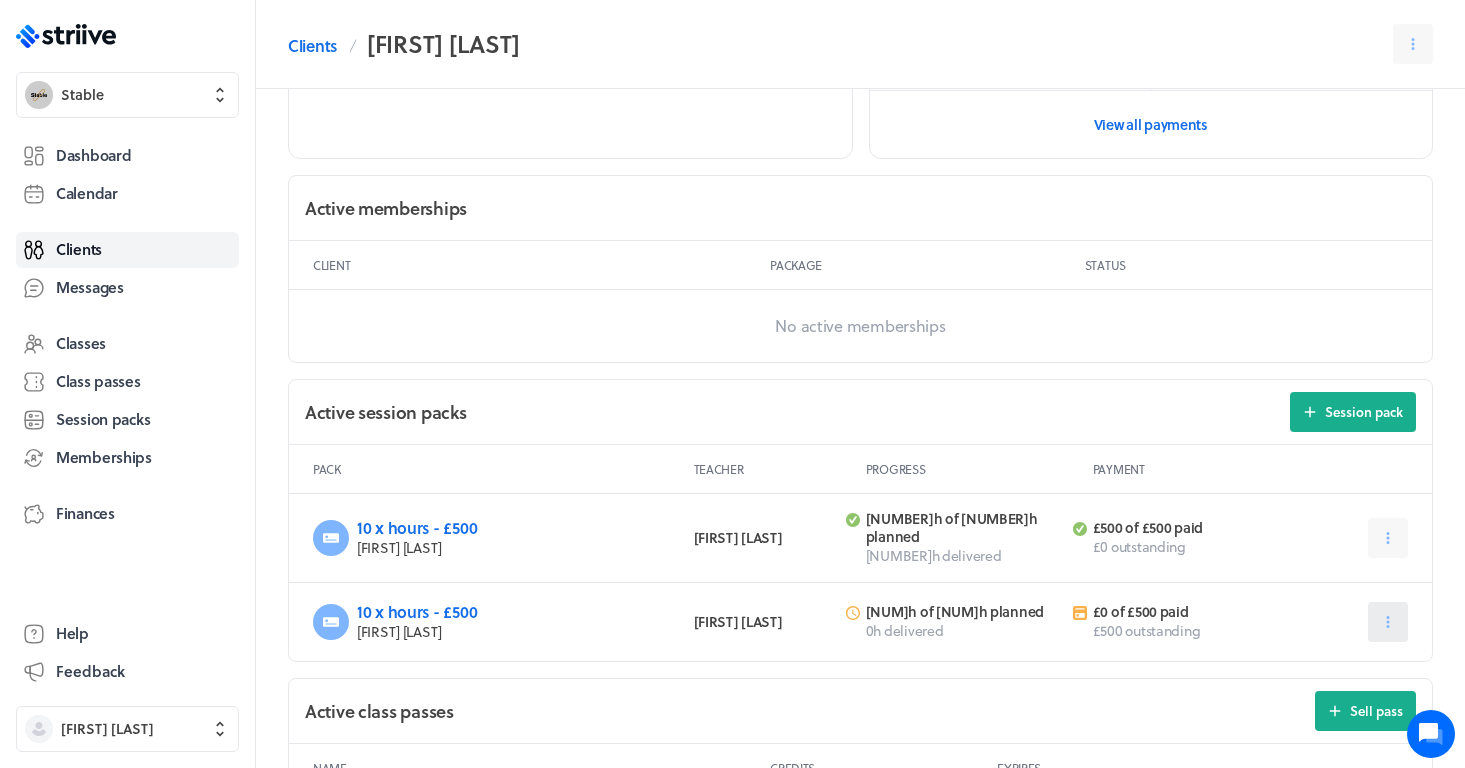 click 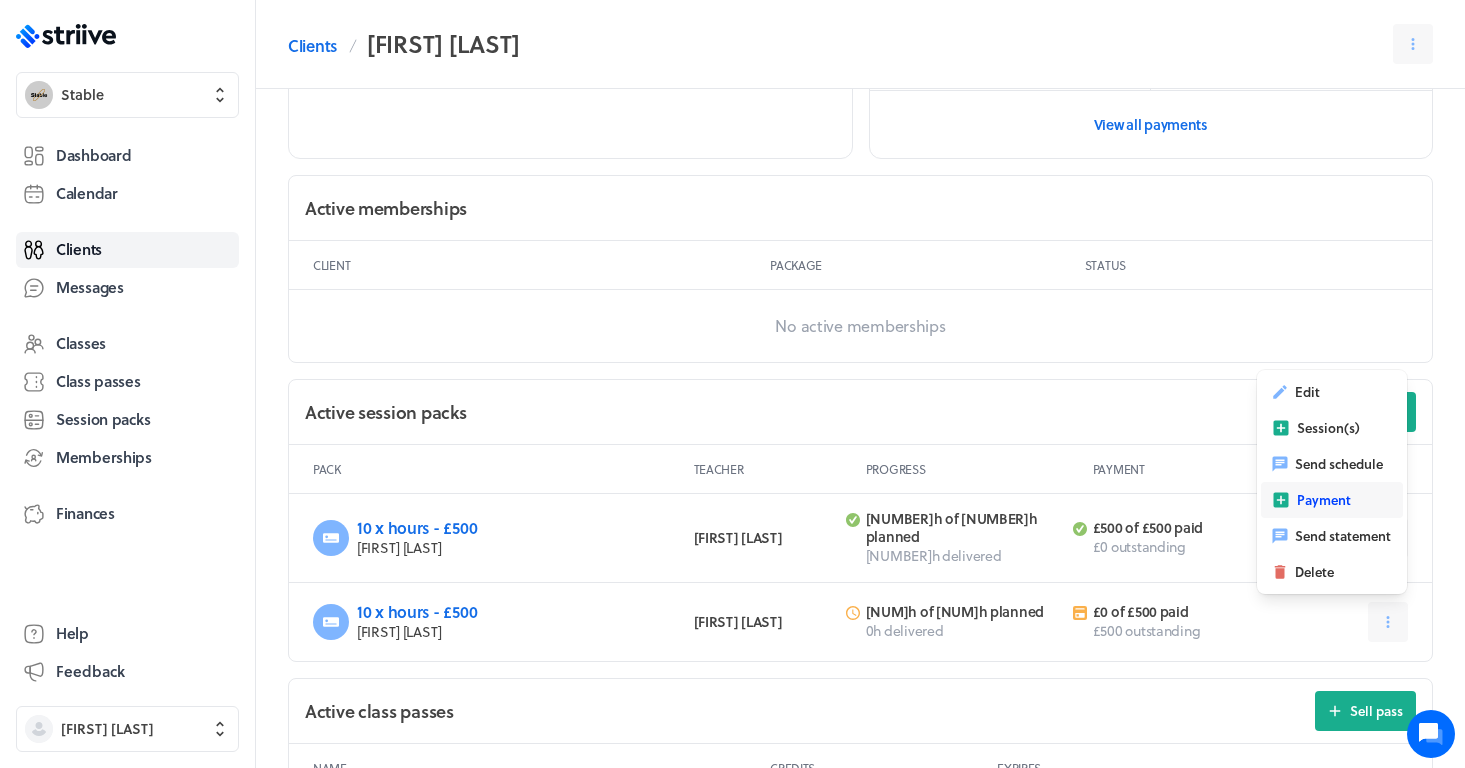 click on "Payment" at bounding box center [1324, 500] 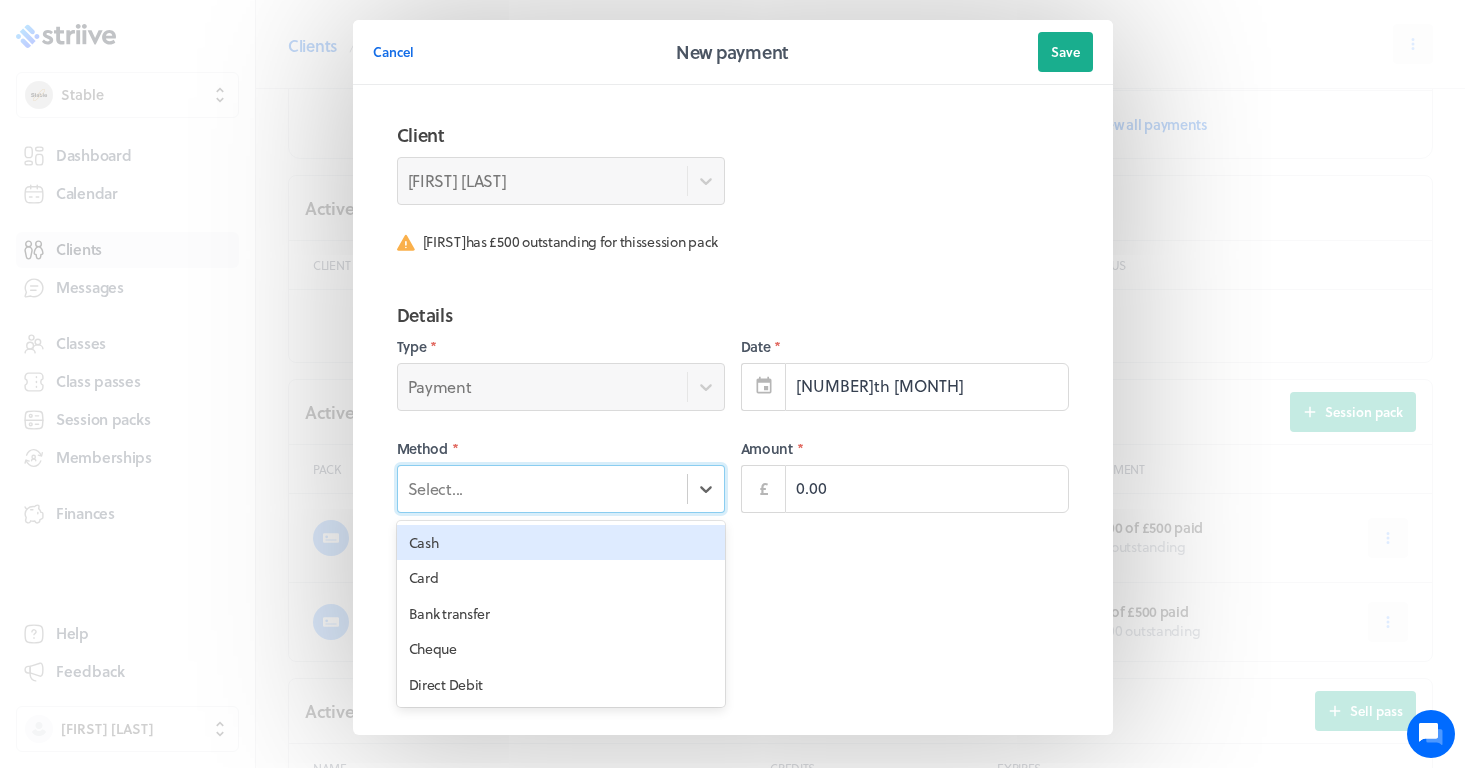 click on "Select..." at bounding box center (542, 488) 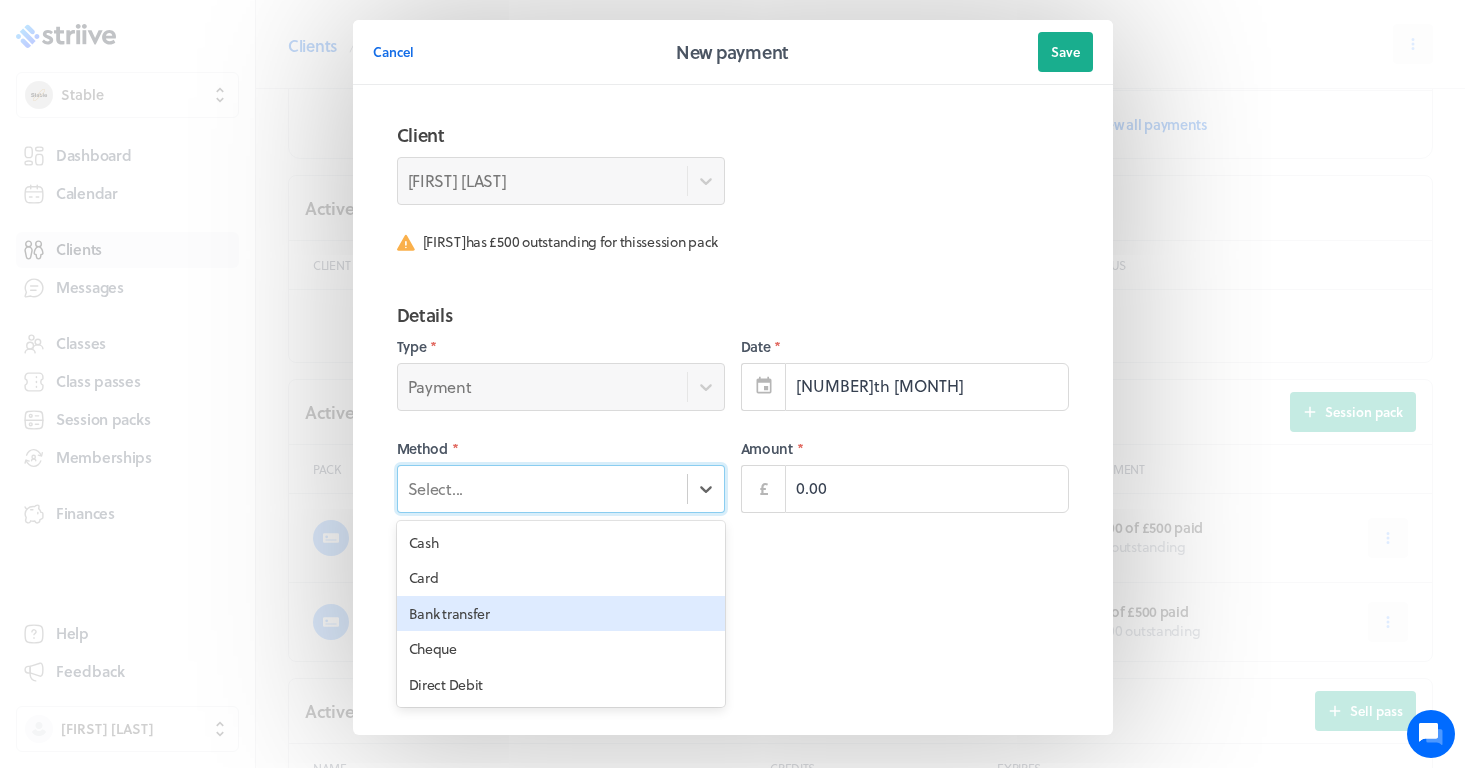 click on "Bank transfer" at bounding box center (561, 614) 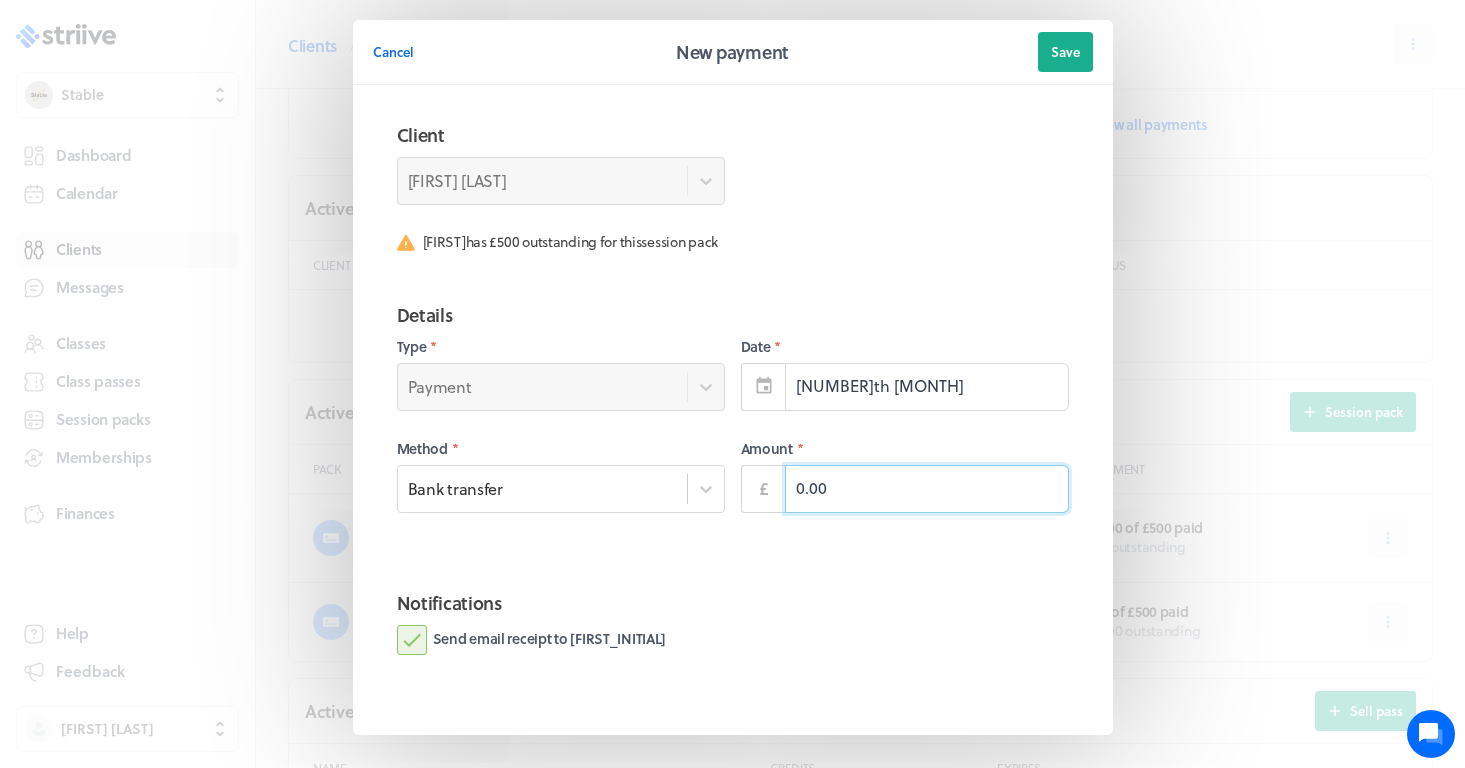 click on "0.00" at bounding box center [927, 489] 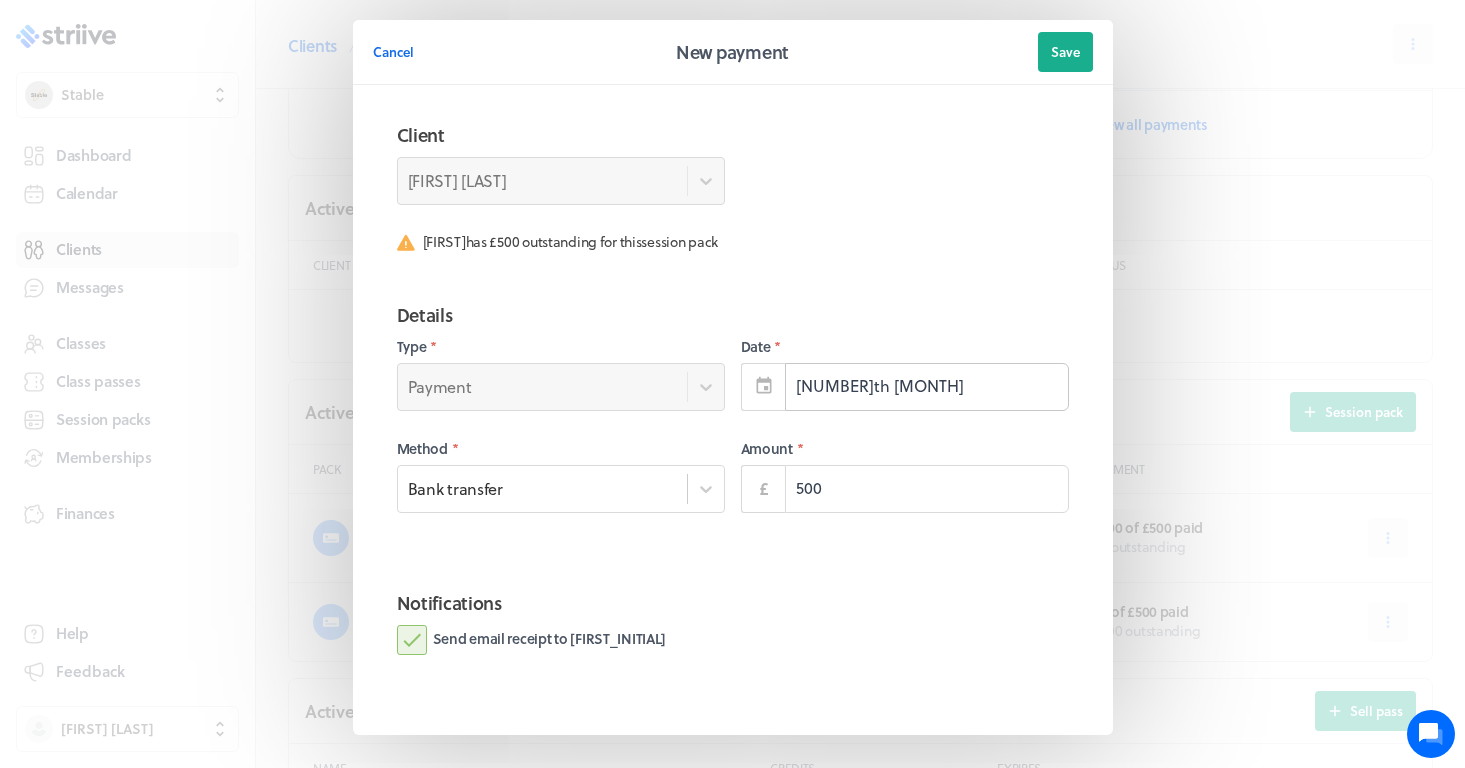 type on "500.00" 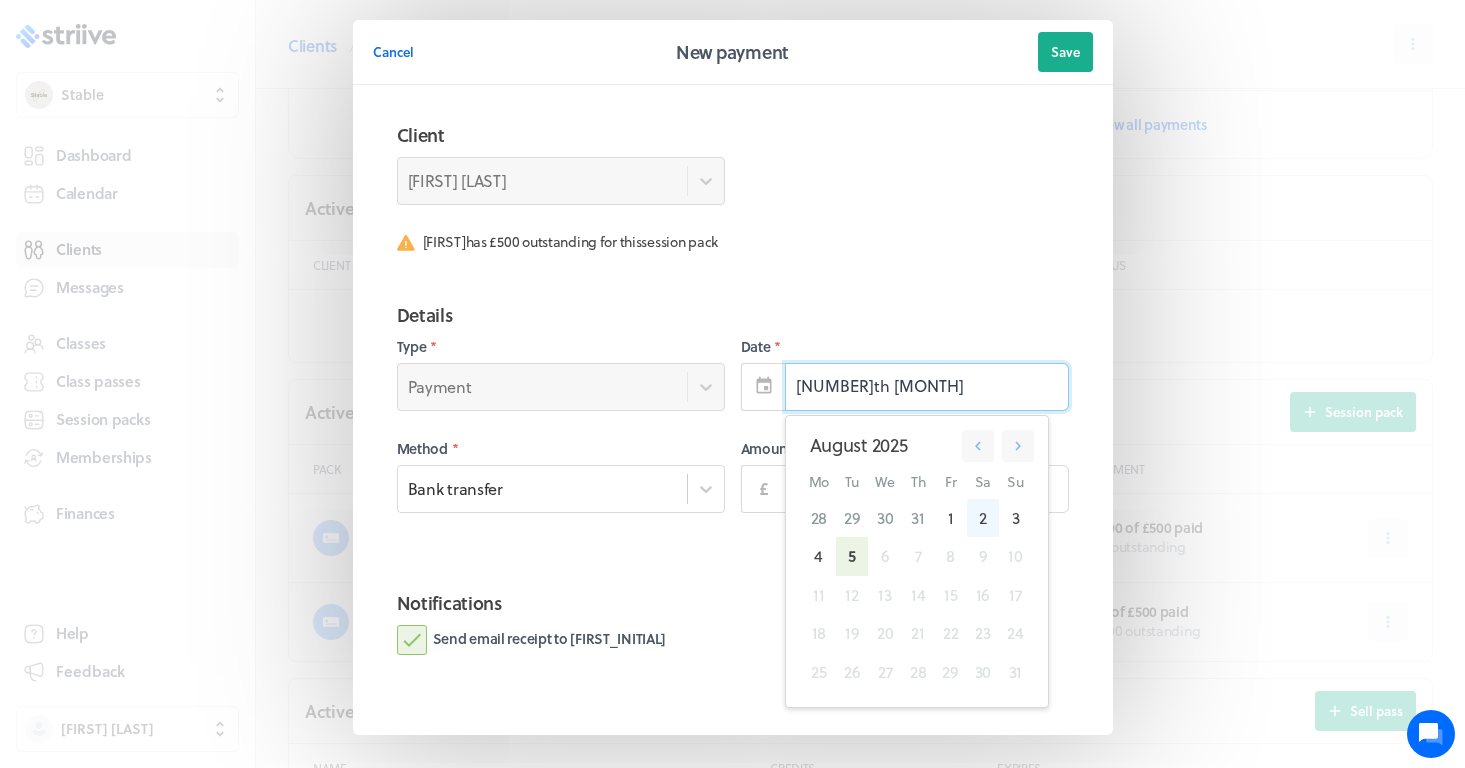 click on "2" at bounding box center (983, 518) 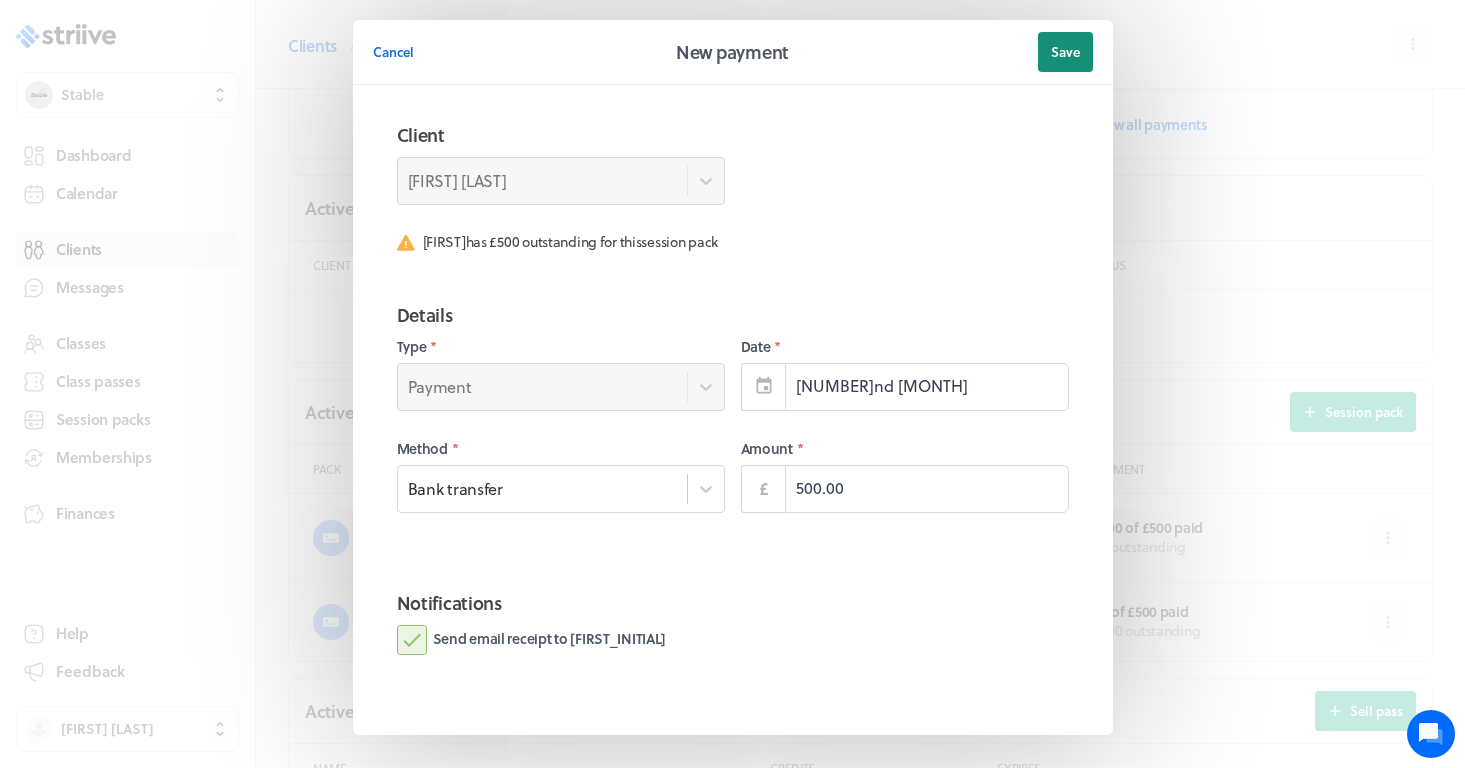 click on "Save" at bounding box center [1065, 52] 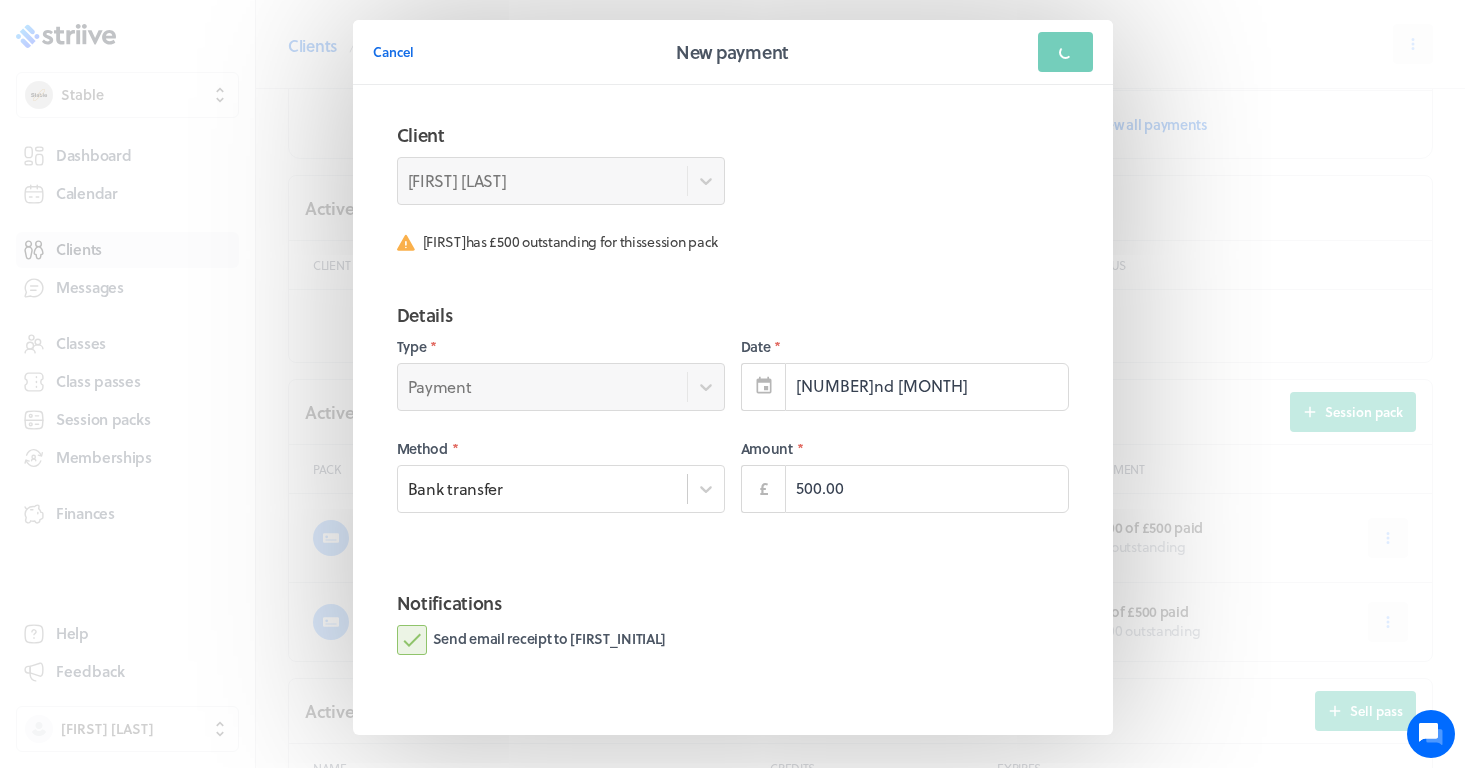scroll, scrollTop: 0, scrollLeft: 0, axis: both 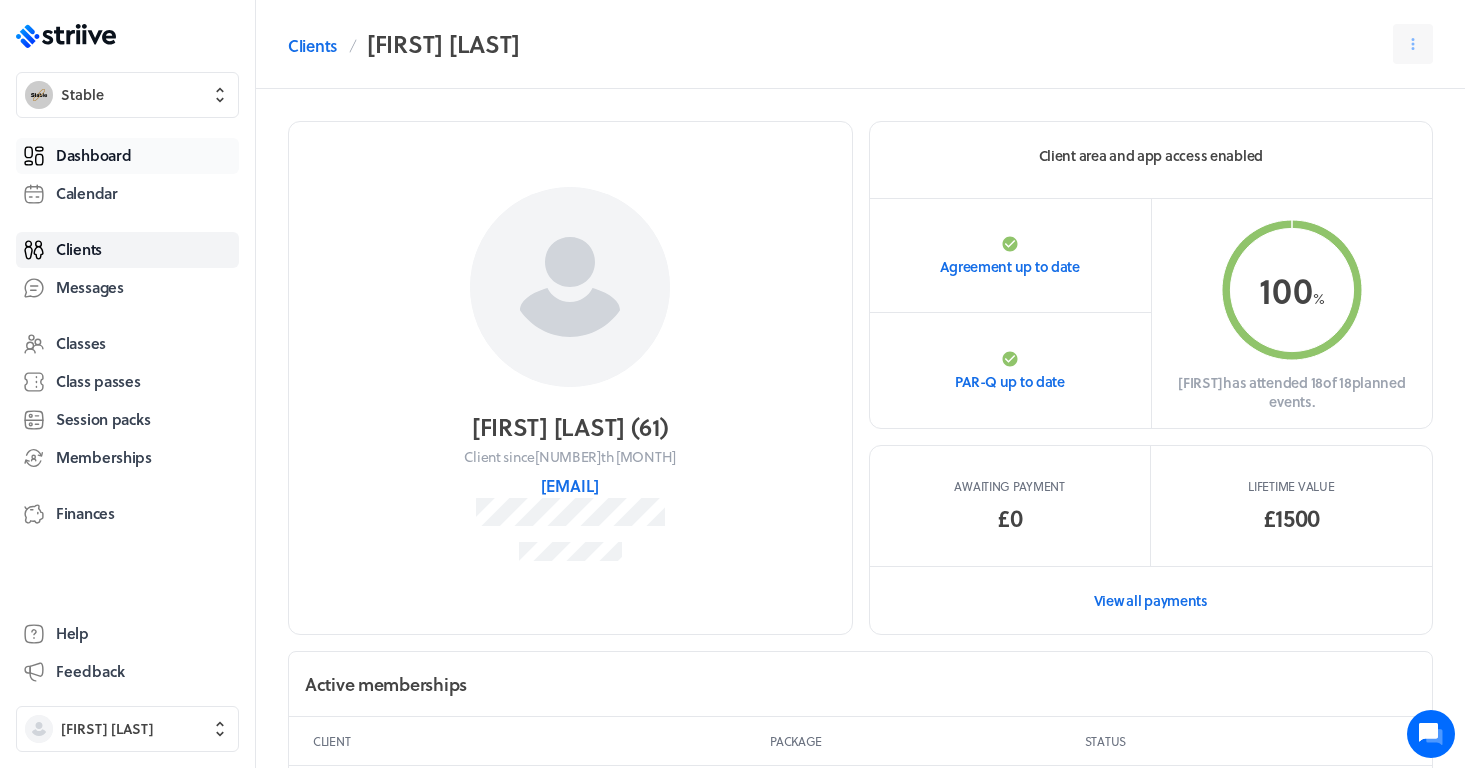 click on "Dashboard" at bounding box center (127, 156) 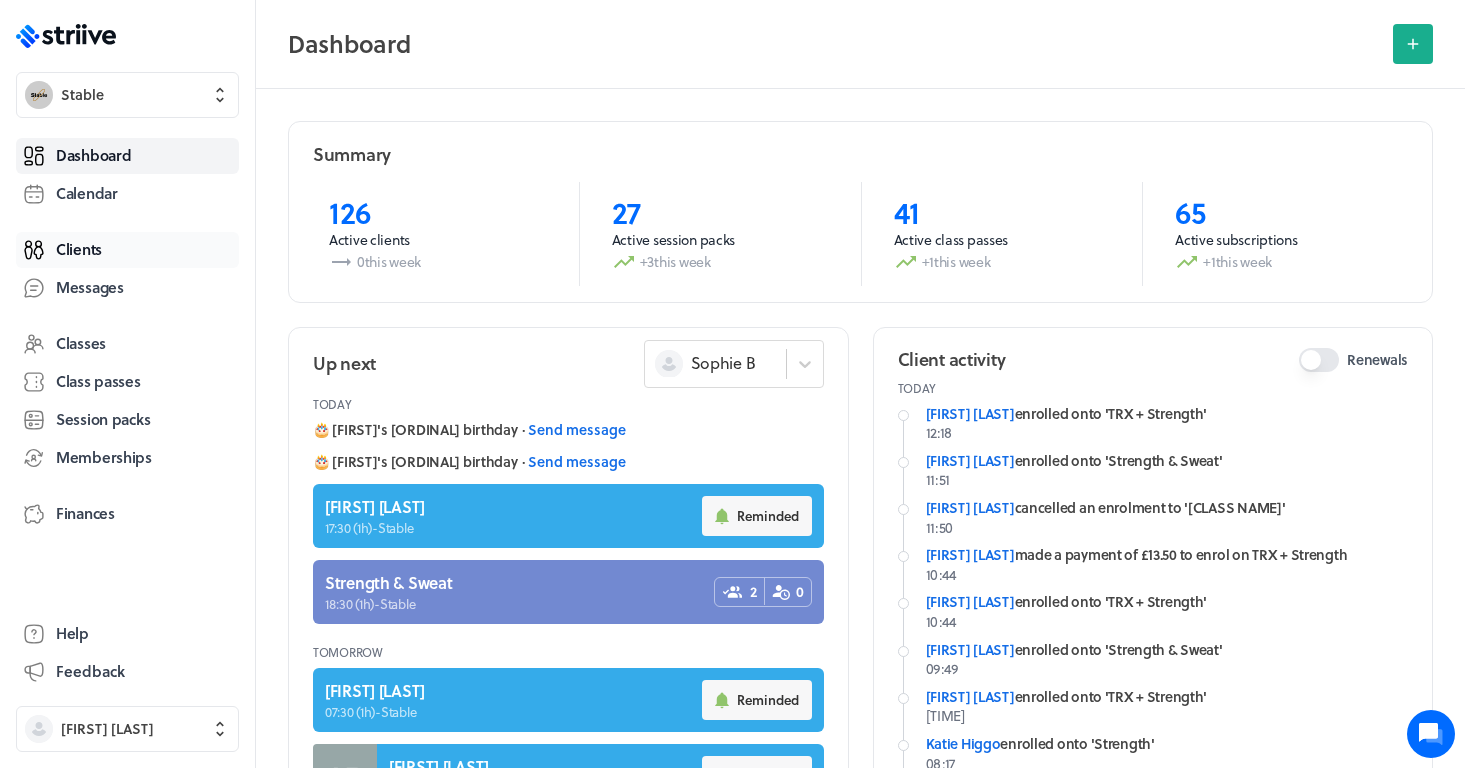 click on "Clients" at bounding box center (127, 250) 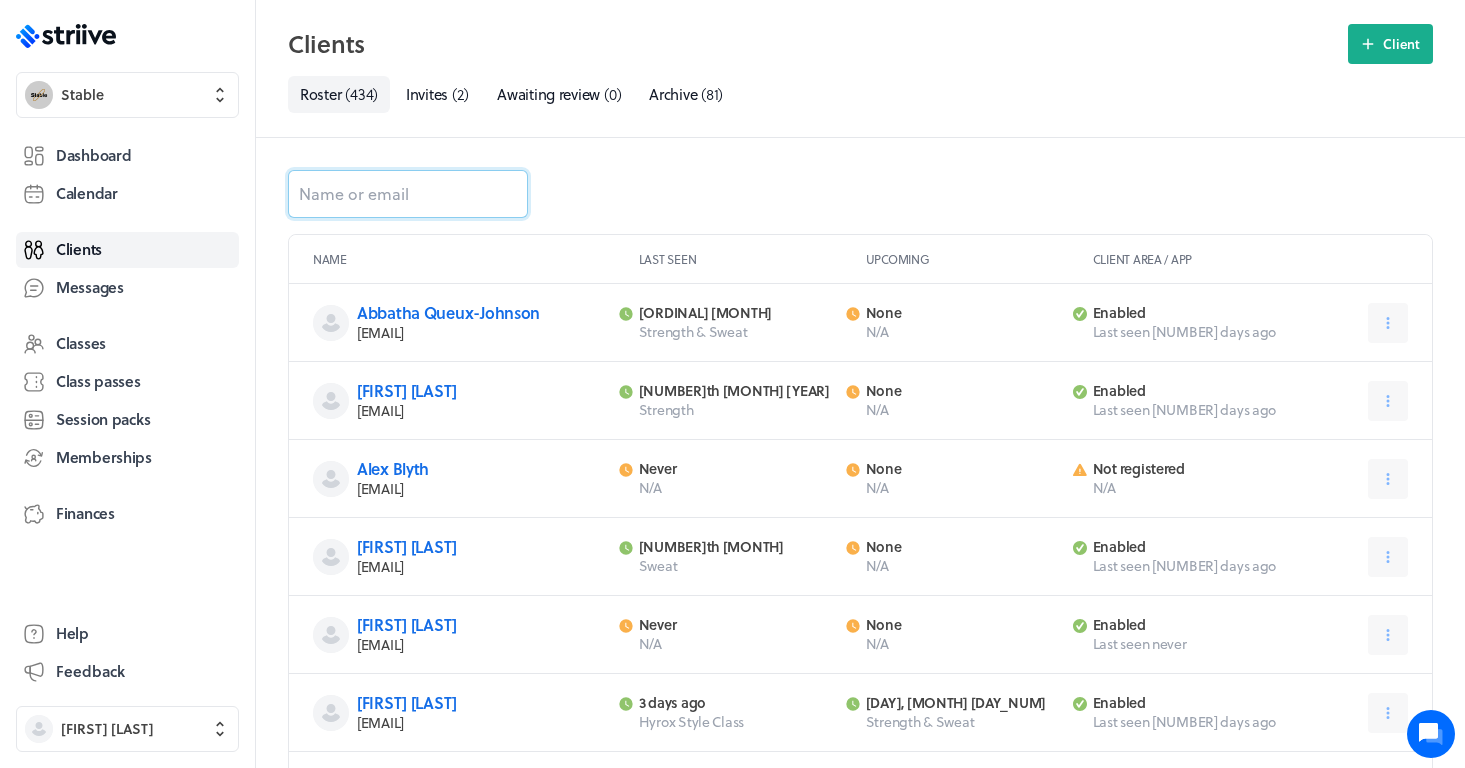 click at bounding box center [408, 194] 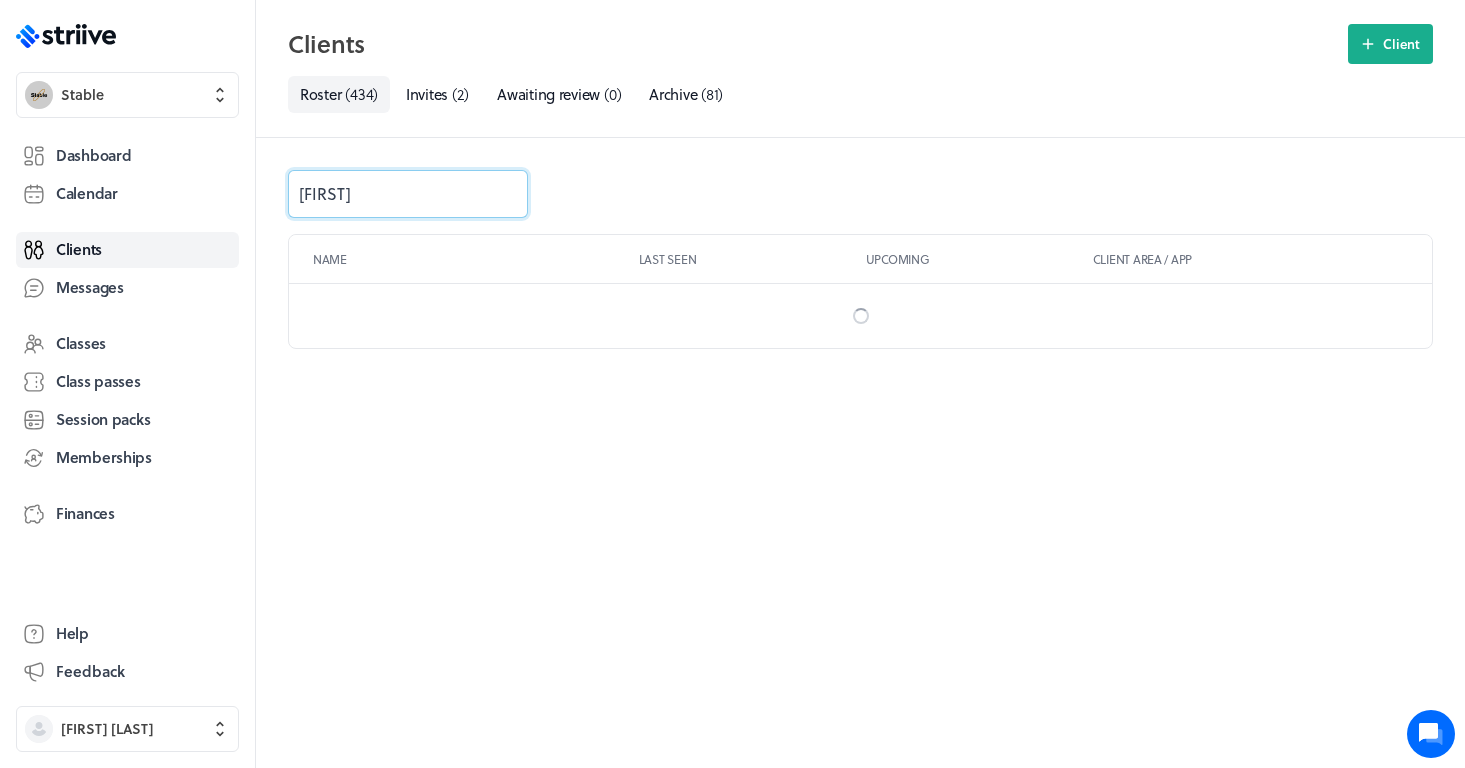 type on "[FIRST]" 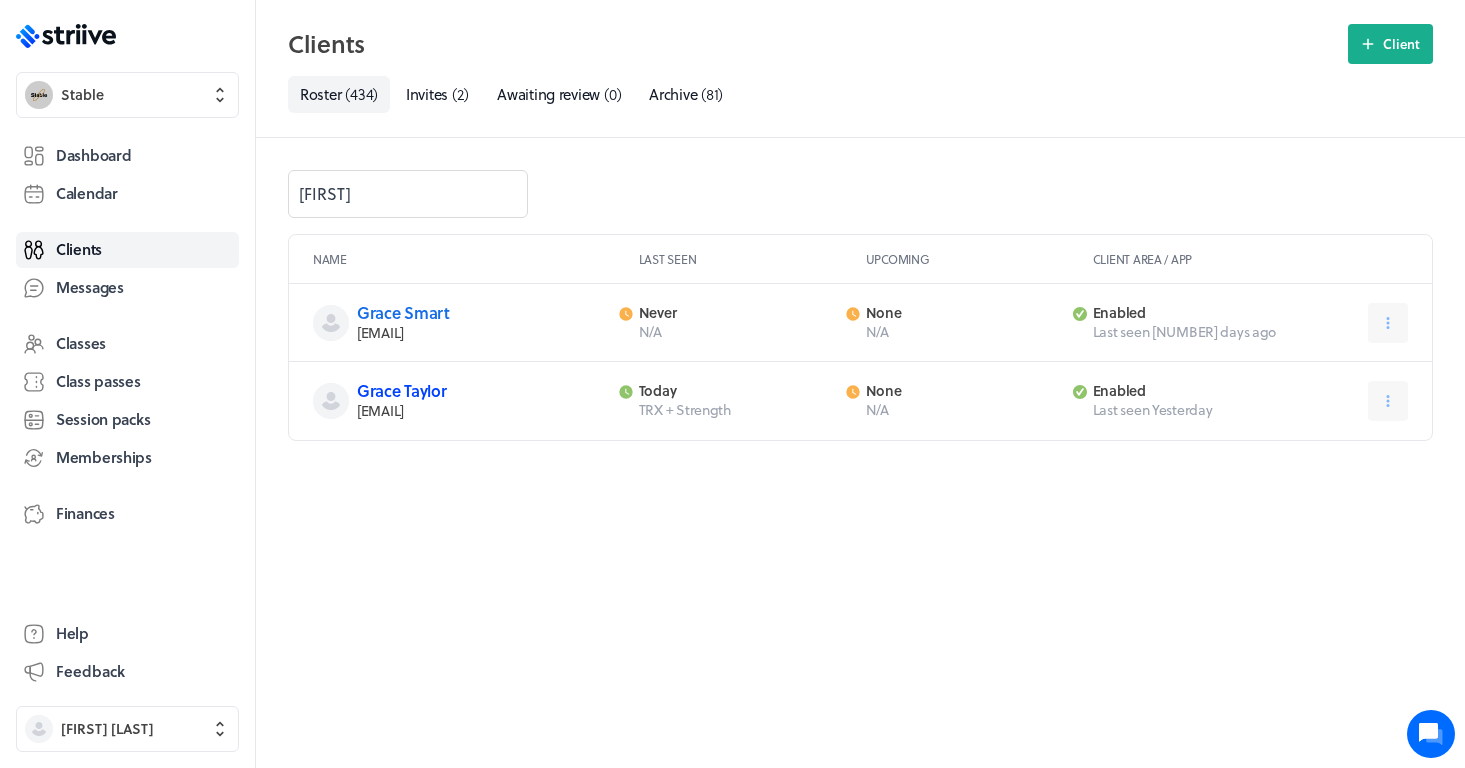 click on "Grace Taylor" at bounding box center [402, 390] 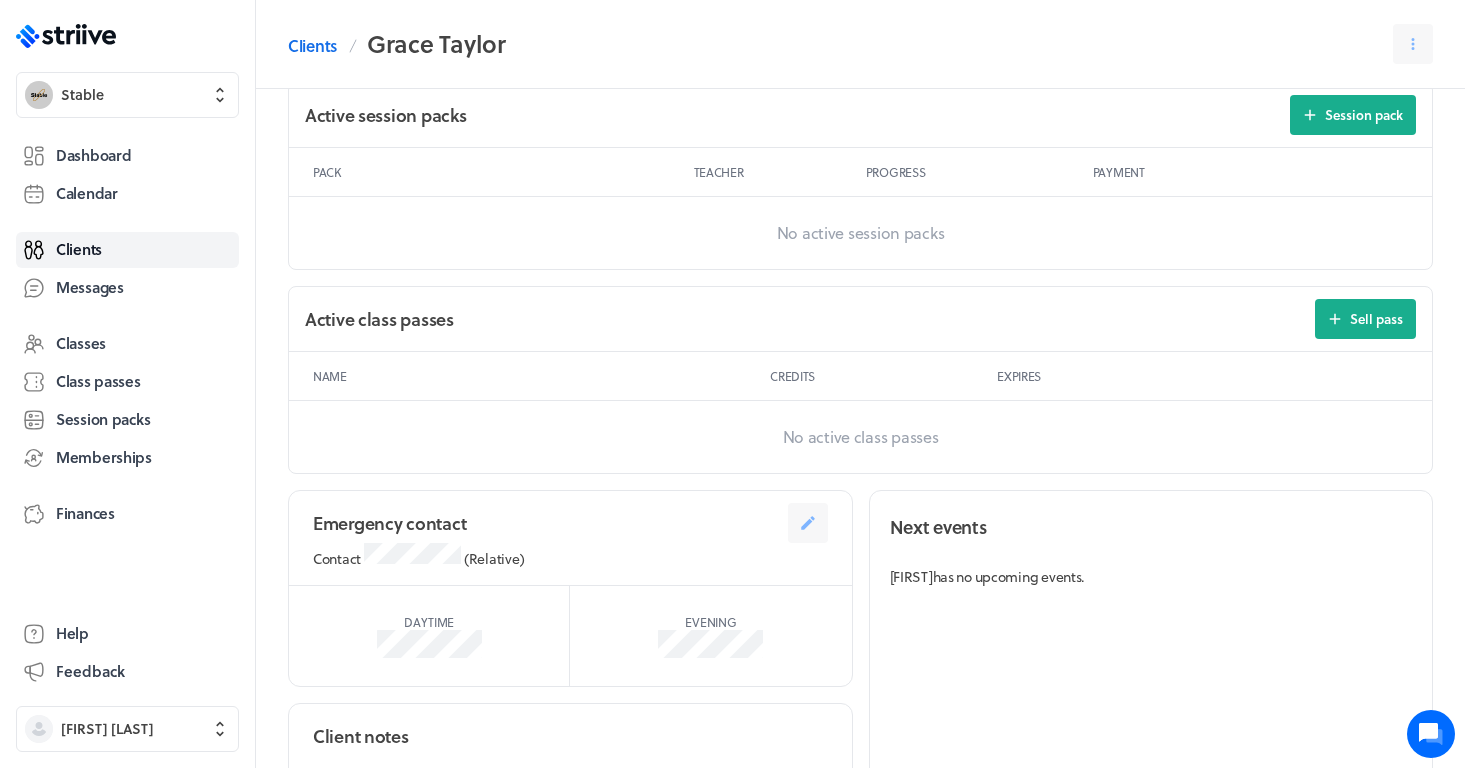 scroll, scrollTop: 774, scrollLeft: 0, axis: vertical 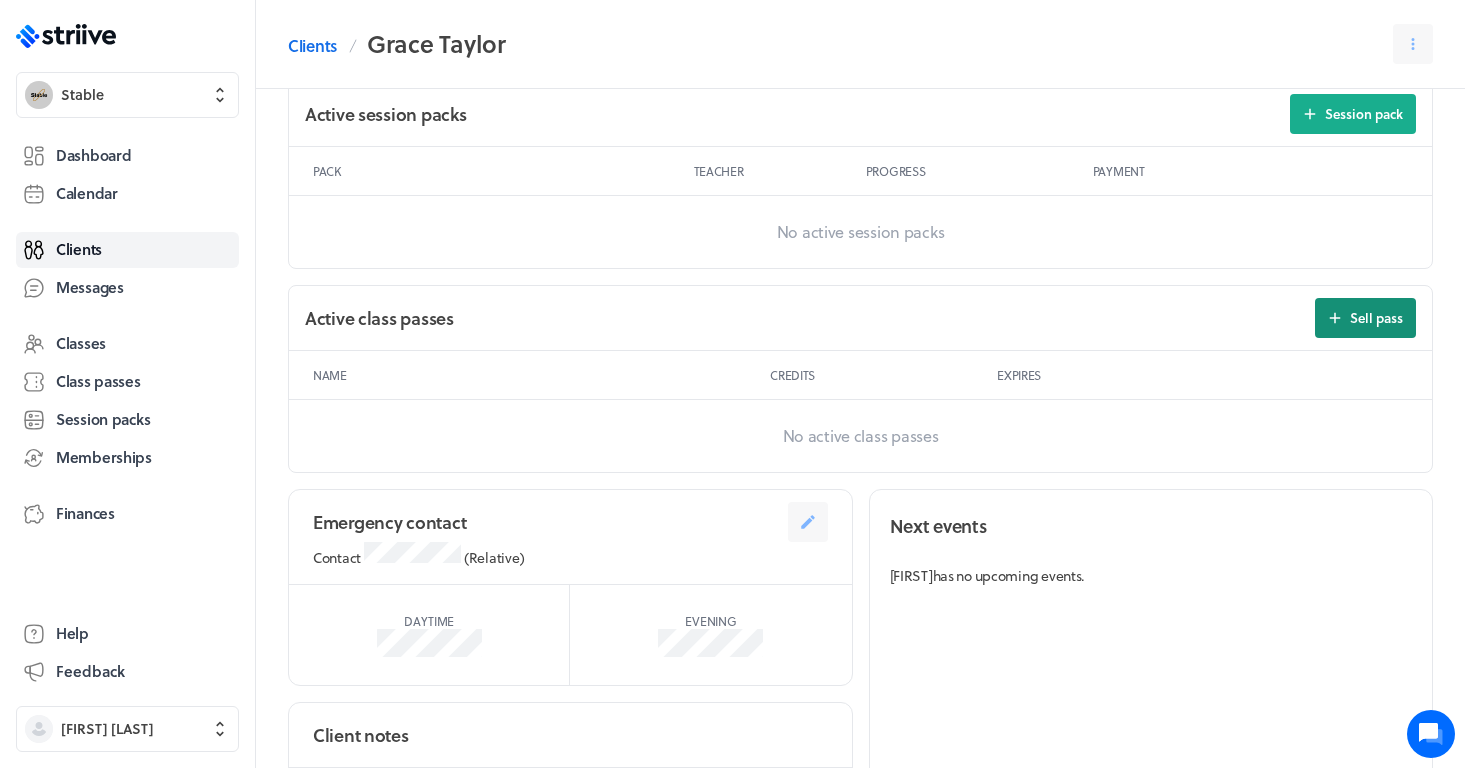 click on "Sell pass" at bounding box center (1365, 318) 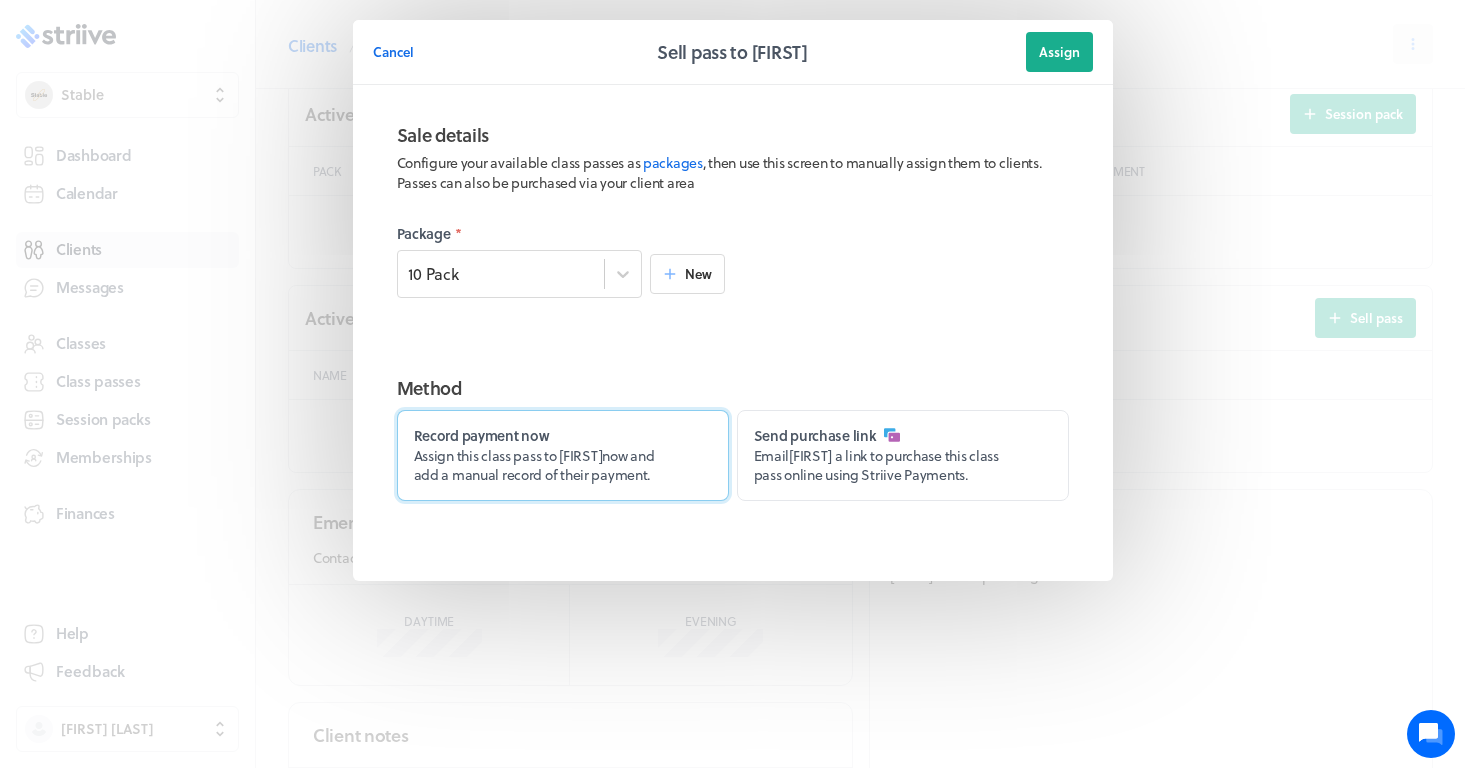 click on "Assign this class pass to [FIRST] now and add a manual record of their payment." at bounding box center (534, 465) 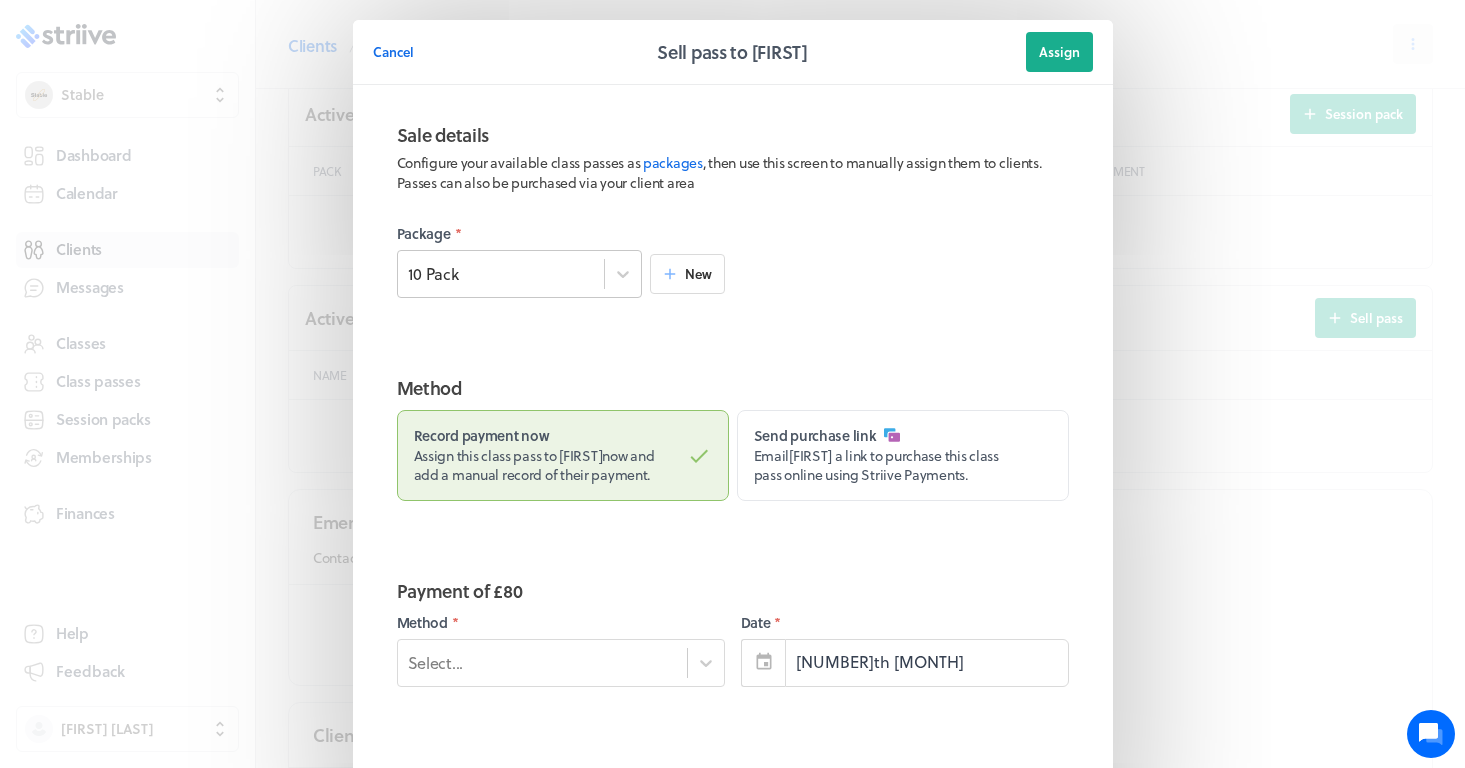 click on "Passes can also be purchased via your client area Package * 10 Pack New" at bounding box center (733, 231) 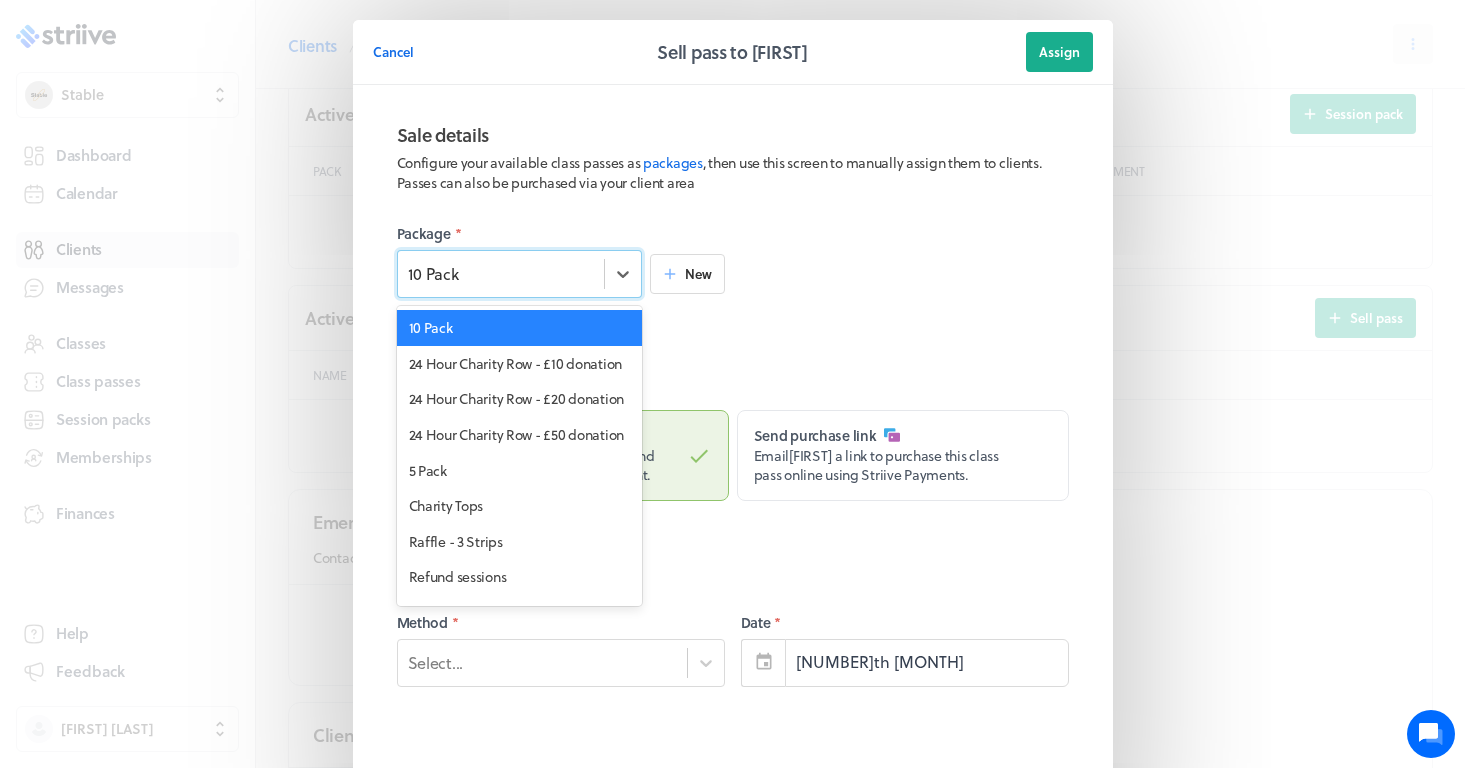 click on "10 Pack" at bounding box center [501, 274] 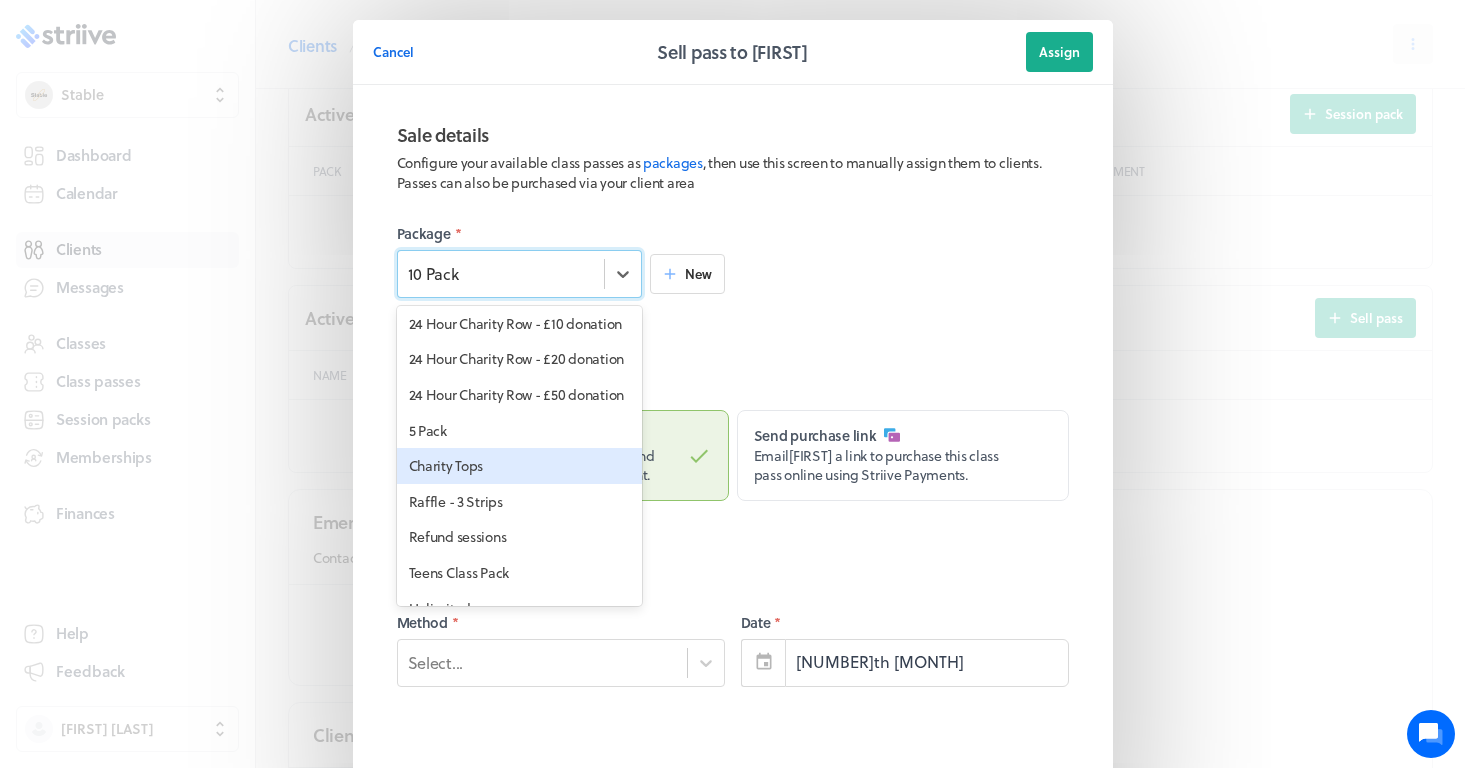 scroll, scrollTop: 93, scrollLeft: 0, axis: vertical 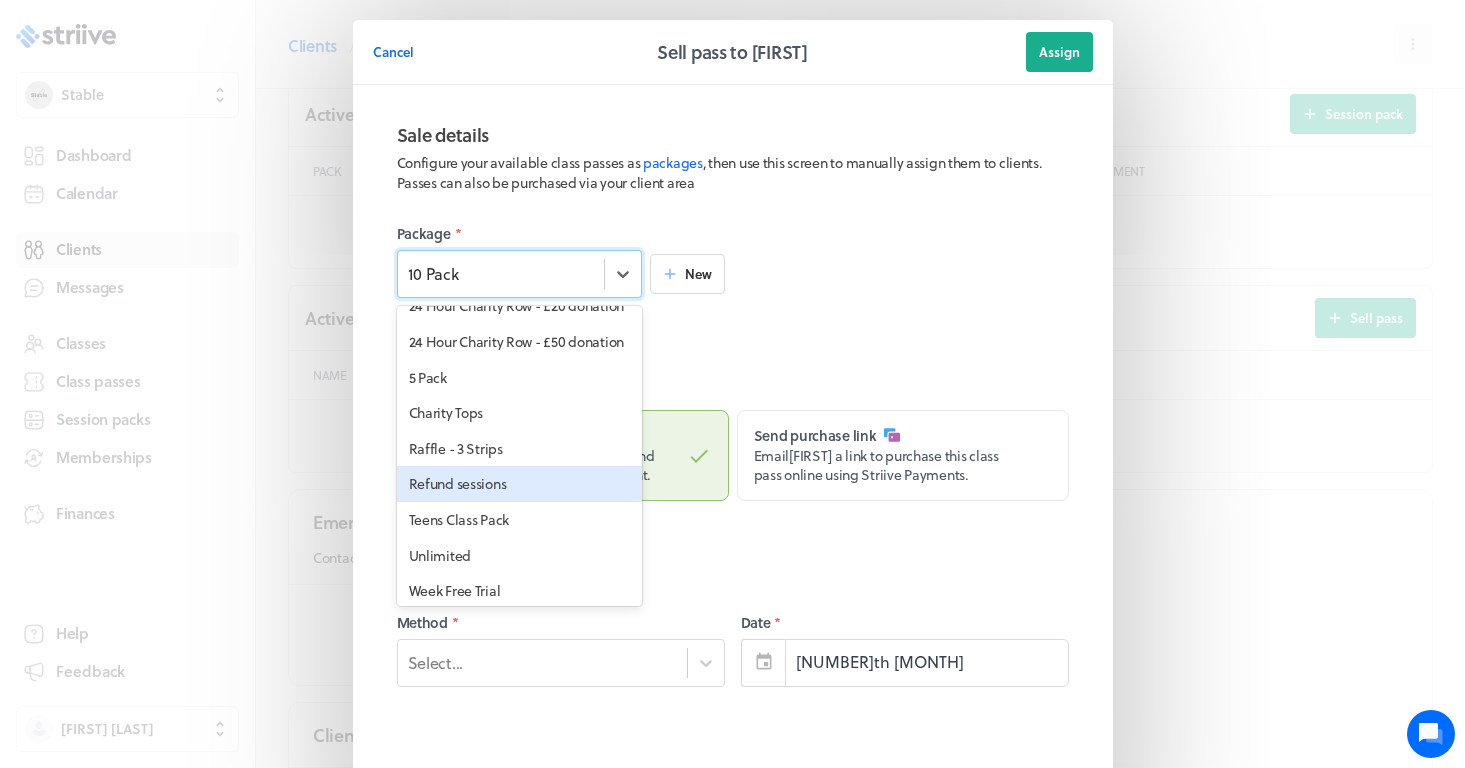 click on "Refund sessions" at bounding box center [519, 484] 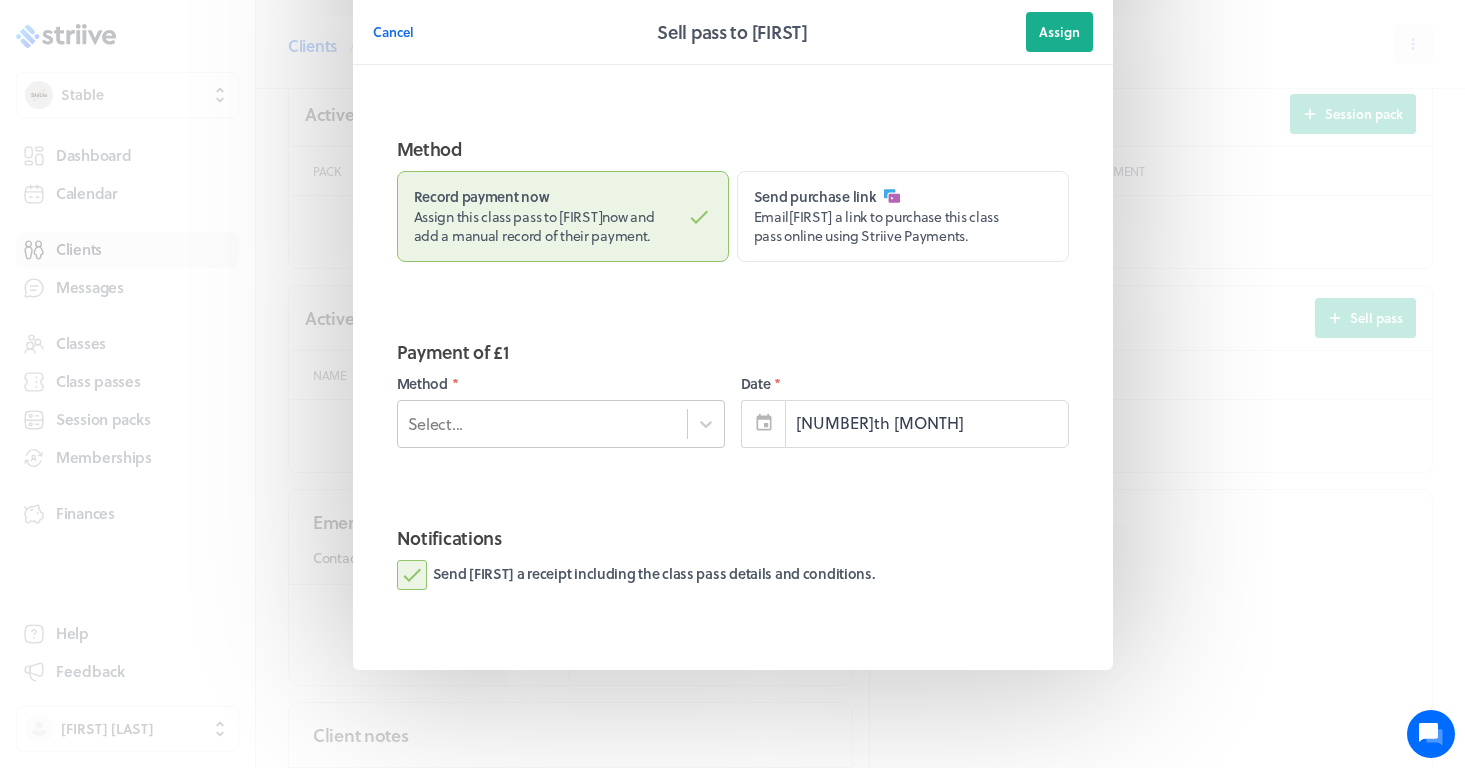 scroll, scrollTop: 238, scrollLeft: 0, axis: vertical 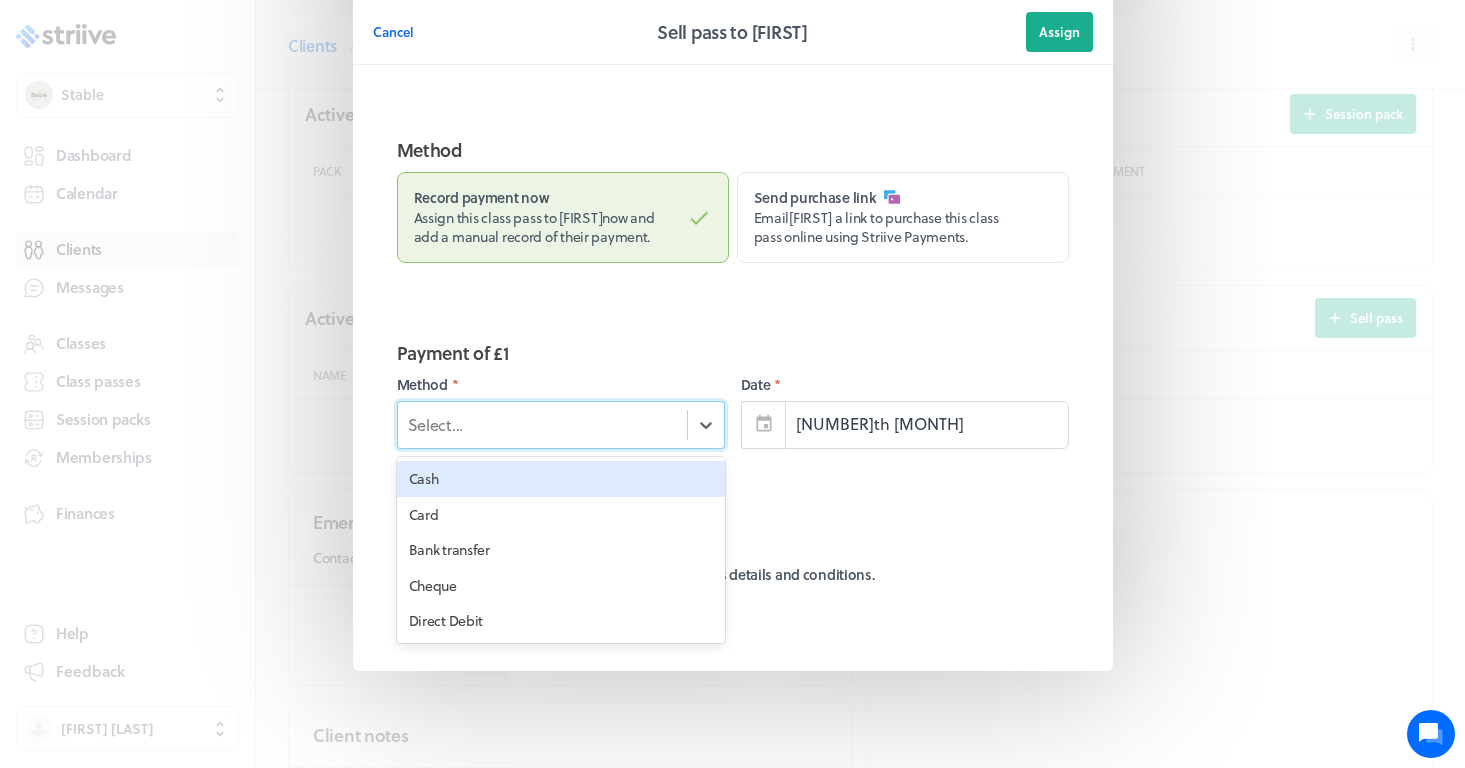 click on "Select..." at bounding box center (542, 425) 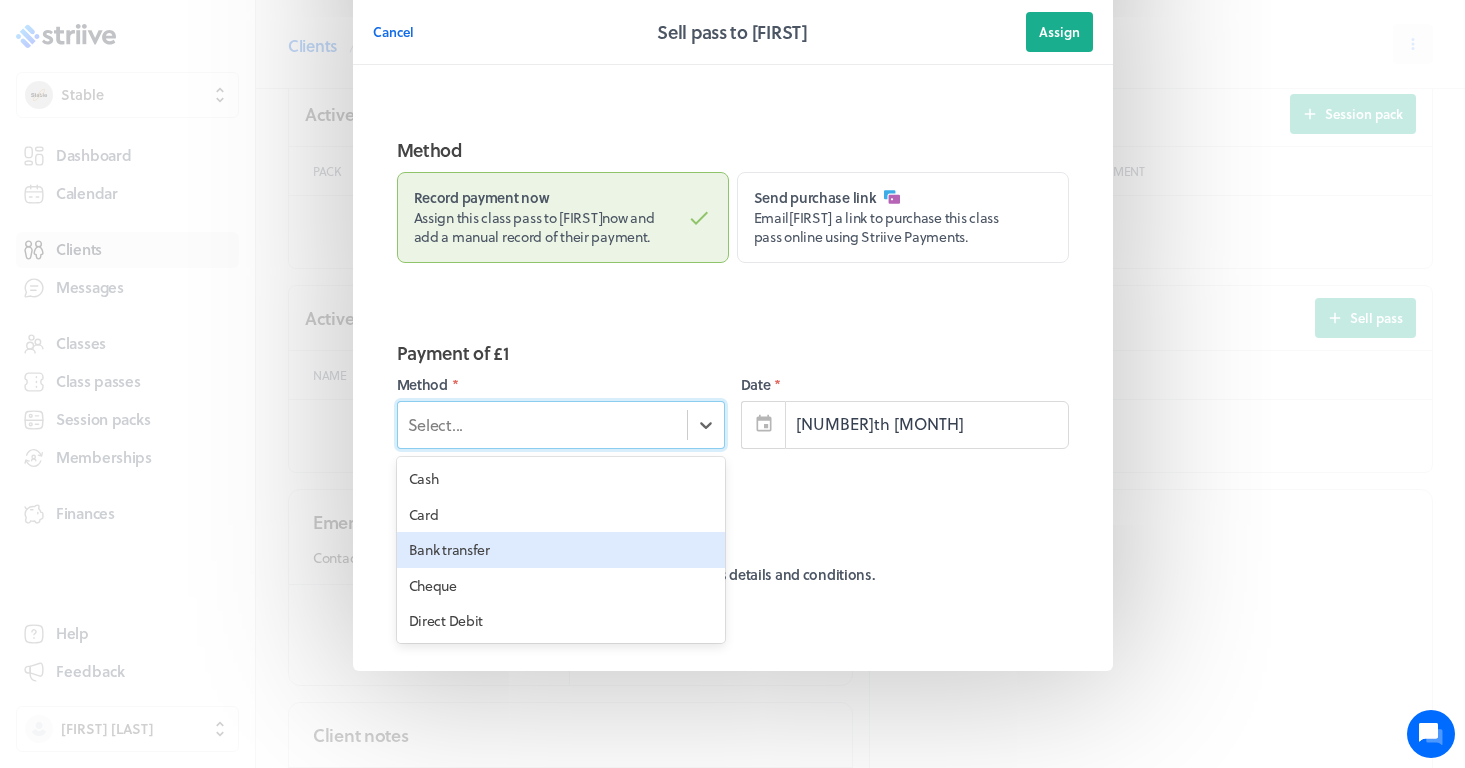 click on "Bank transfer" at bounding box center [561, 550] 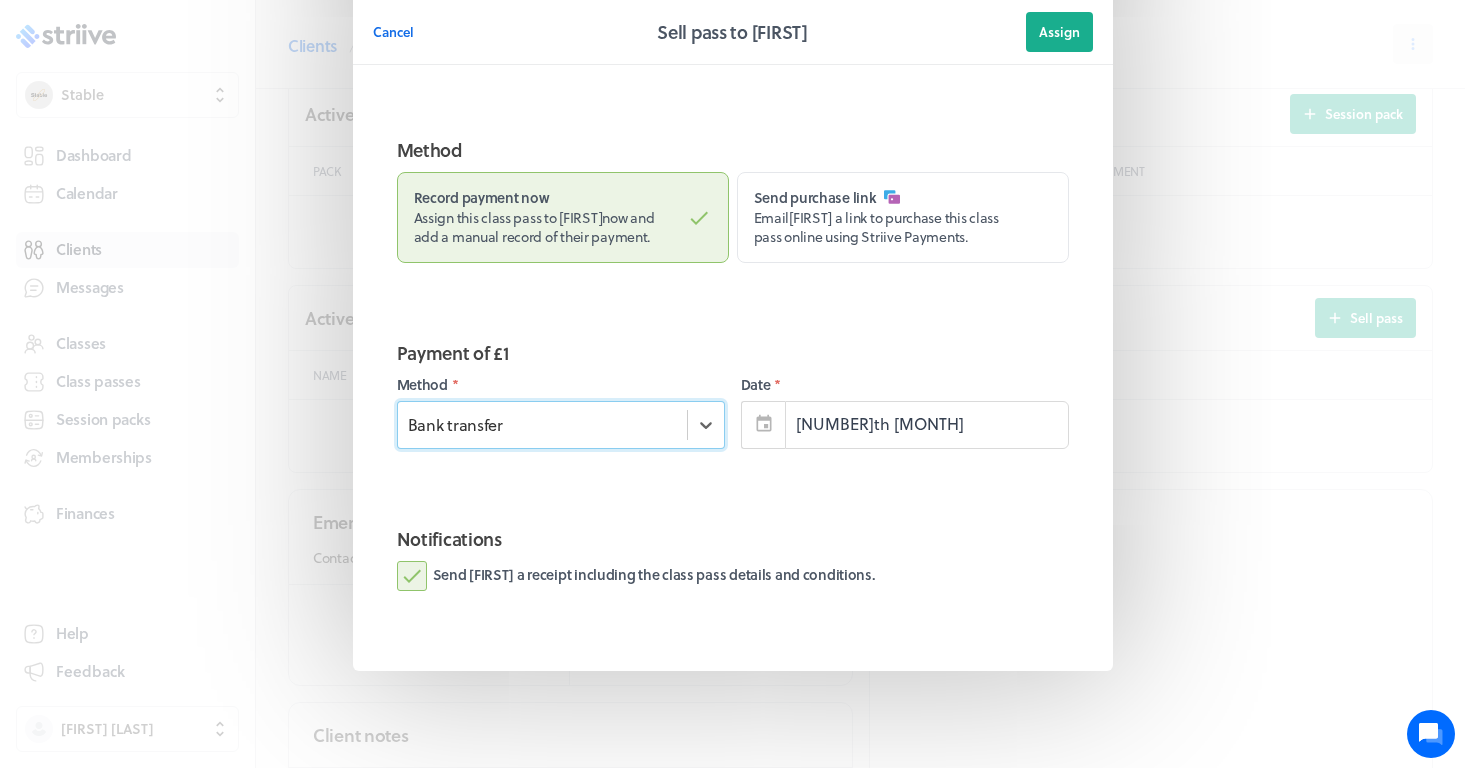 click on "Send [FIRST] a receipt including the class pass details and conditions." at bounding box center [636, 576] 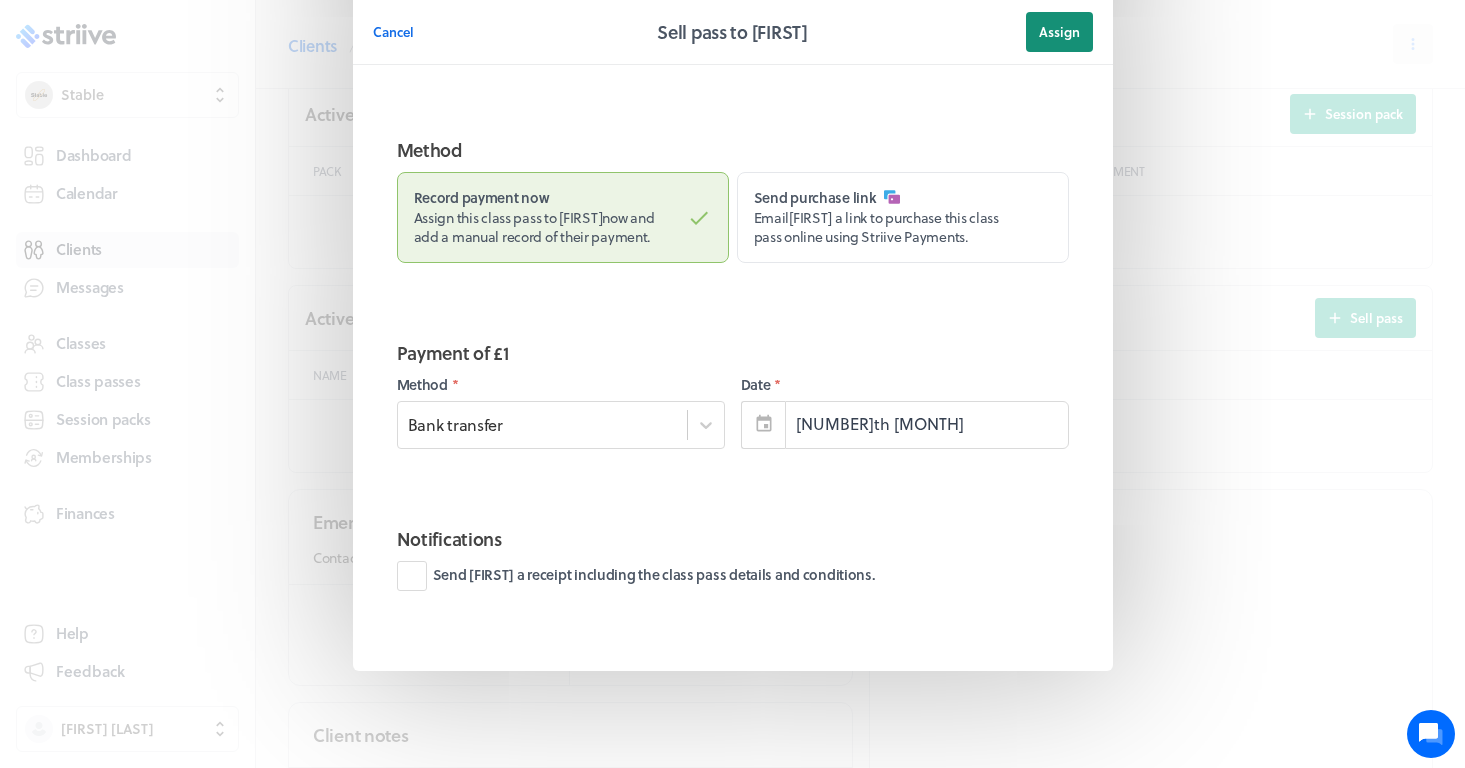 click on "Assign" at bounding box center [1059, 32] 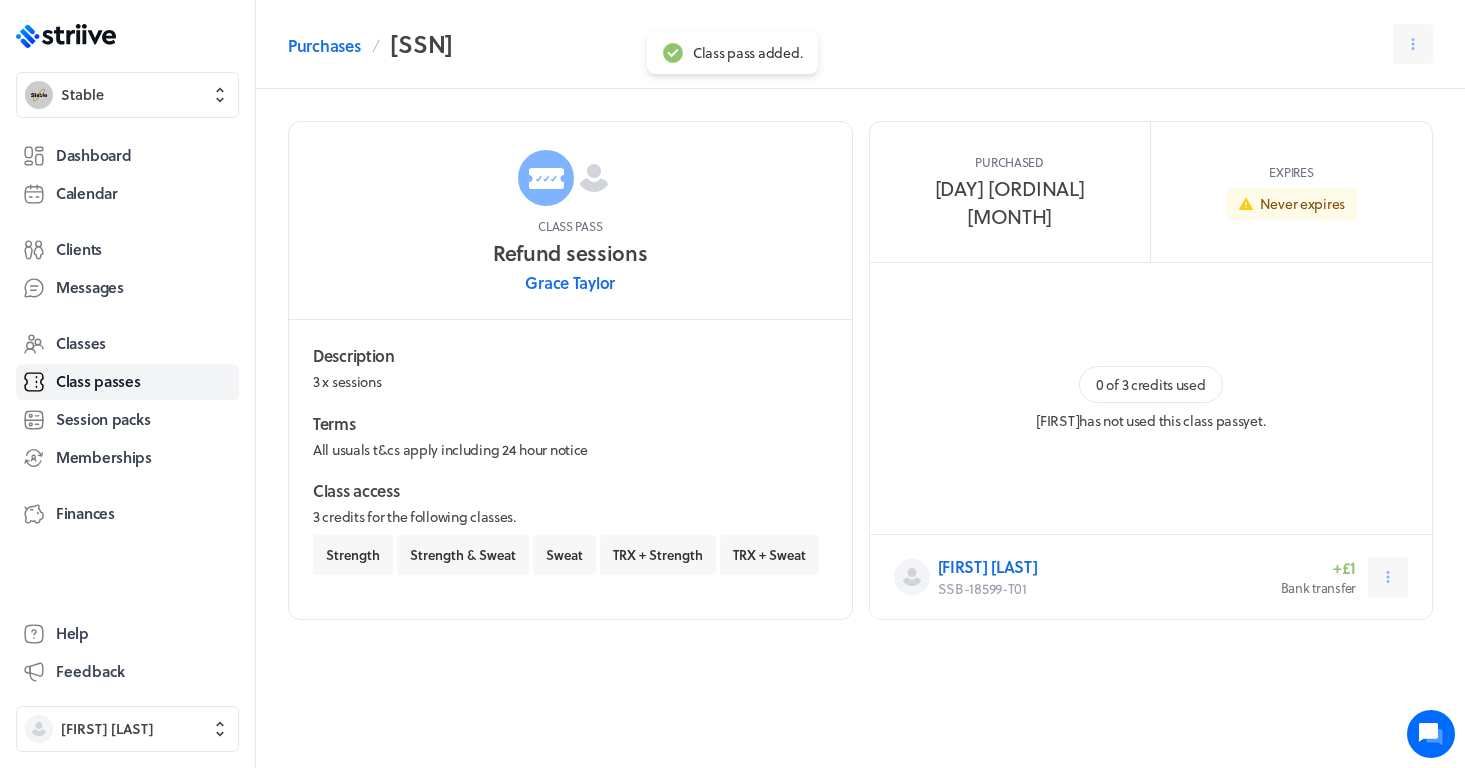 scroll, scrollTop: 0, scrollLeft: 0, axis: both 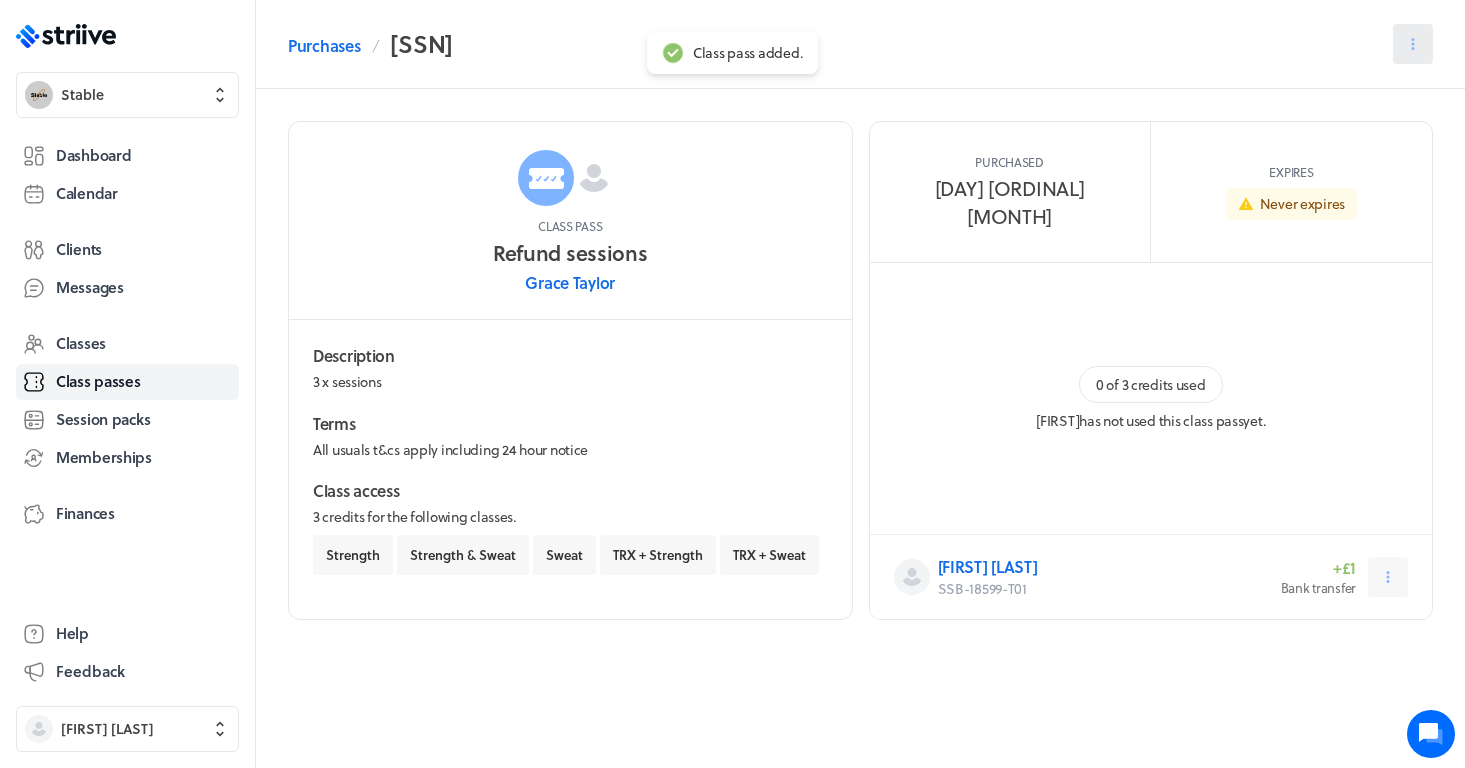 click at bounding box center (1413, 44) 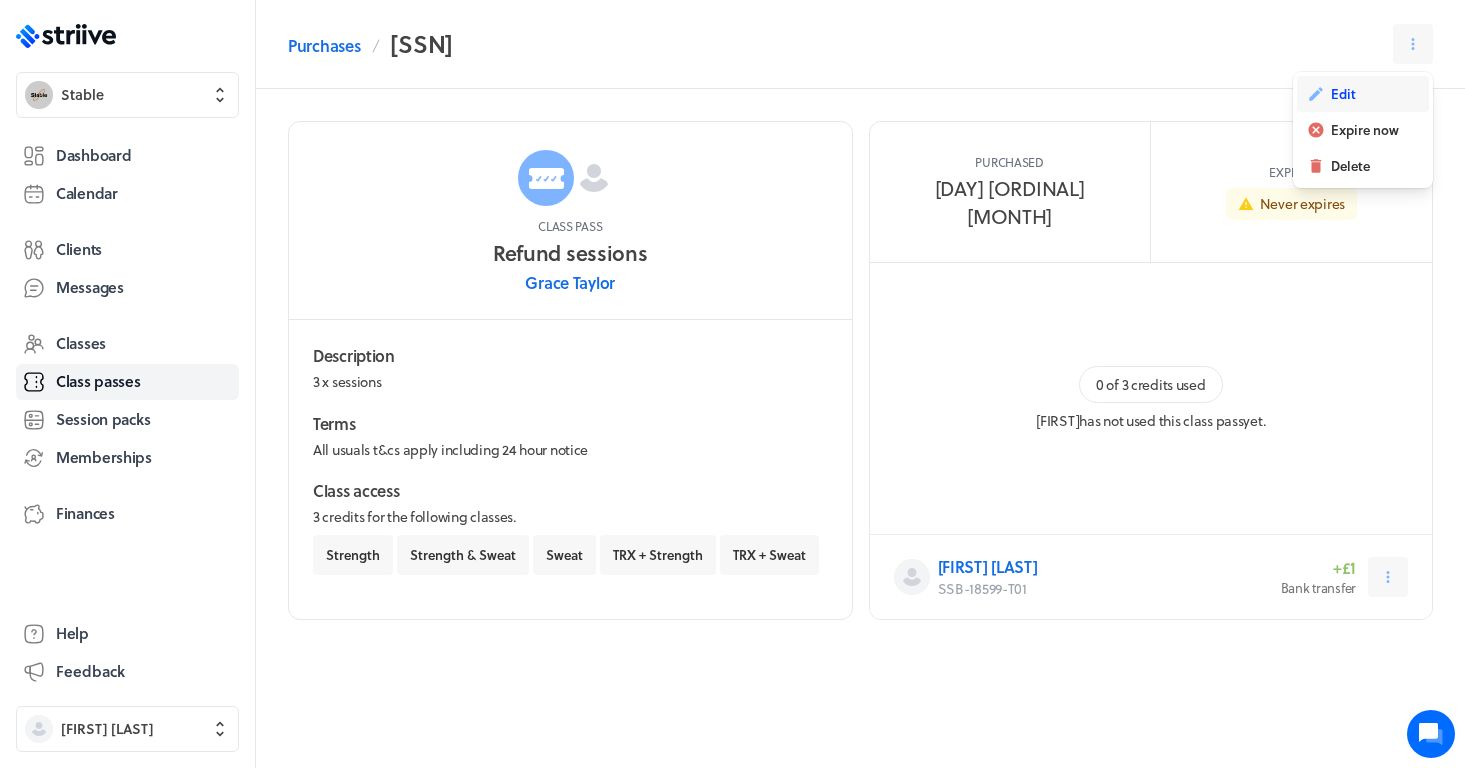 click on "Edit" at bounding box center [1343, 94] 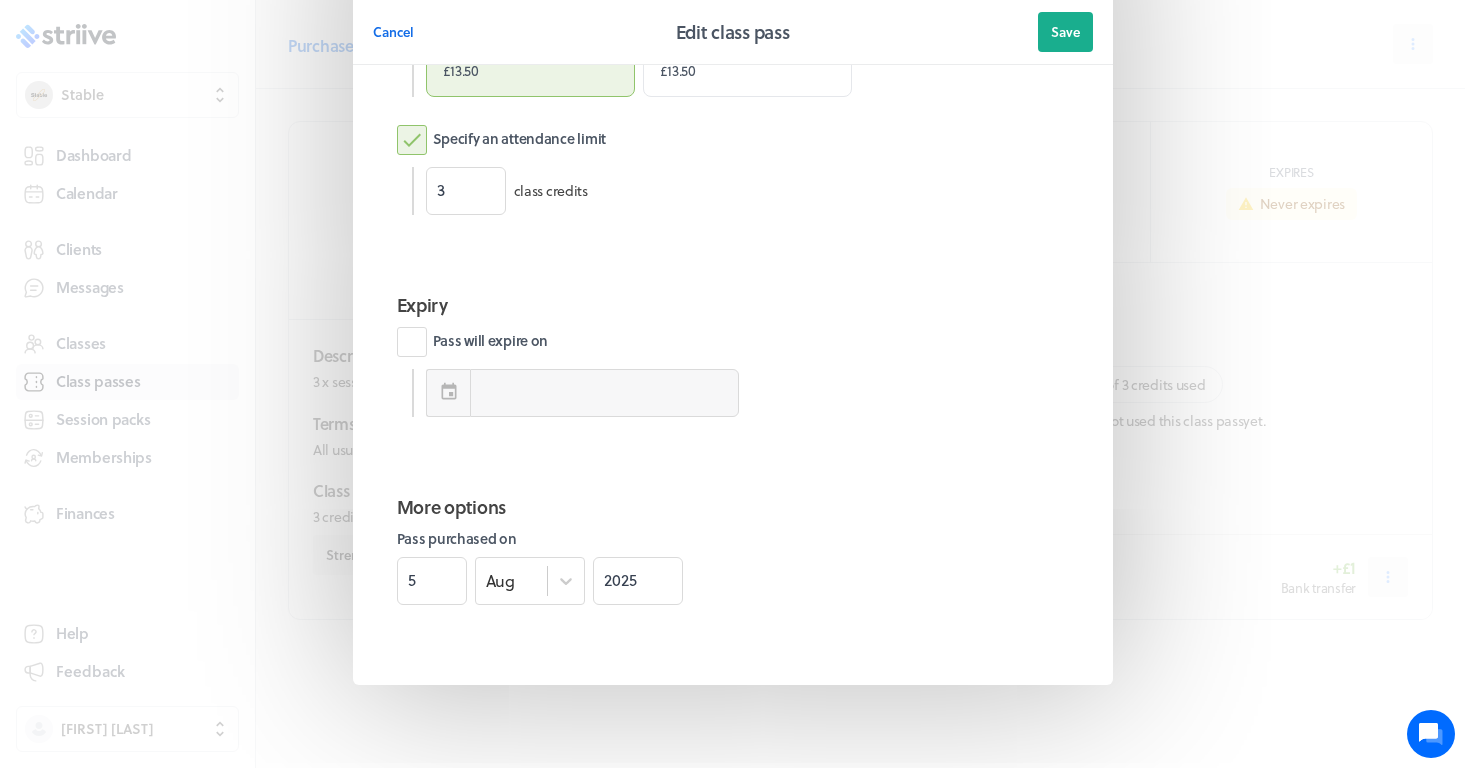 scroll, scrollTop: 1001, scrollLeft: 0, axis: vertical 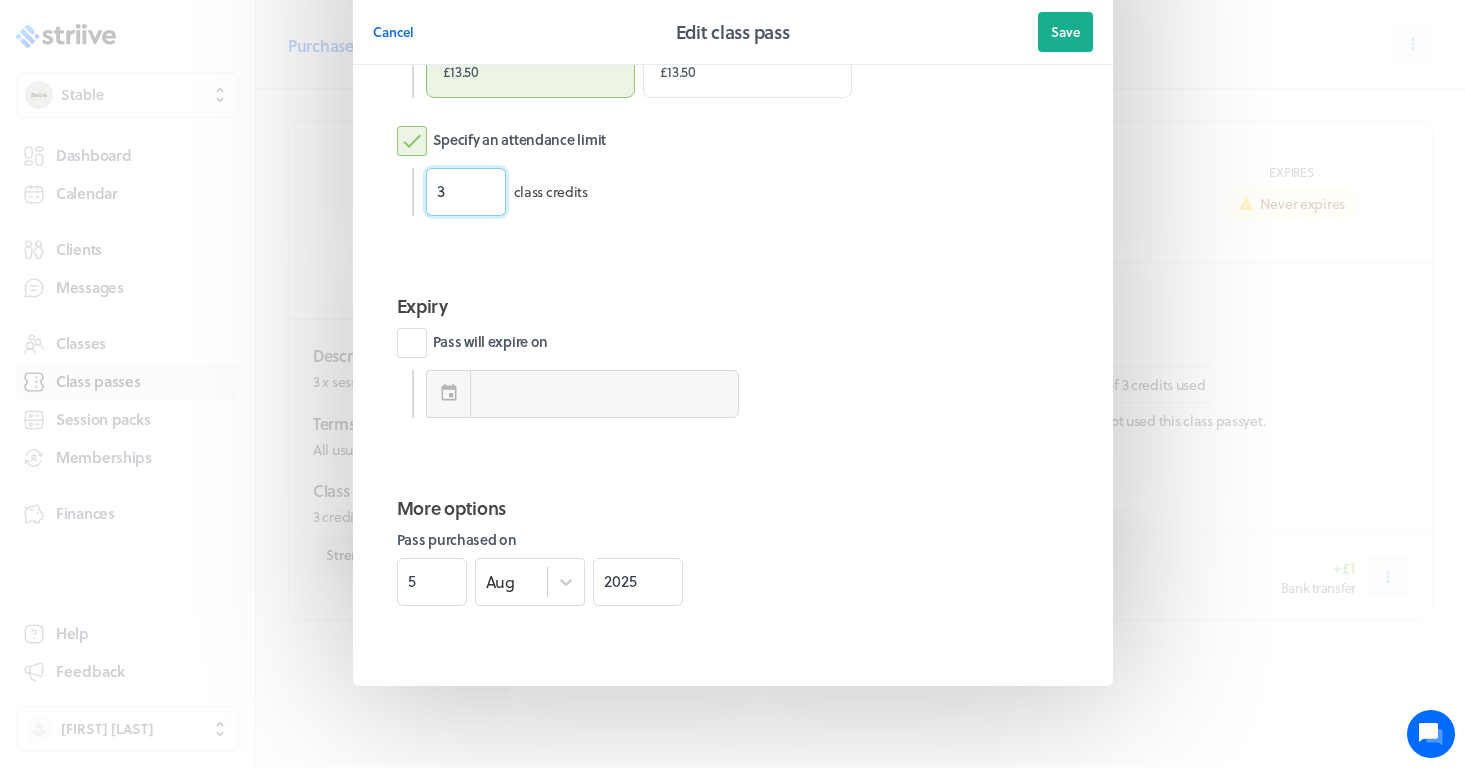 click on "3" at bounding box center (466, 192) 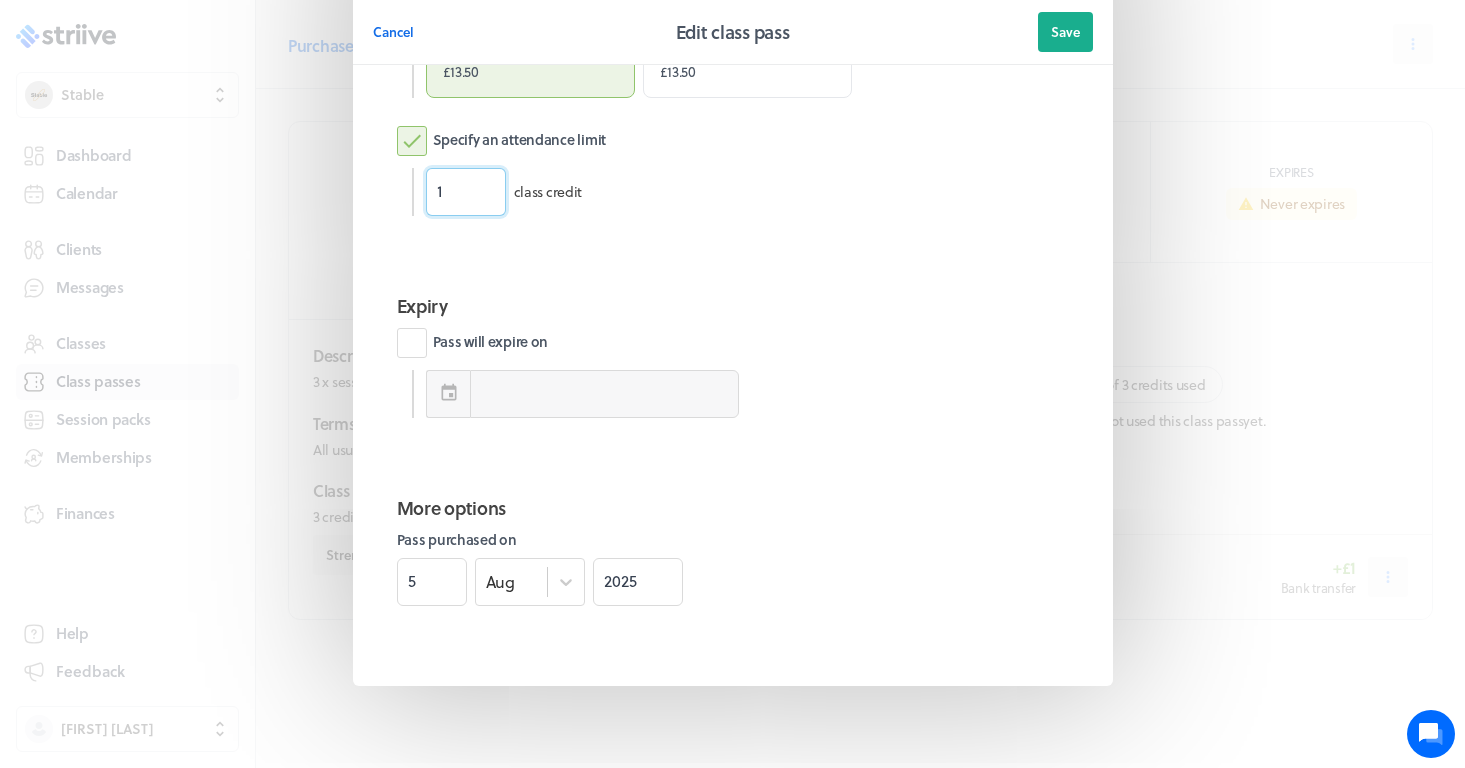 type on "1" 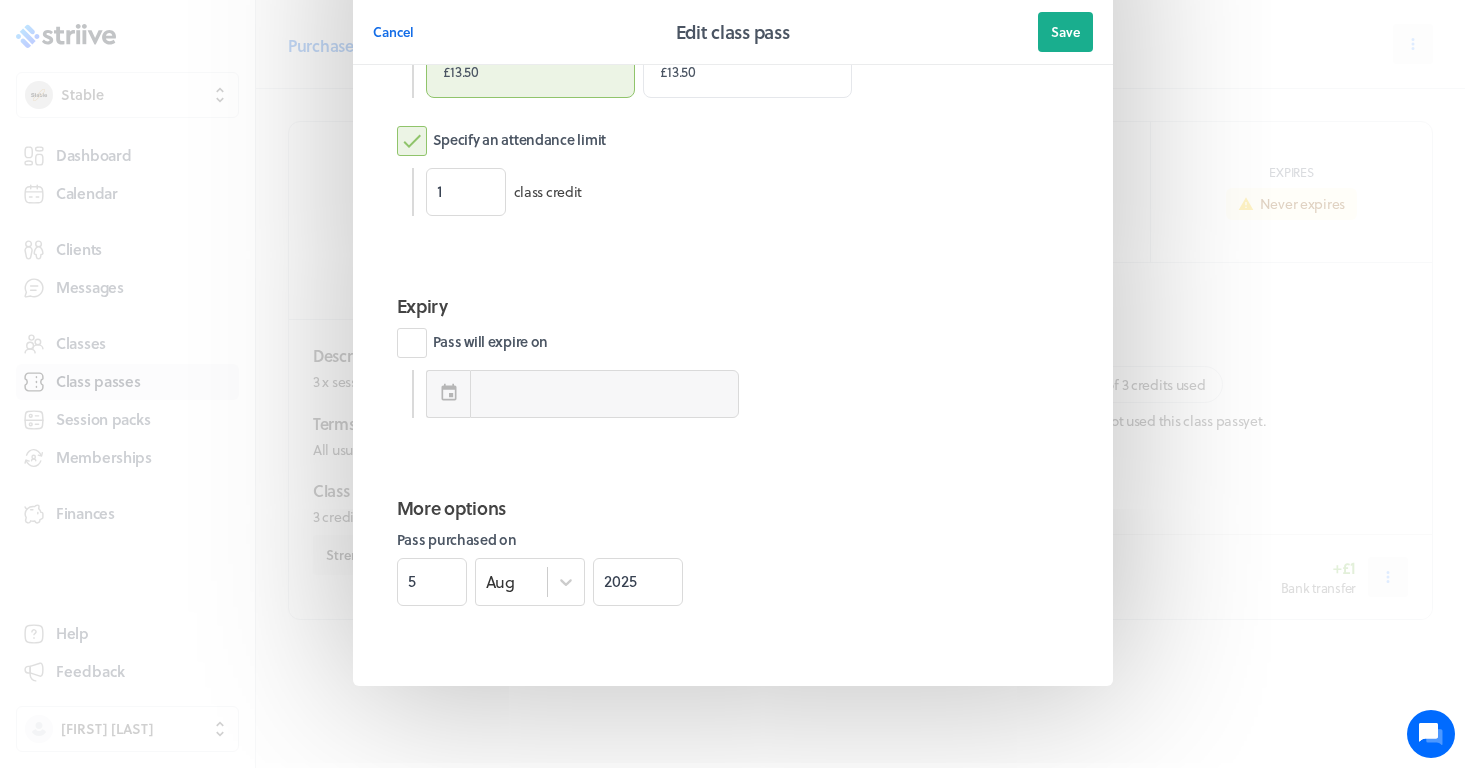 click on "Expiry" at bounding box center (733, 306) 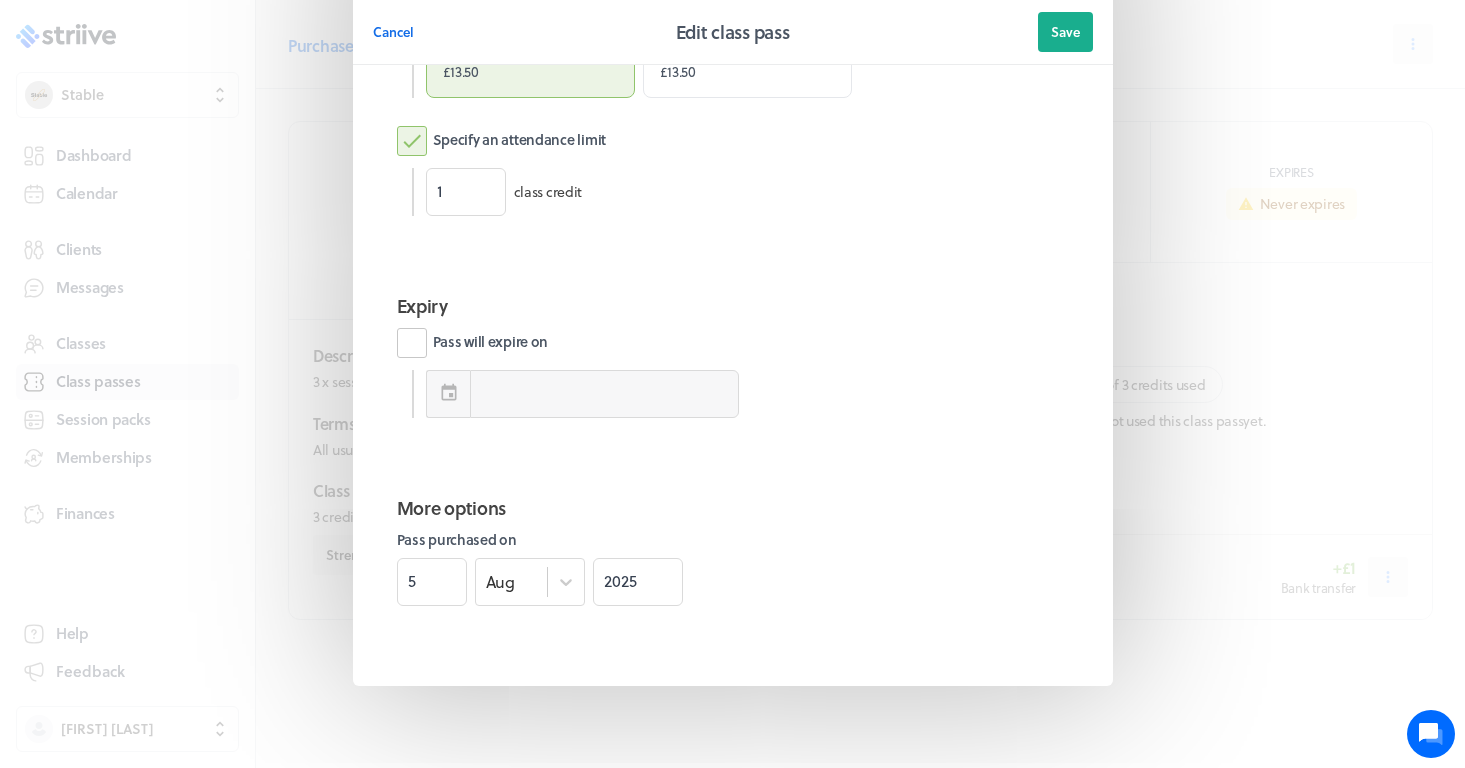 click on "Pass will expire on" at bounding box center [473, 343] 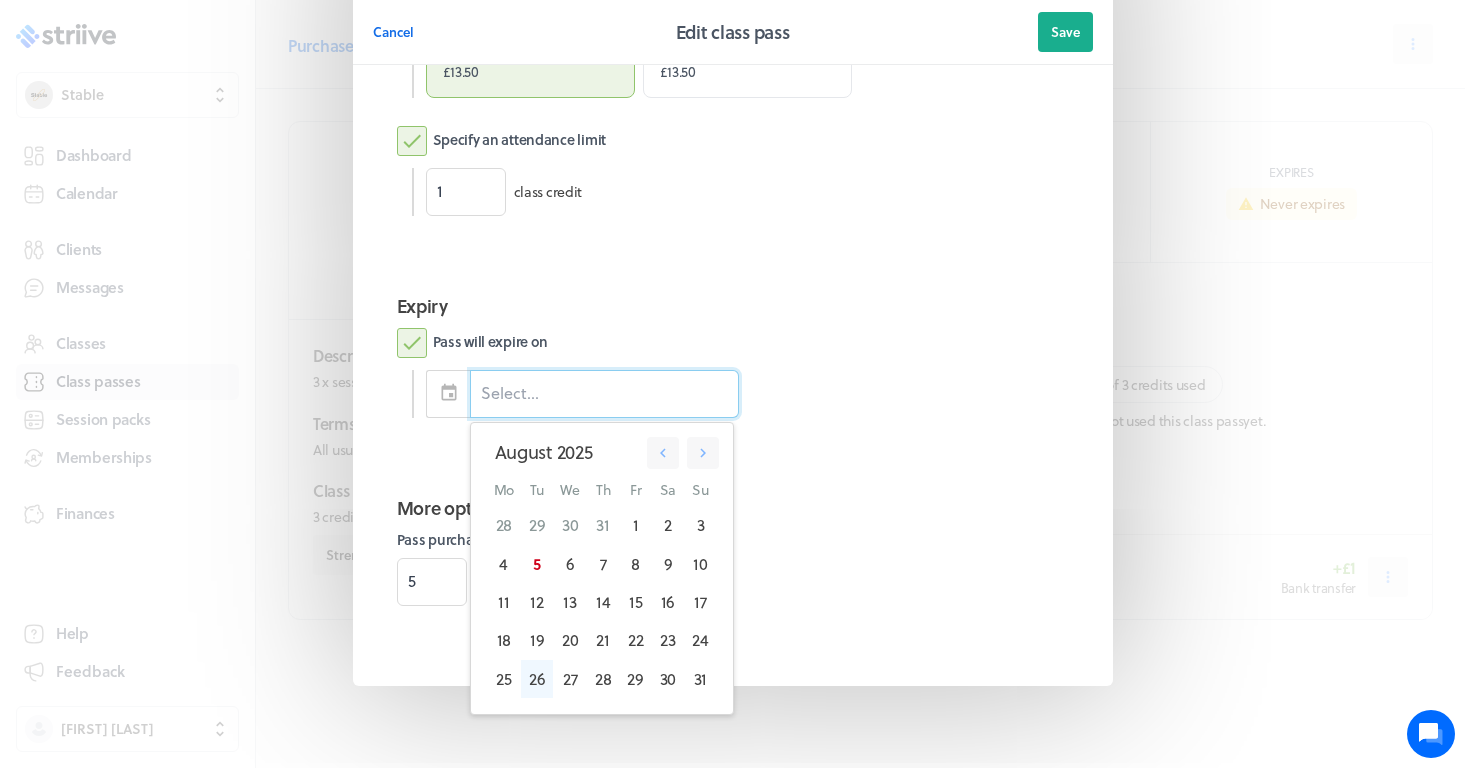 click on "26" at bounding box center [537, 679] 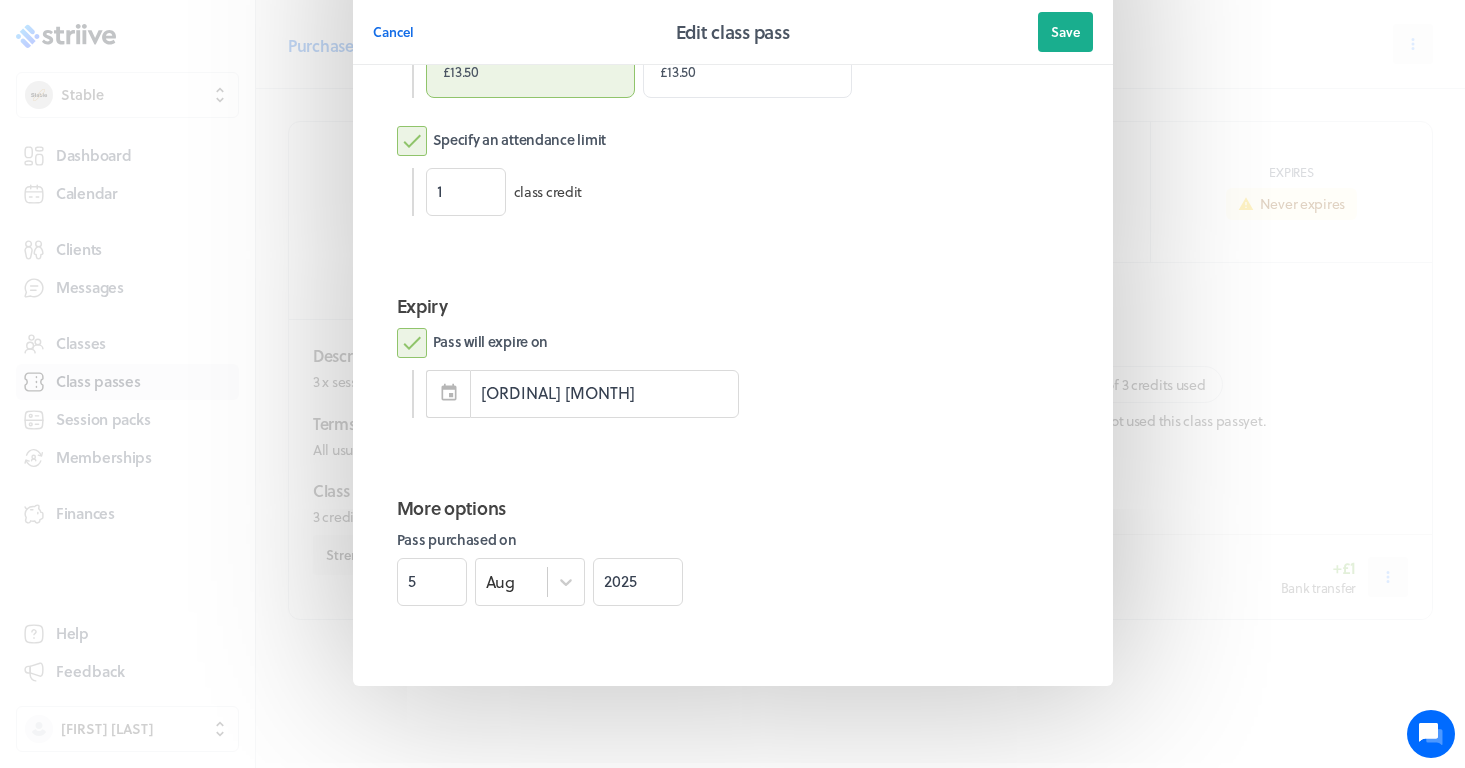 click on "Cancel Edit class pass Save" at bounding box center (733, 32) 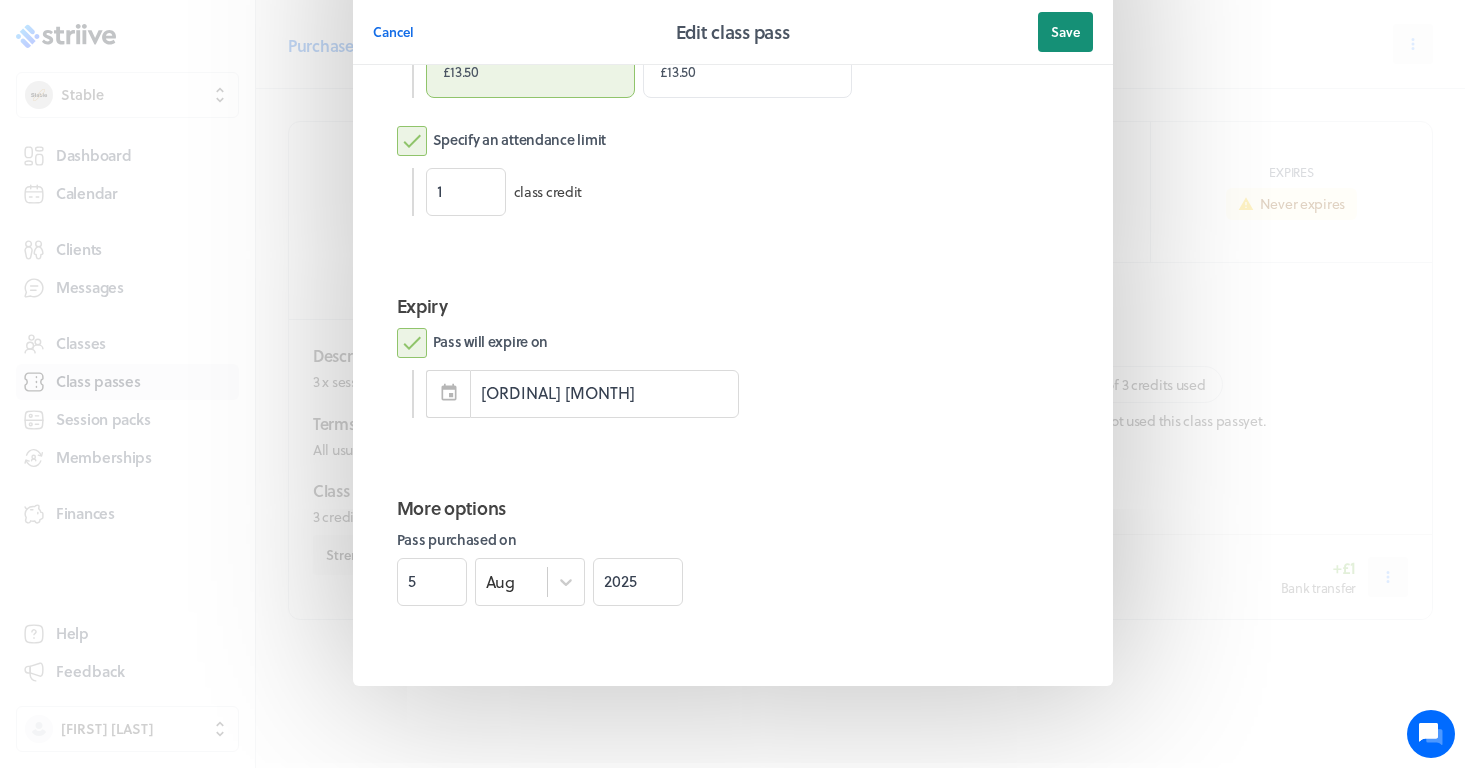 click on "Save" at bounding box center [1065, 32] 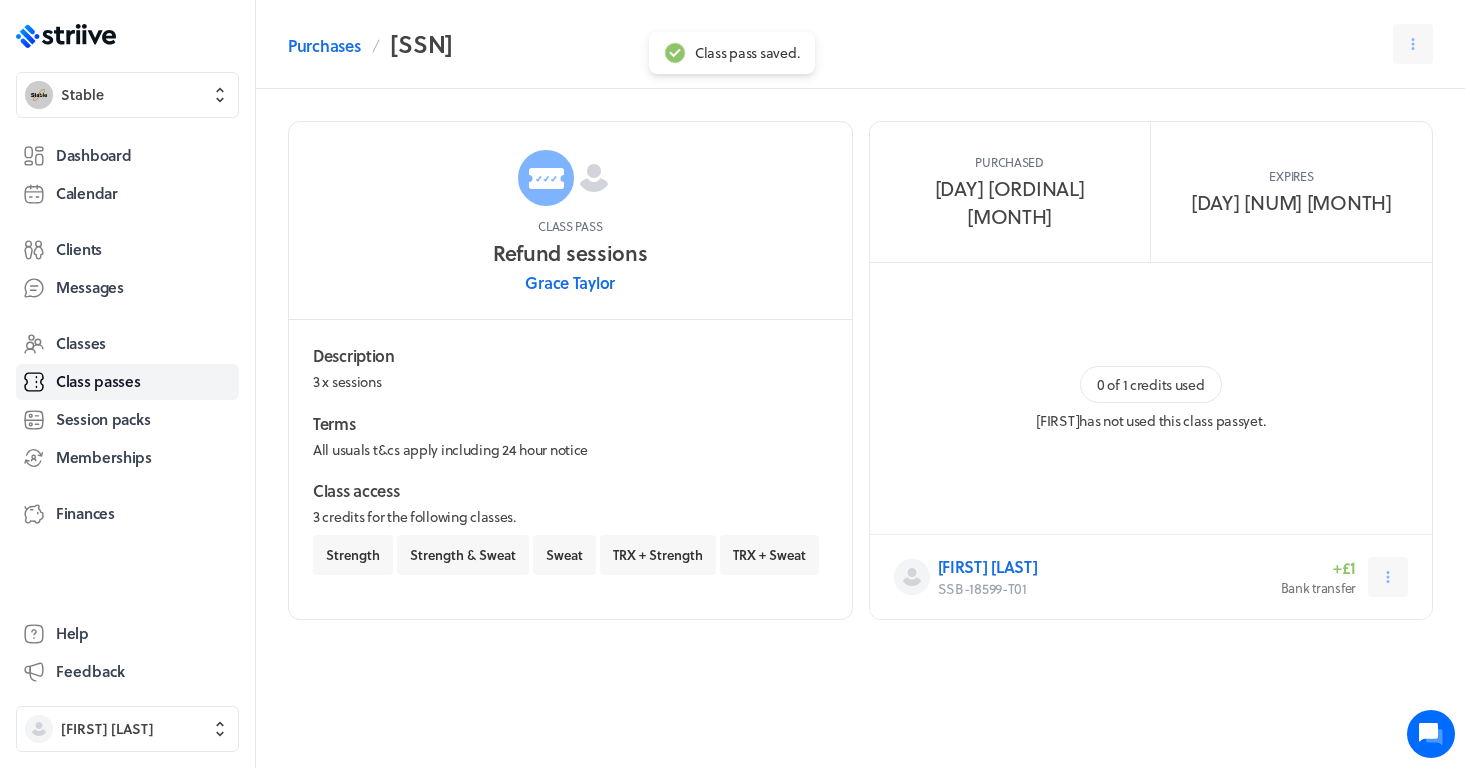 click 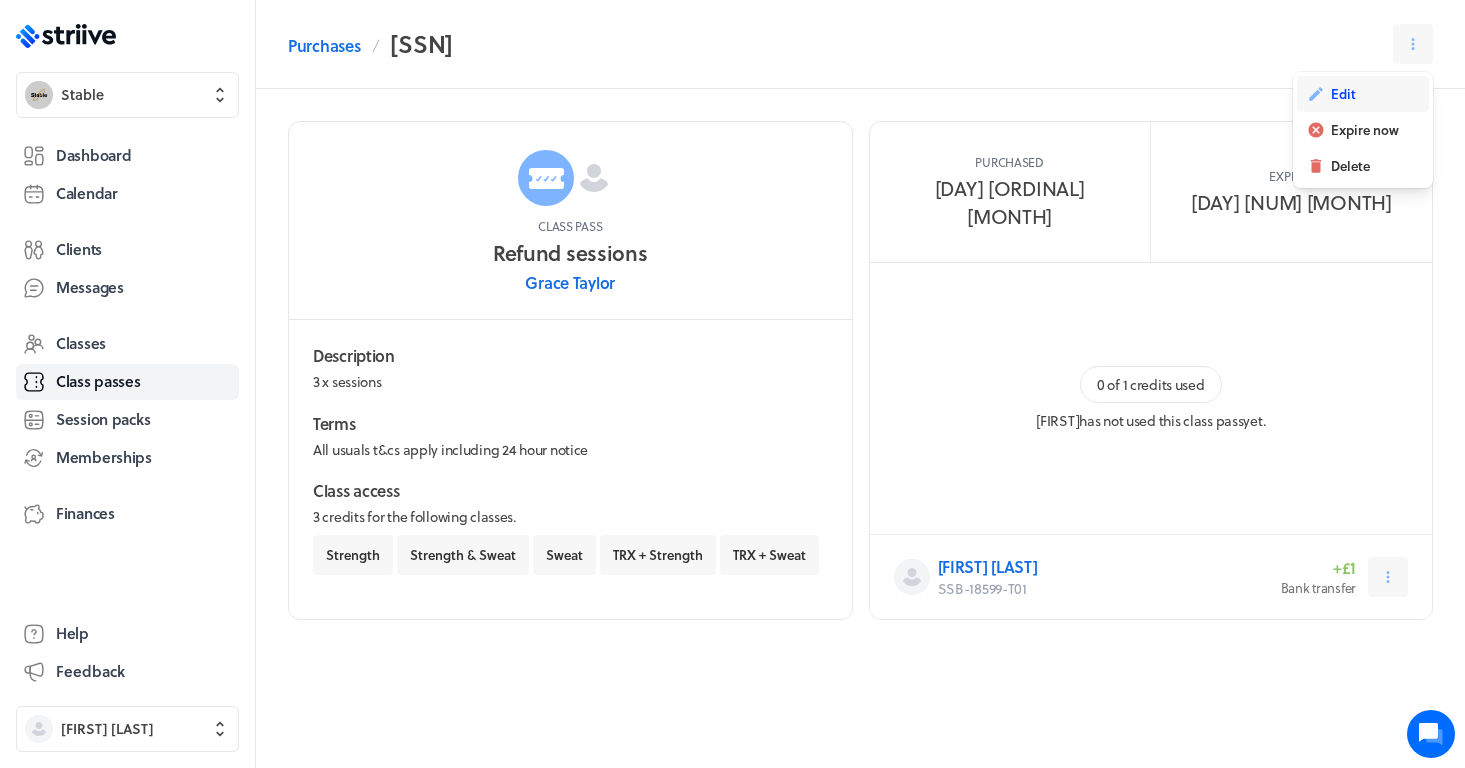 click on "Edit" at bounding box center (1363, 94) 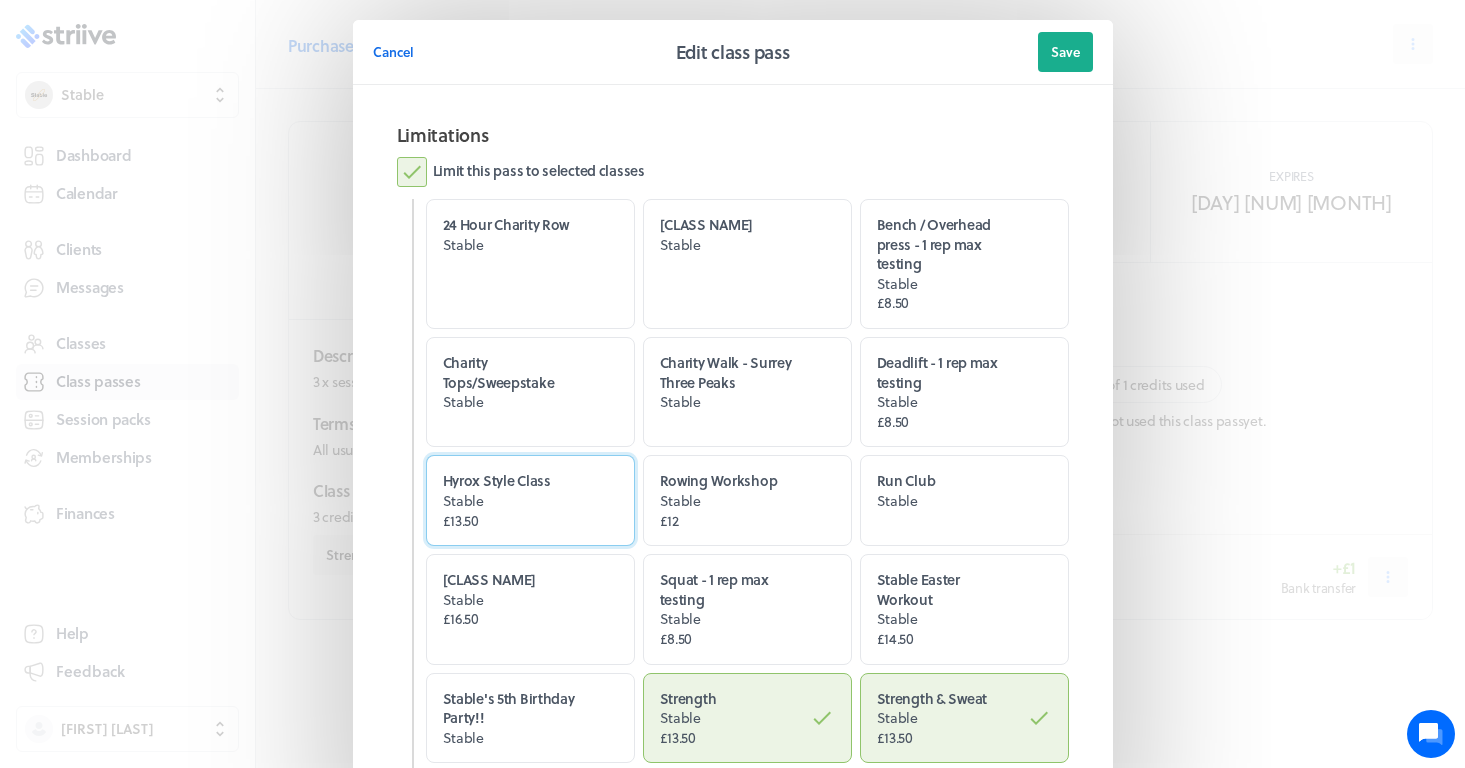 click on "Stable" at bounding box center [513, 501] 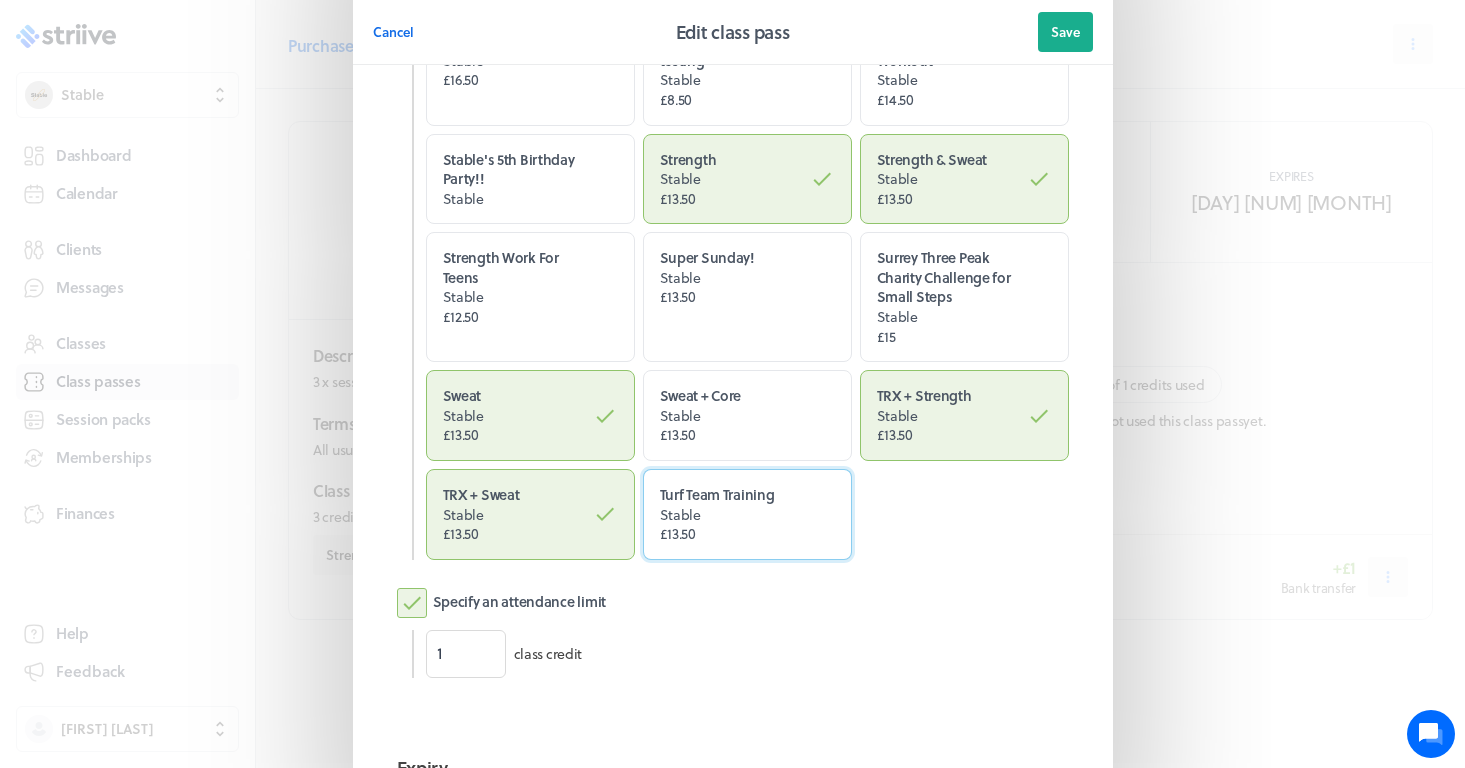 scroll, scrollTop: 539, scrollLeft: 0, axis: vertical 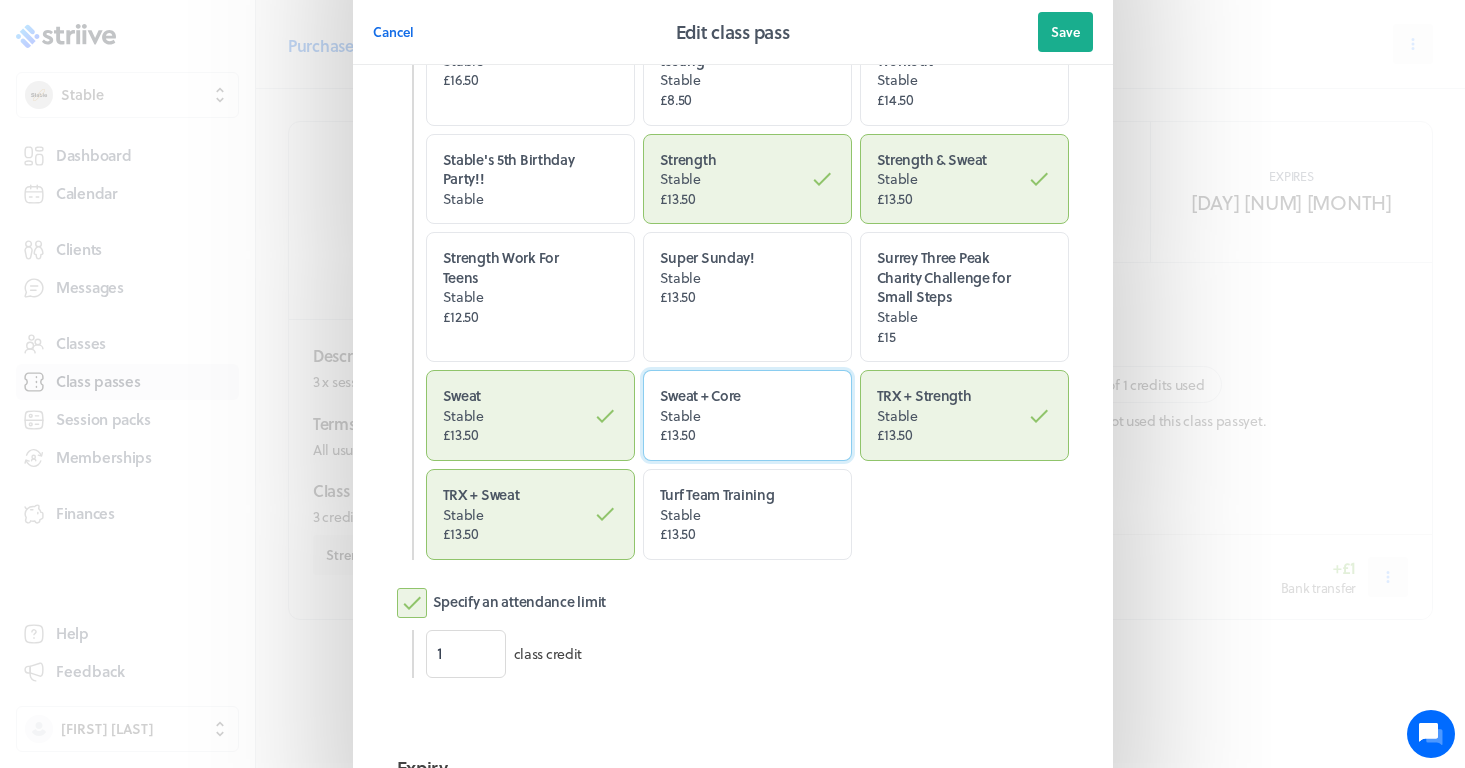 click on "£13.50" at bounding box center [730, 435] 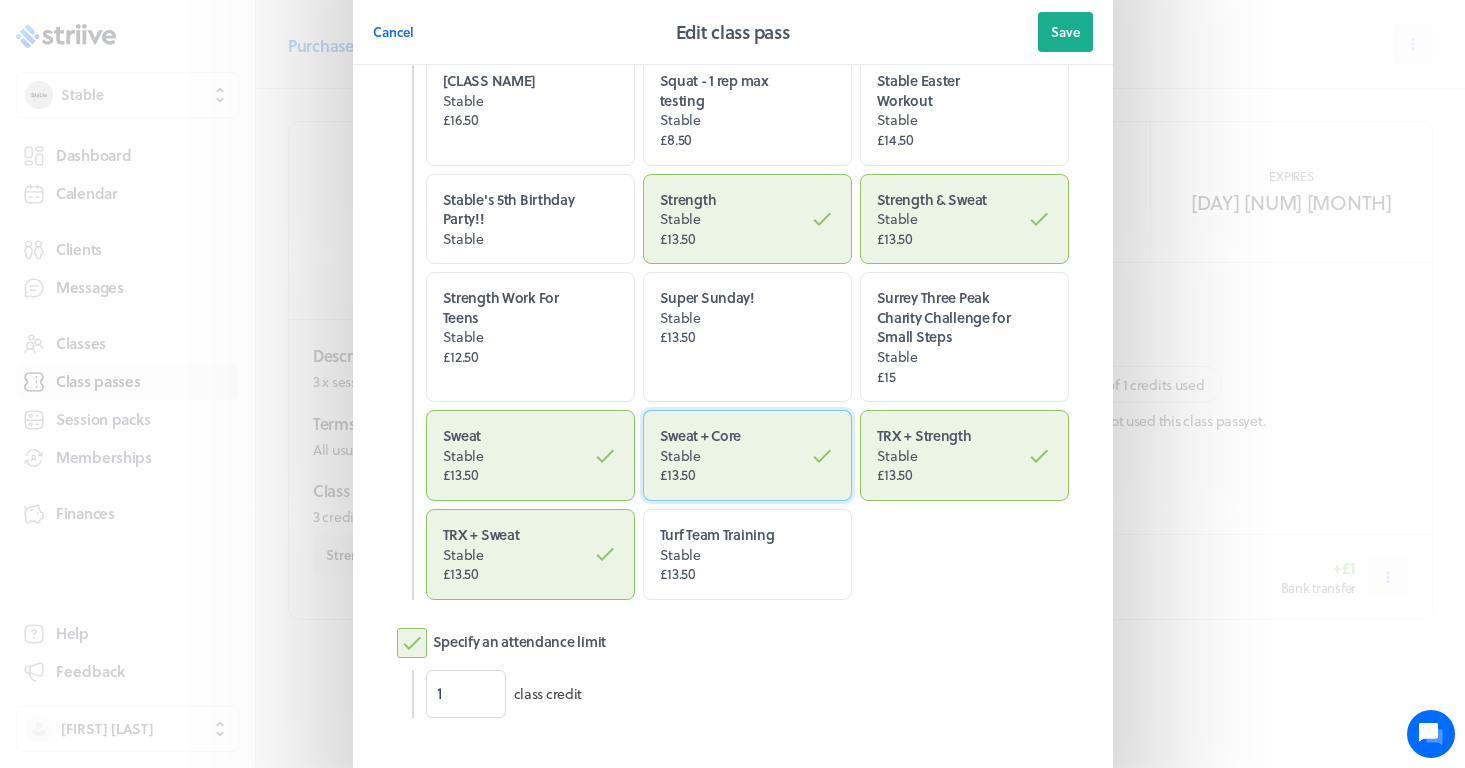 scroll, scrollTop: 494, scrollLeft: 0, axis: vertical 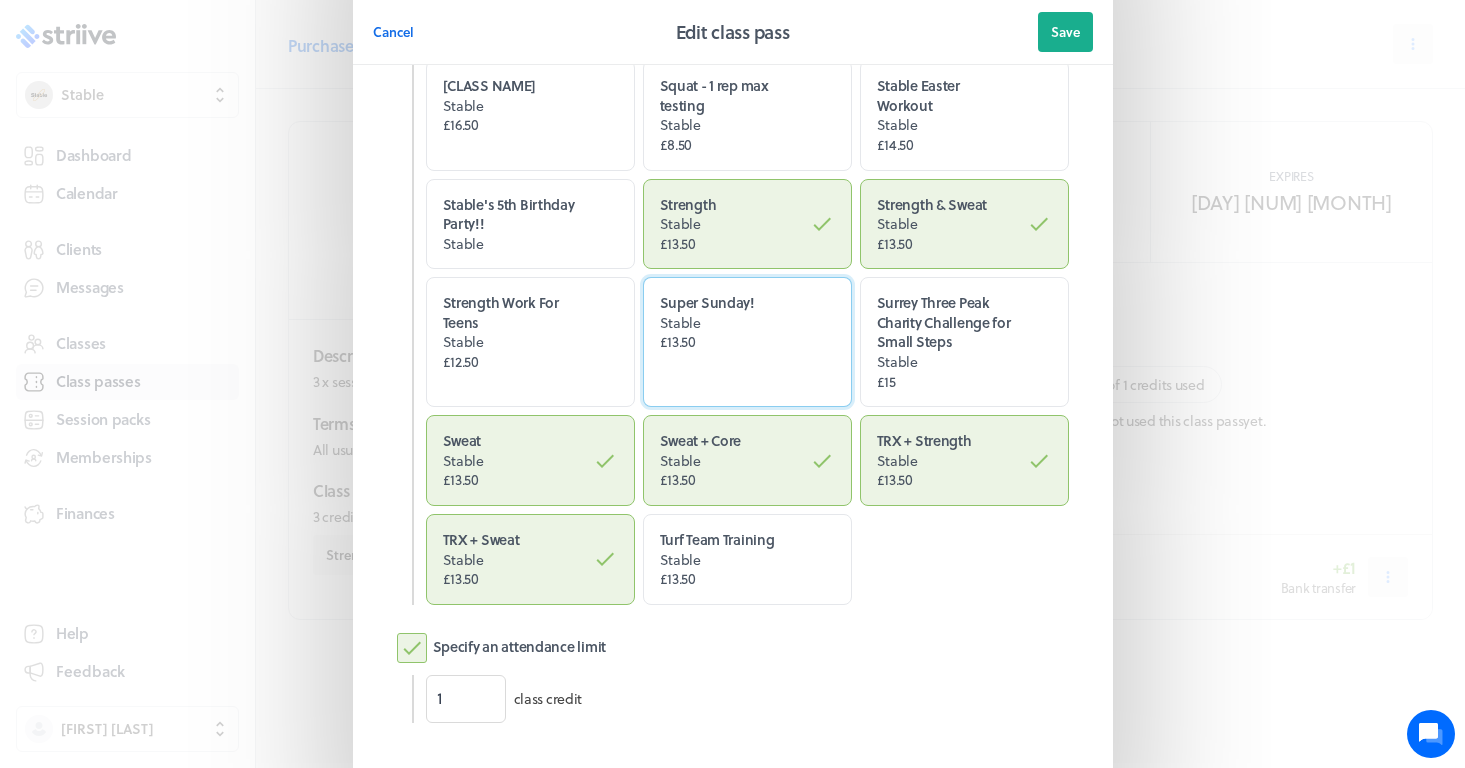click on "Super Sunday! Stable £13.50" at bounding box center [747, 342] 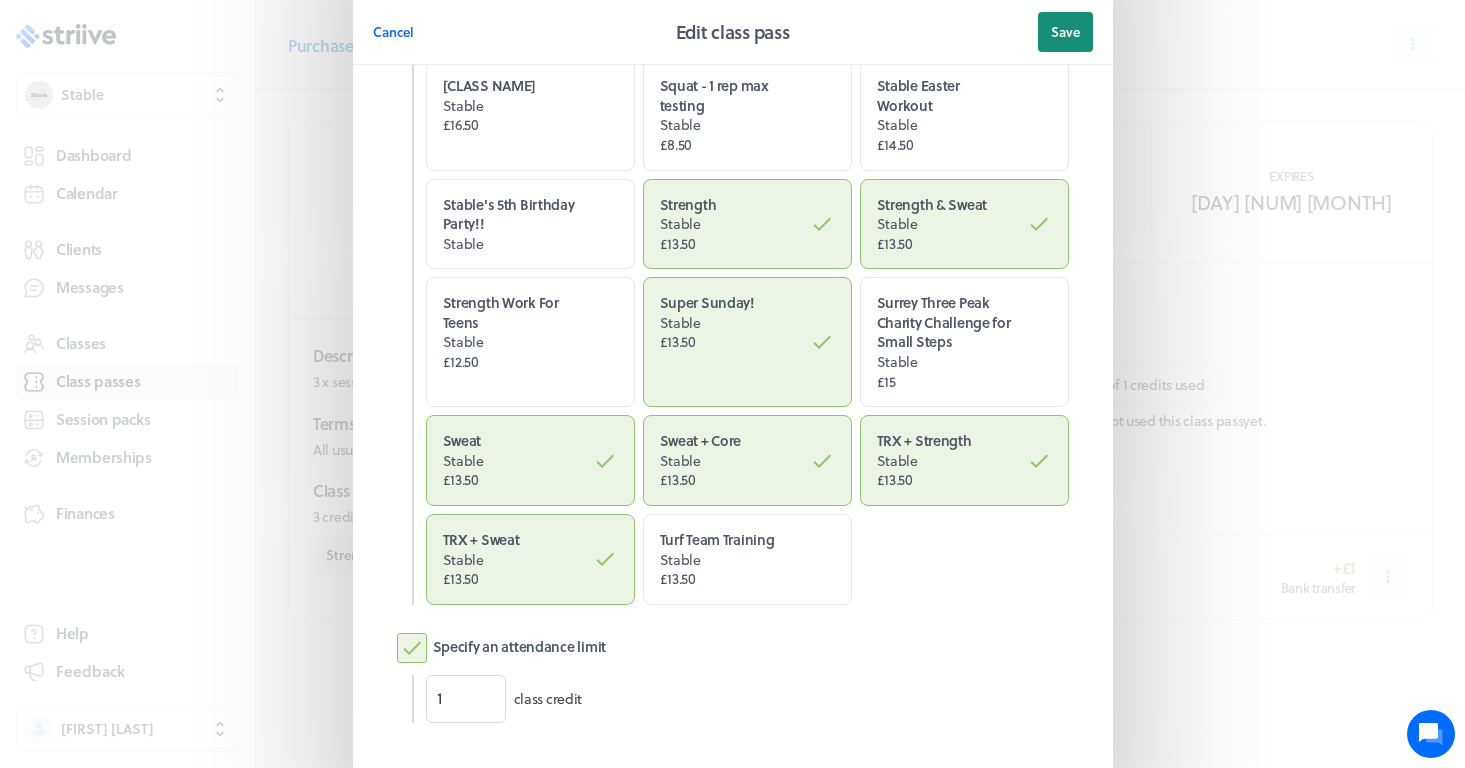 click on "Save" at bounding box center [1065, 32] 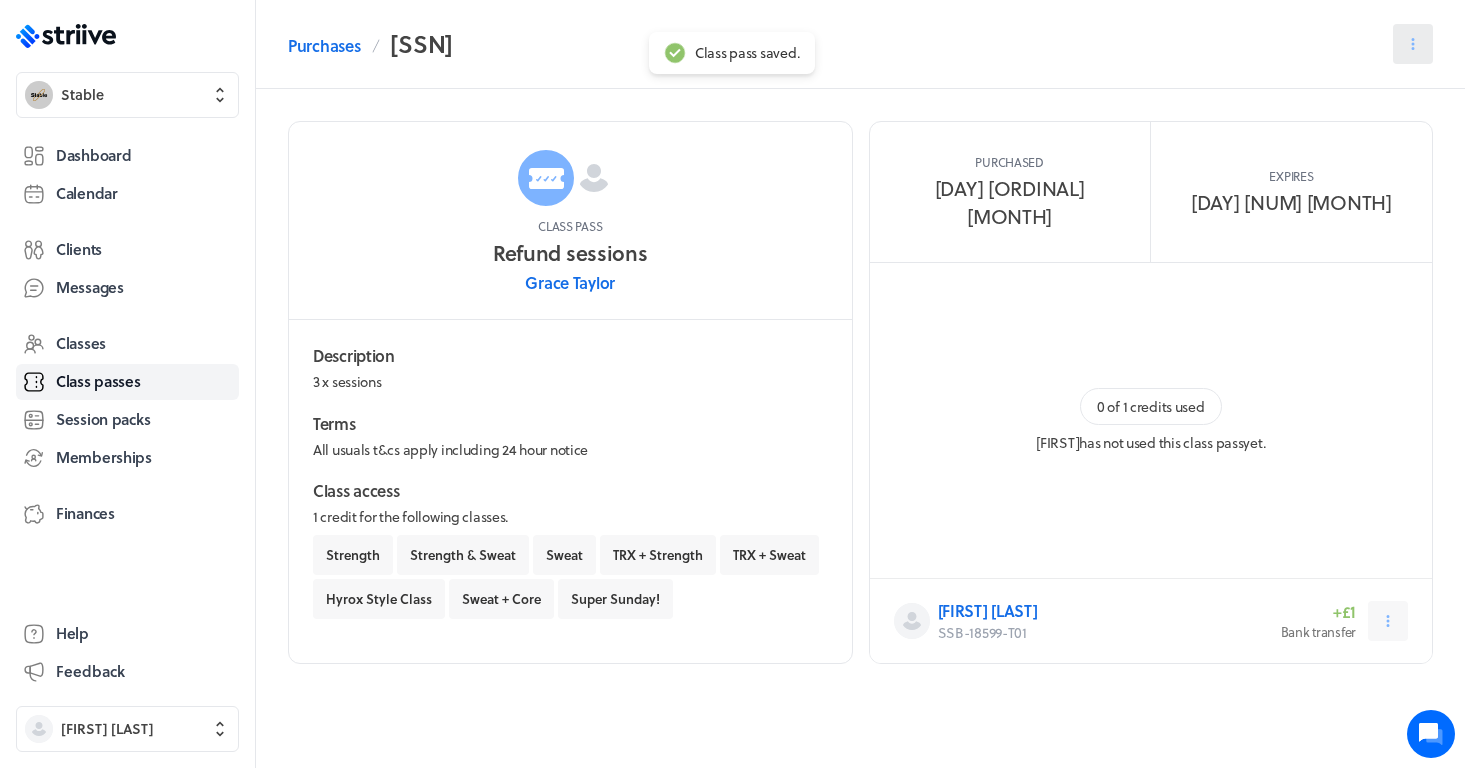 click at bounding box center (1413, 44) 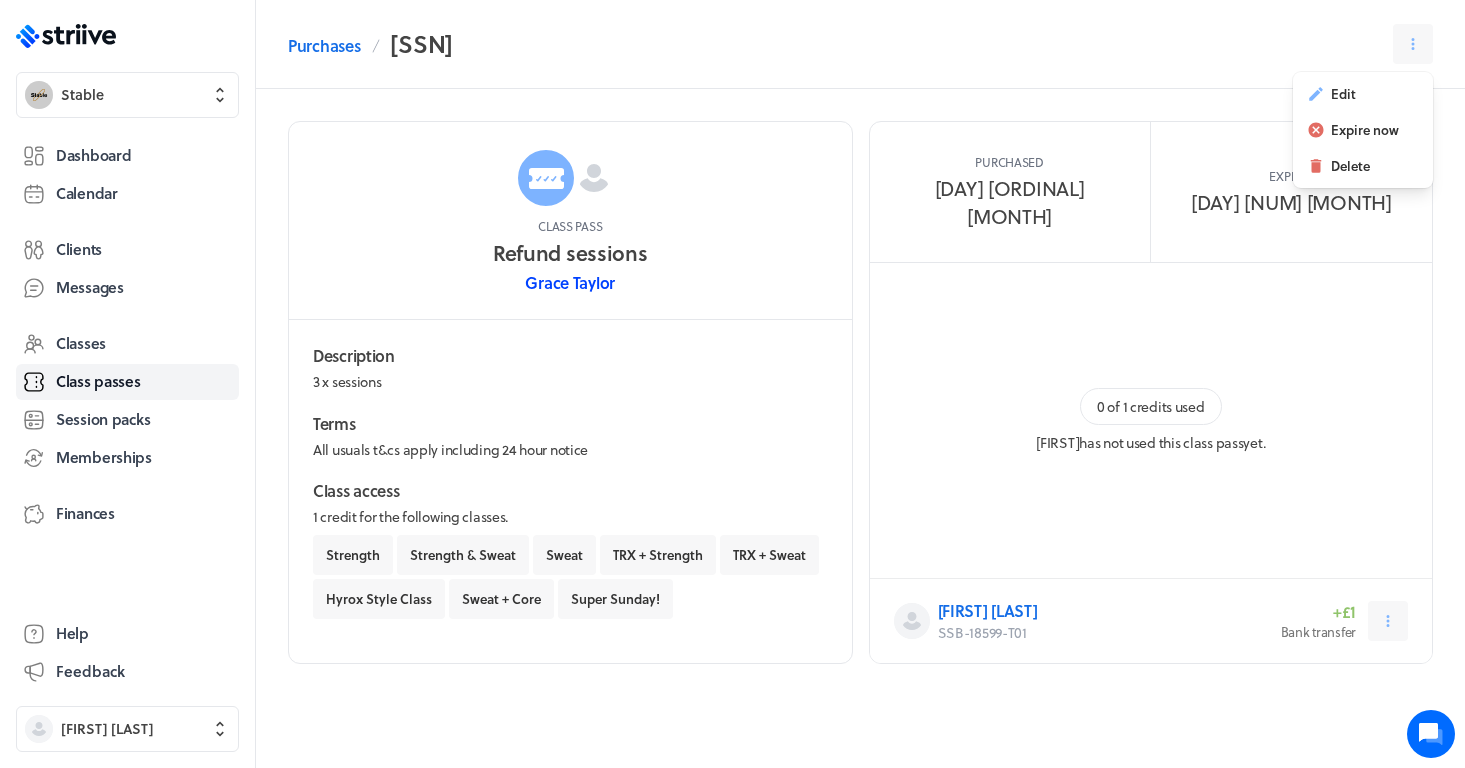 click on "Grace Taylor" at bounding box center (570, 282) 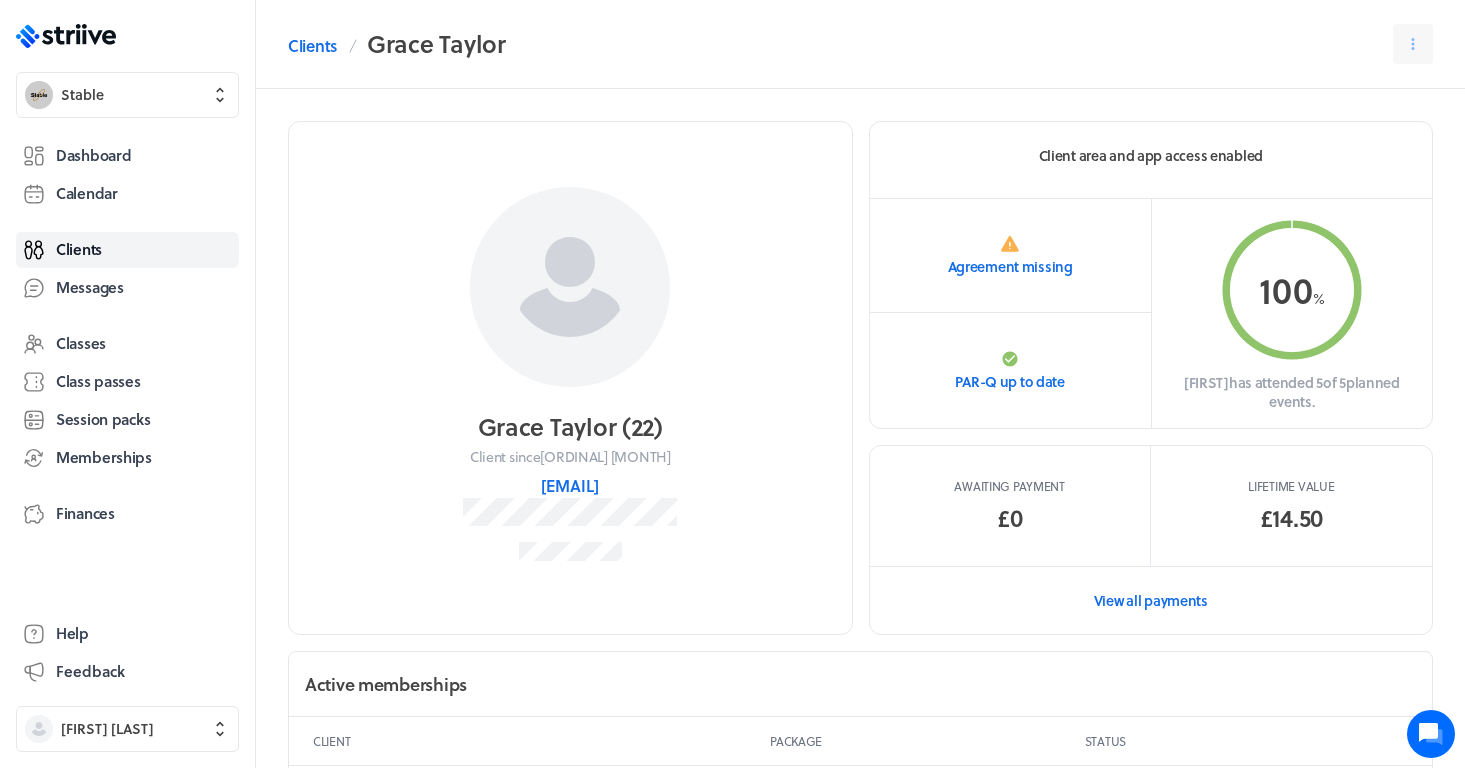 scroll, scrollTop: 0, scrollLeft: 0, axis: both 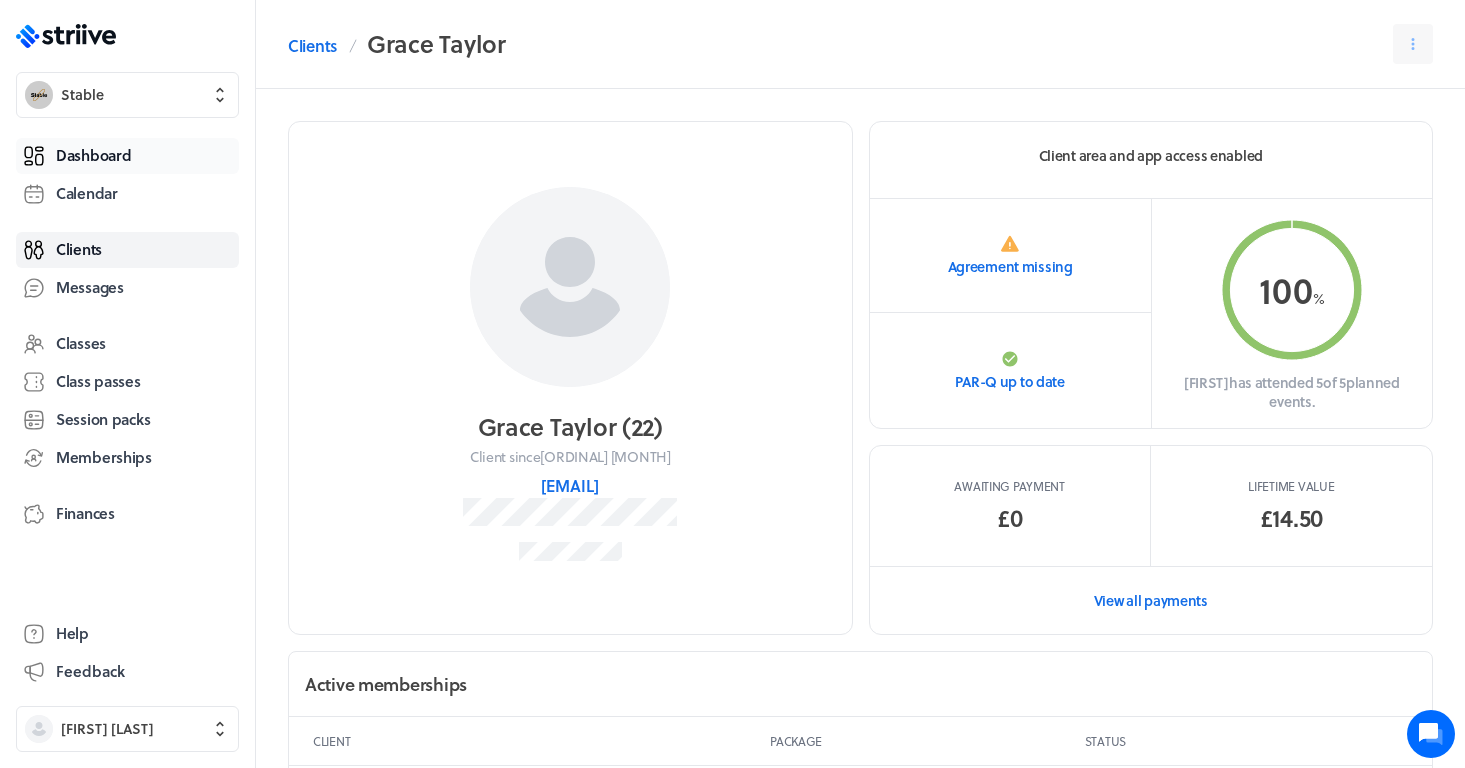 click on "Dashboard" at bounding box center (127, 156) 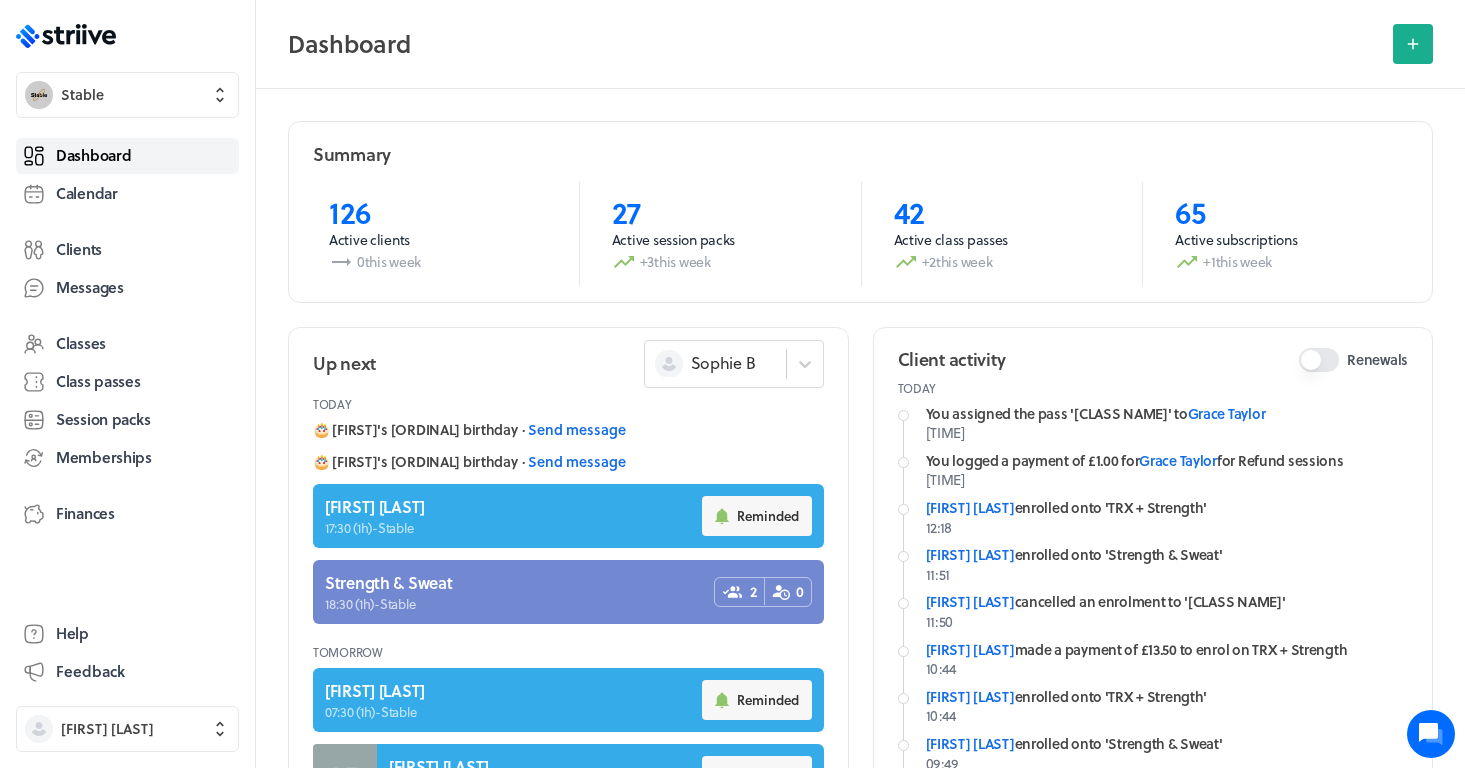 click on "Dashboard" at bounding box center (127, 156) 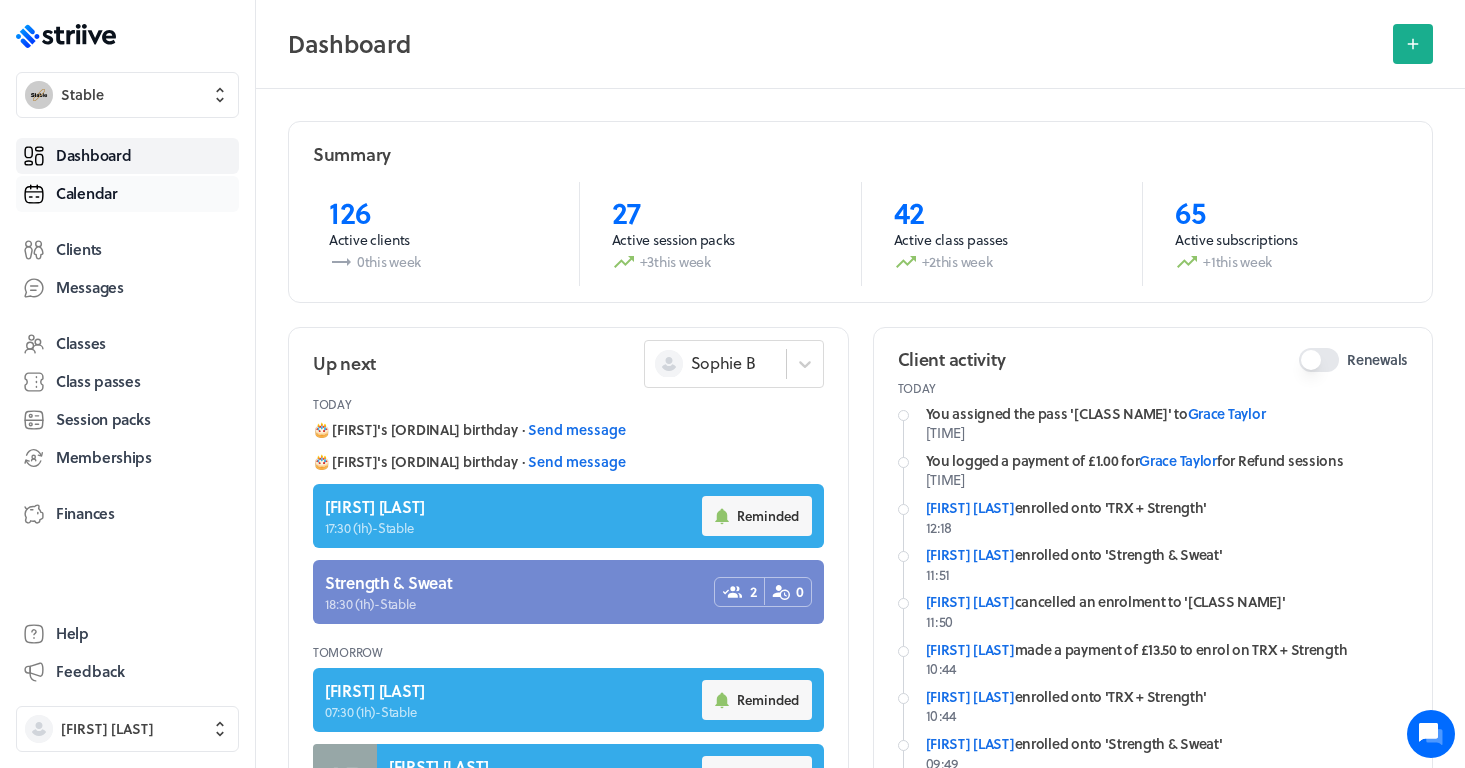 click on "Calendar" at bounding box center [87, 193] 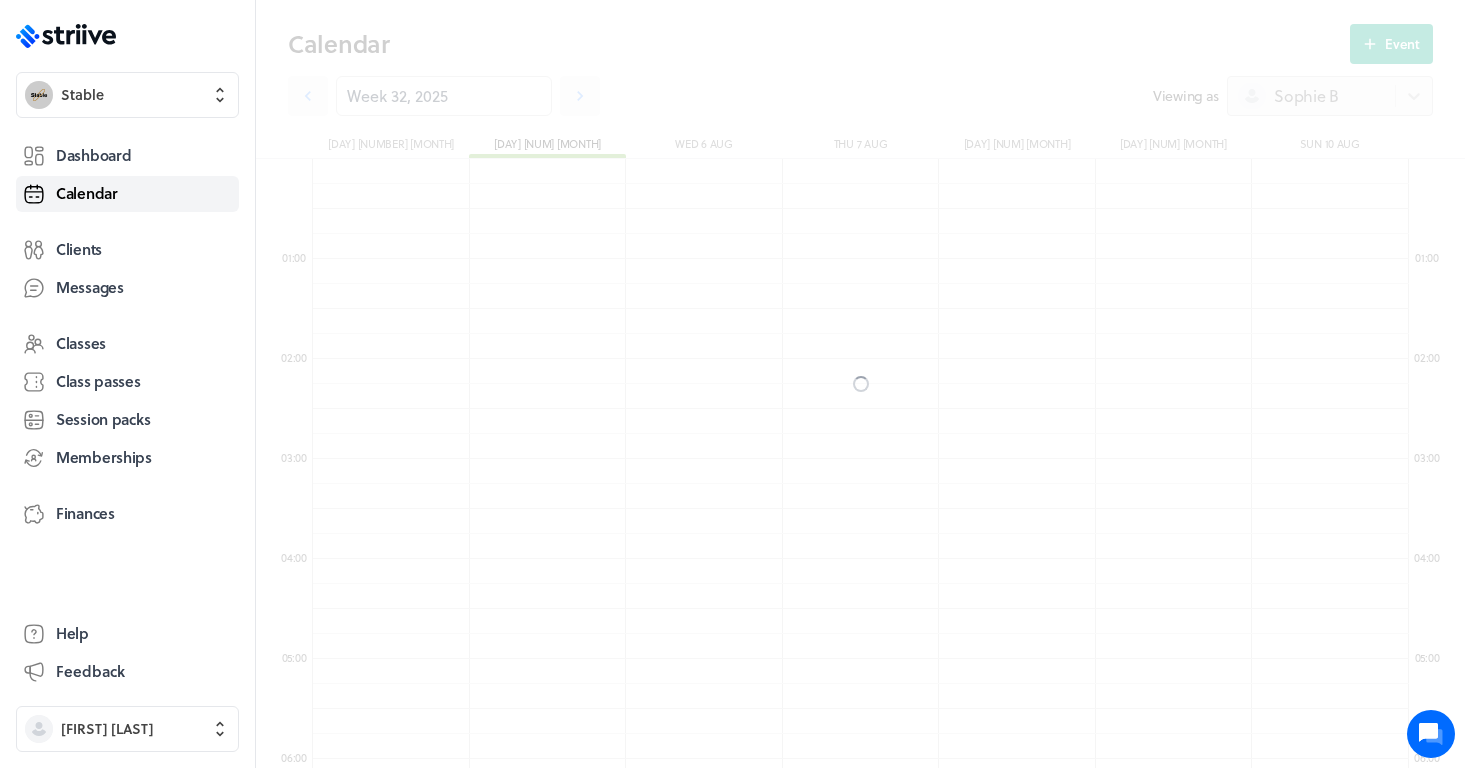 scroll, scrollTop: 600, scrollLeft: 0, axis: vertical 